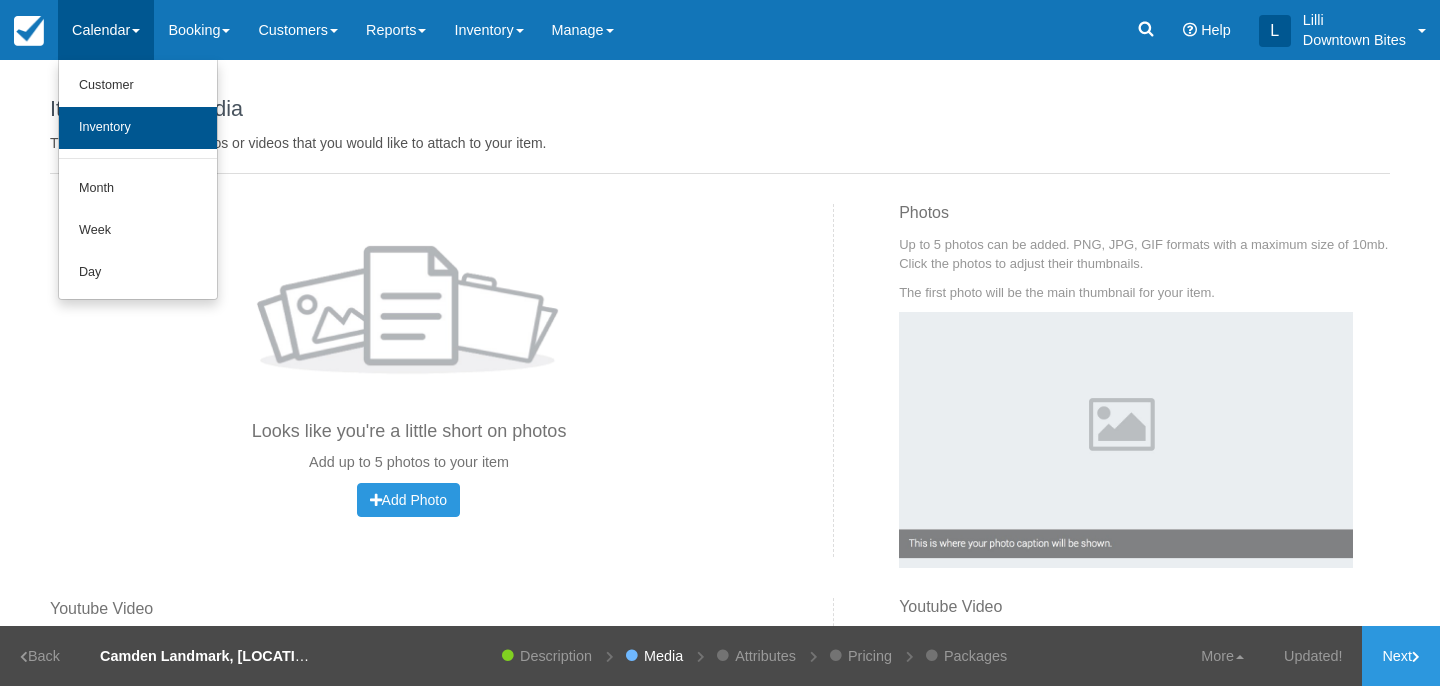 scroll, scrollTop: 0, scrollLeft: 0, axis: both 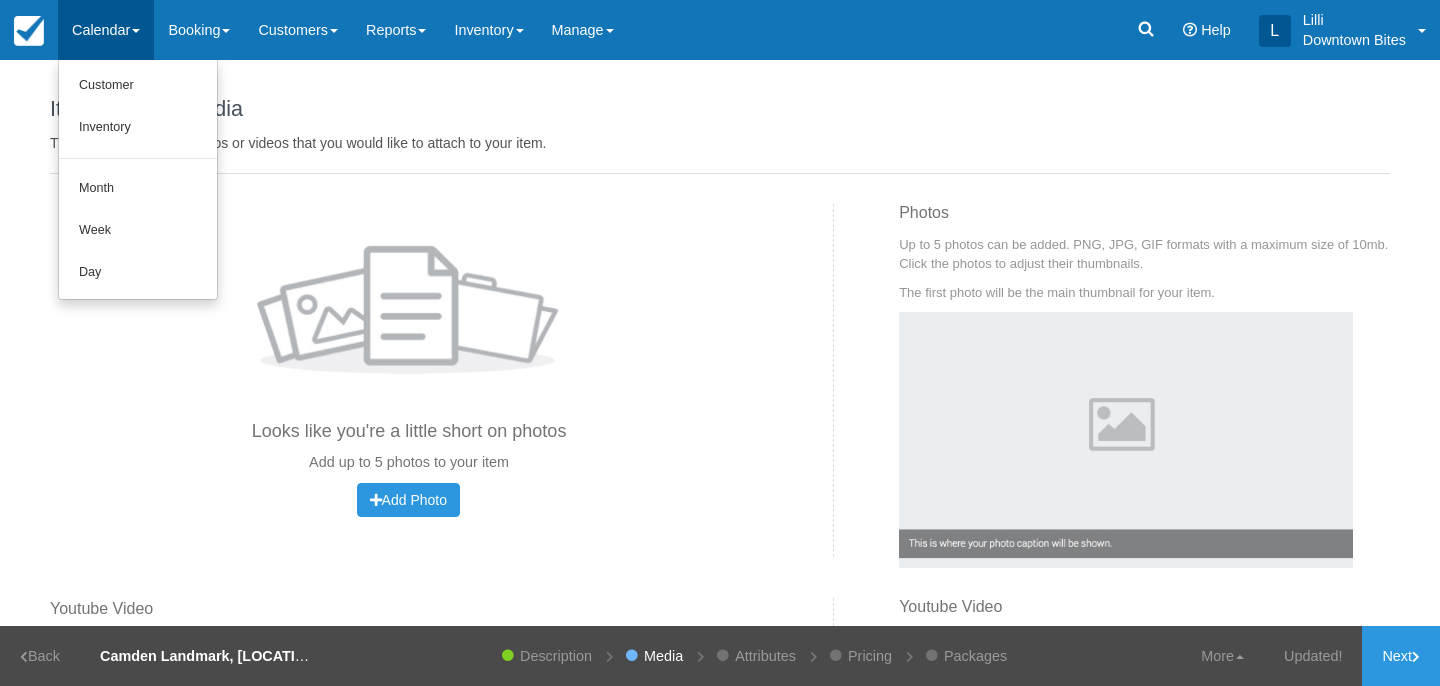 click on "Photos
Looks like you're a little short on photos
Add up to 5 photos to your item
Add Photo
Uploading..." at bounding box center [434, 380] 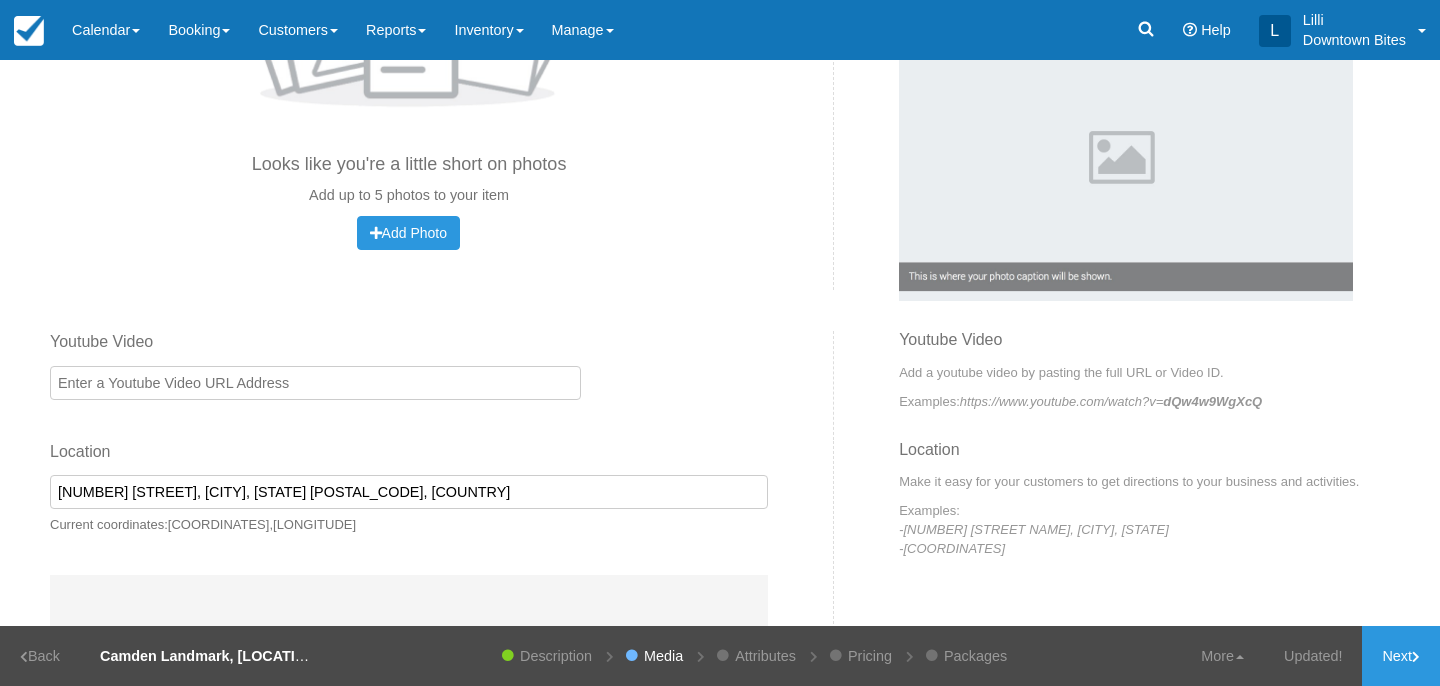 scroll, scrollTop: 0, scrollLeft: 0, axis: both 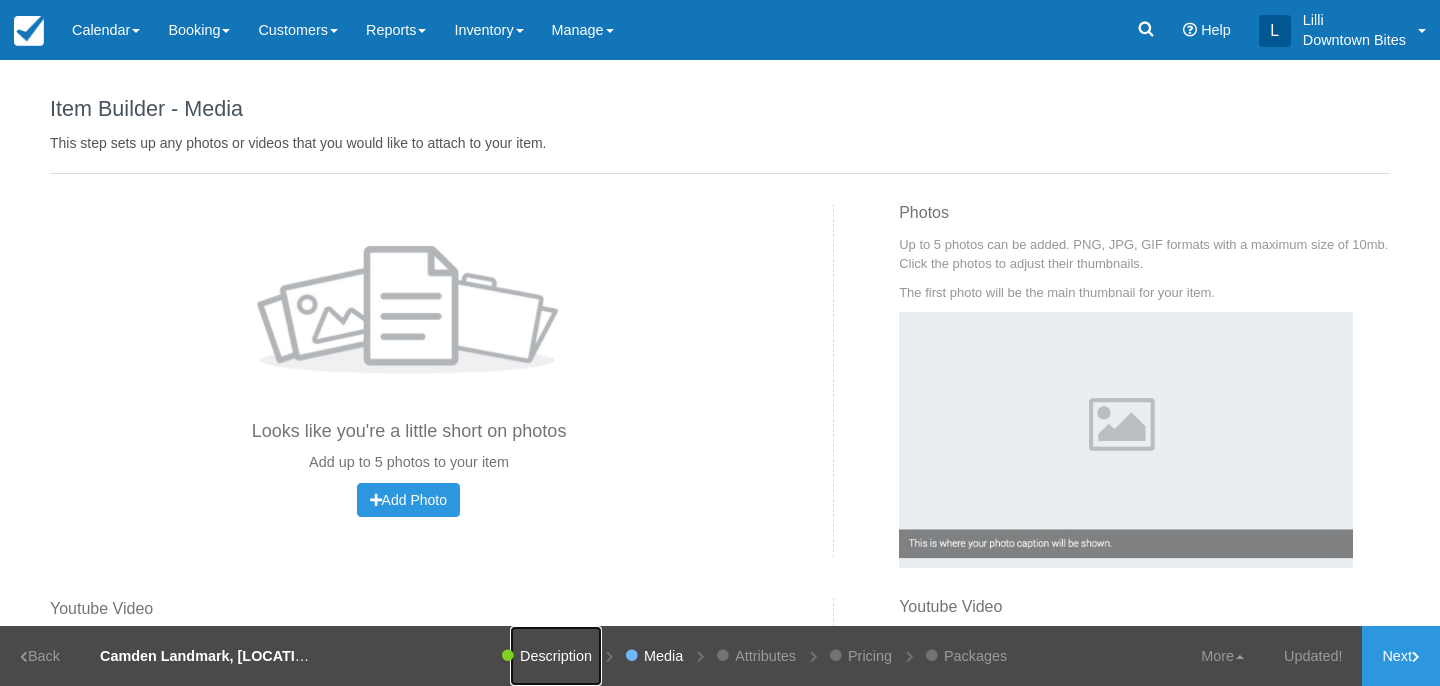 click on "Description" at bounding box center [556, 656] 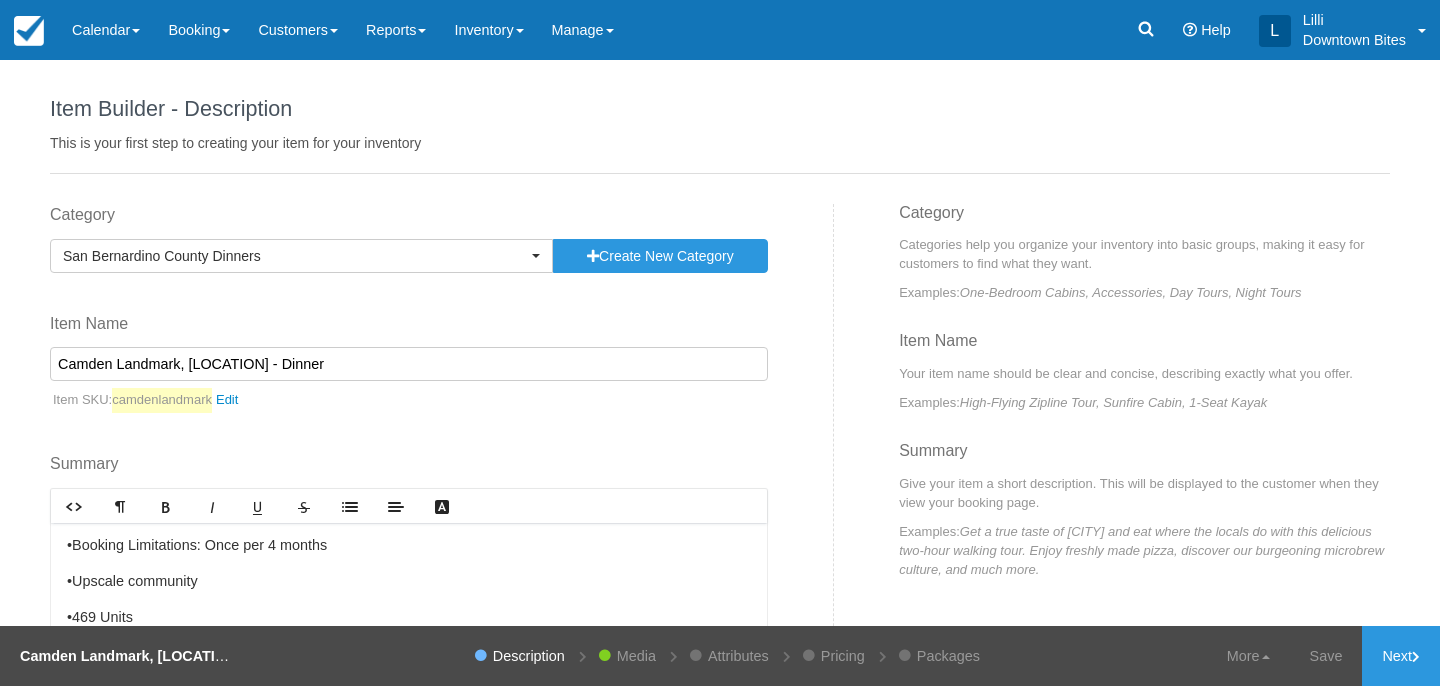 click on "Camden Landmark, [CITY] - Dinner" at bounding box center [409, 364] 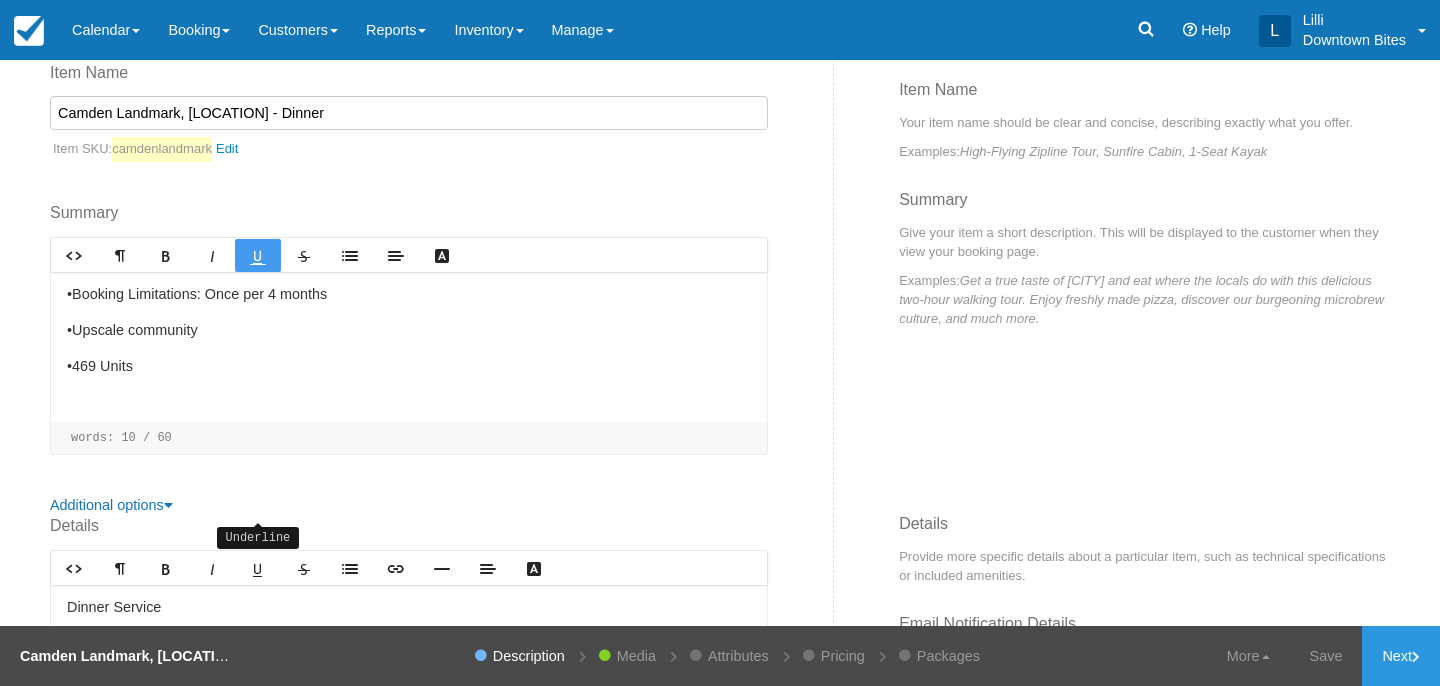 scroll, scrollTop: 344, scrollLeft: 0, axis: vertical 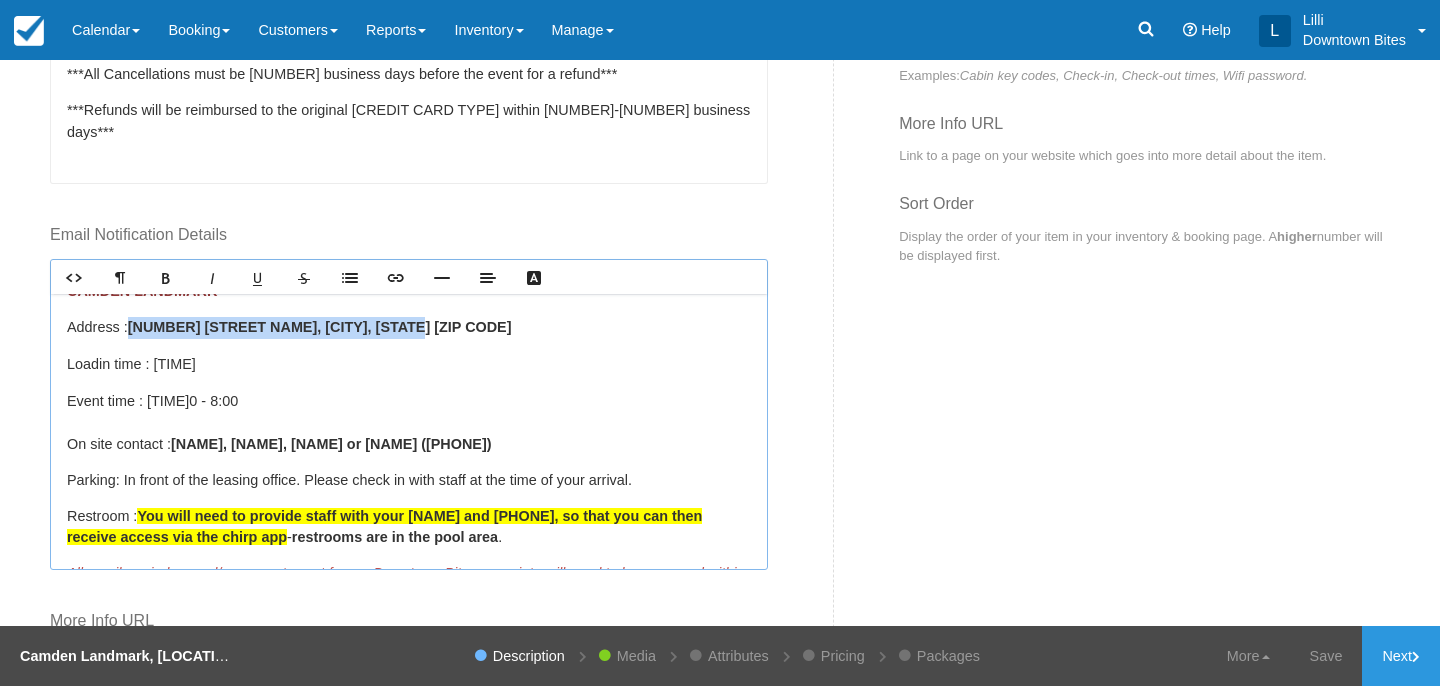 drag, startPoint x: 416, startPoint y: 329, endPoint x: 132, endPoint y: 331, distance: 284.00705 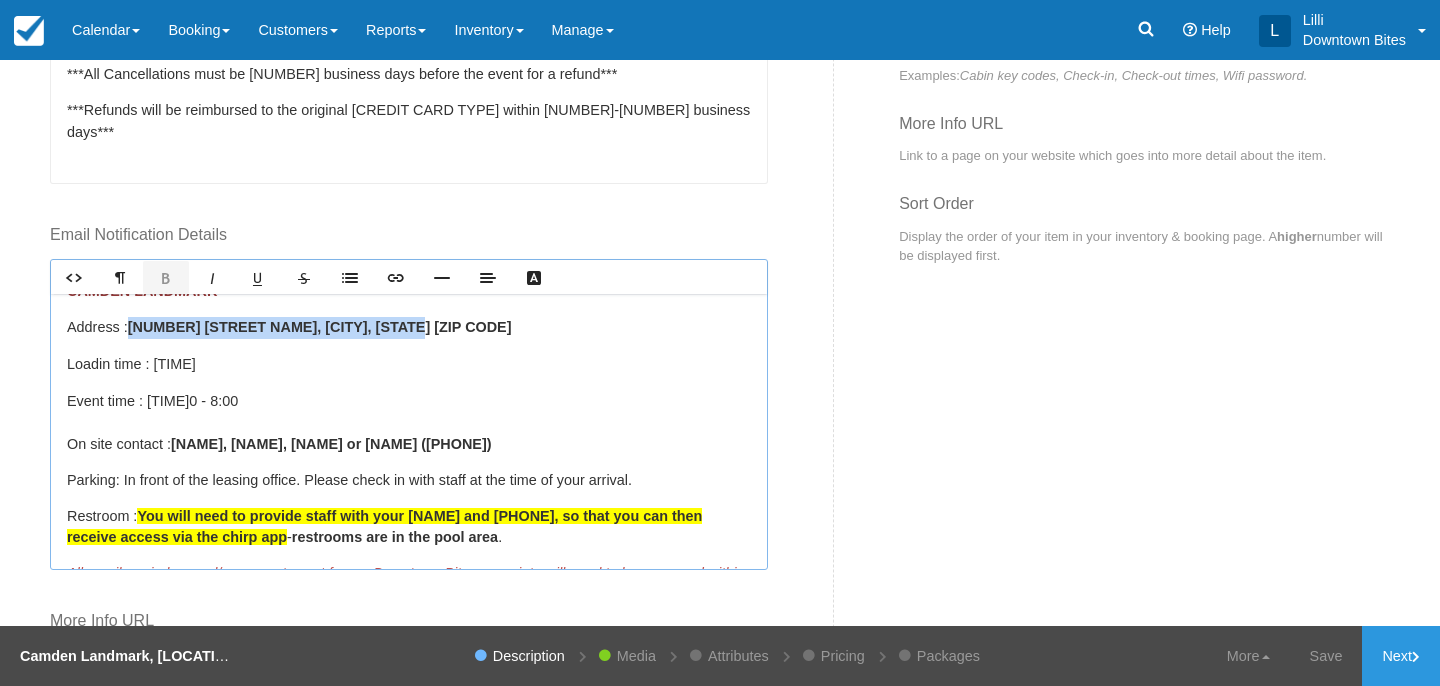 copy on "950 N Duesenberg Dr, Ontario, CA 91764" 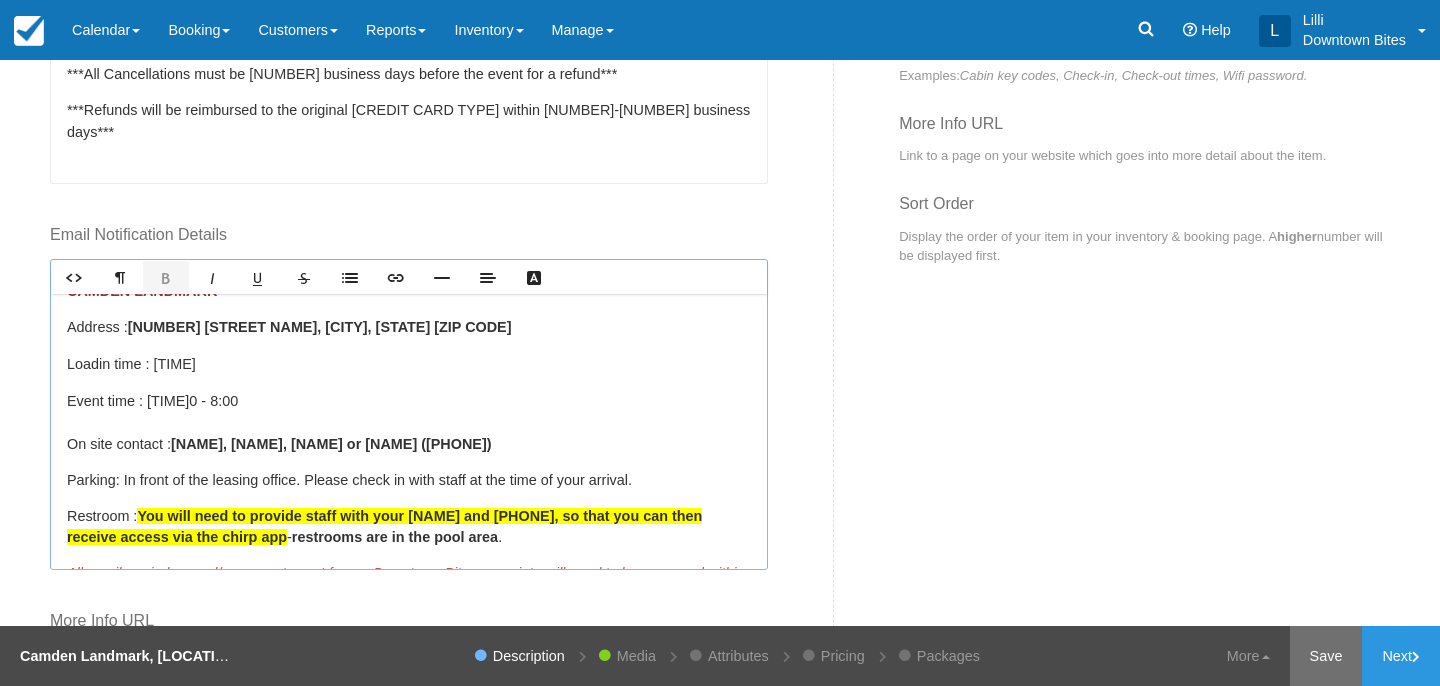 click on "Save" at bounding box center [1326, 656] 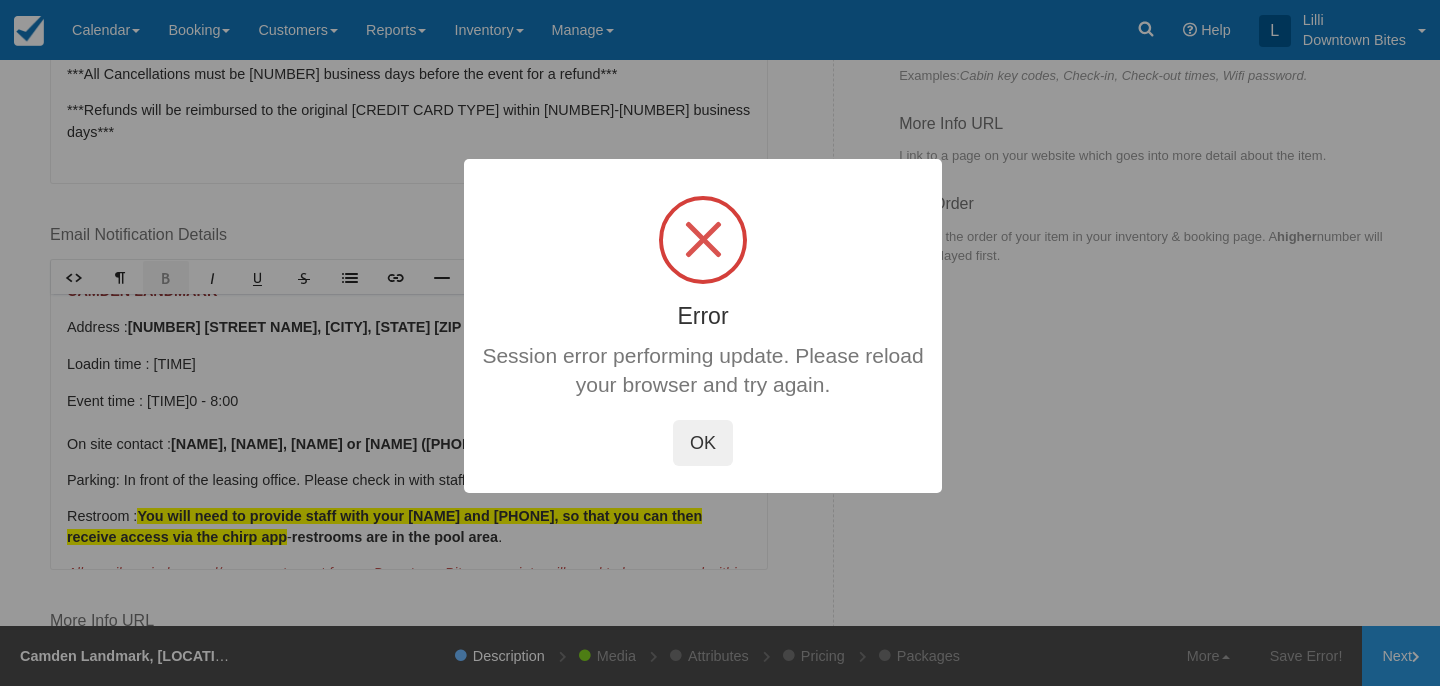 click on "OK" at bounding box center [703, 443] 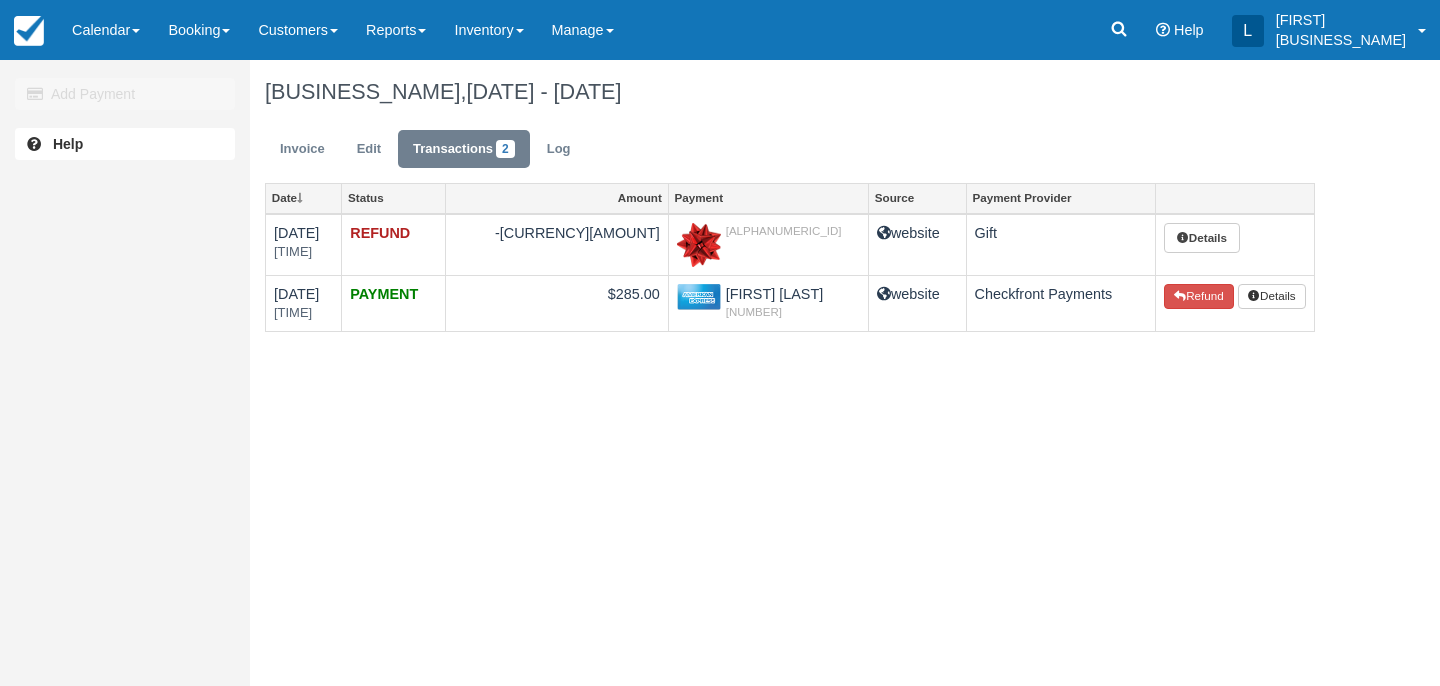 scroll, scrollTop: 0, scrollLeft: 0, axis: both 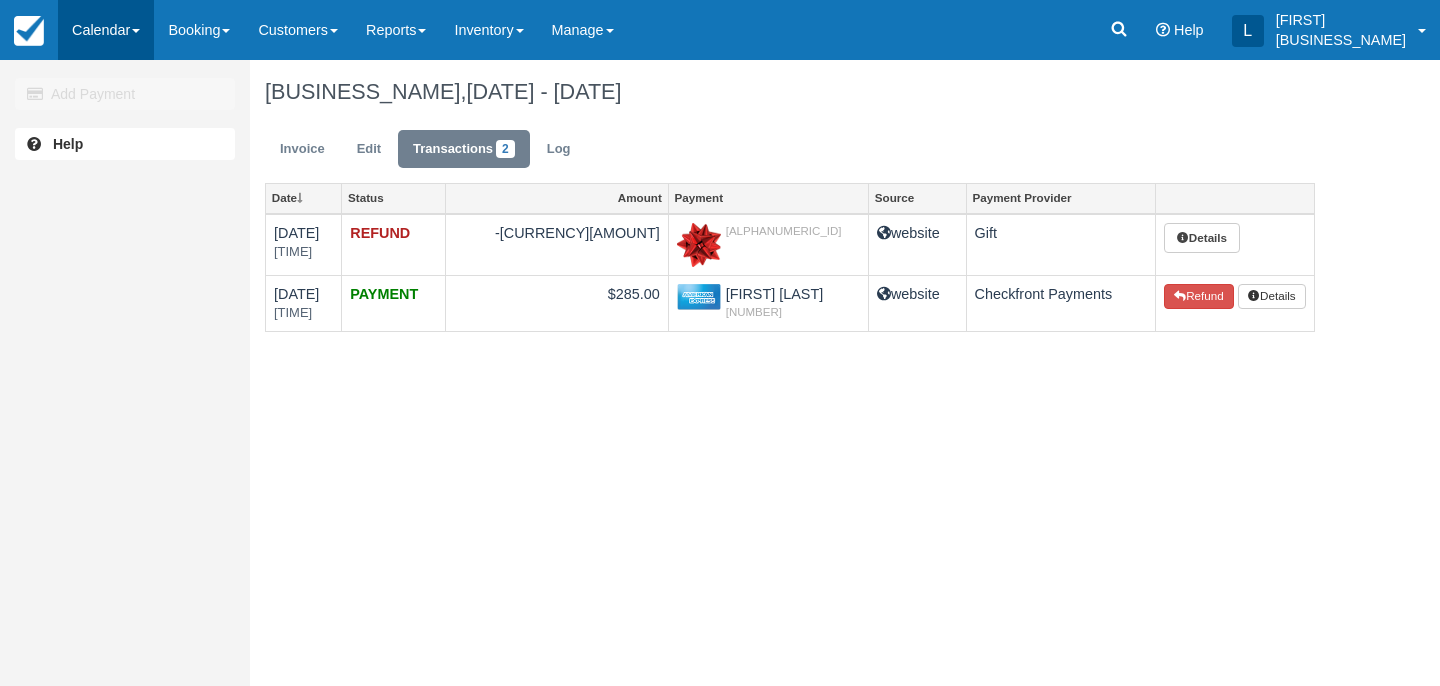 click on "Calendar" at bounding box center [106, 30] 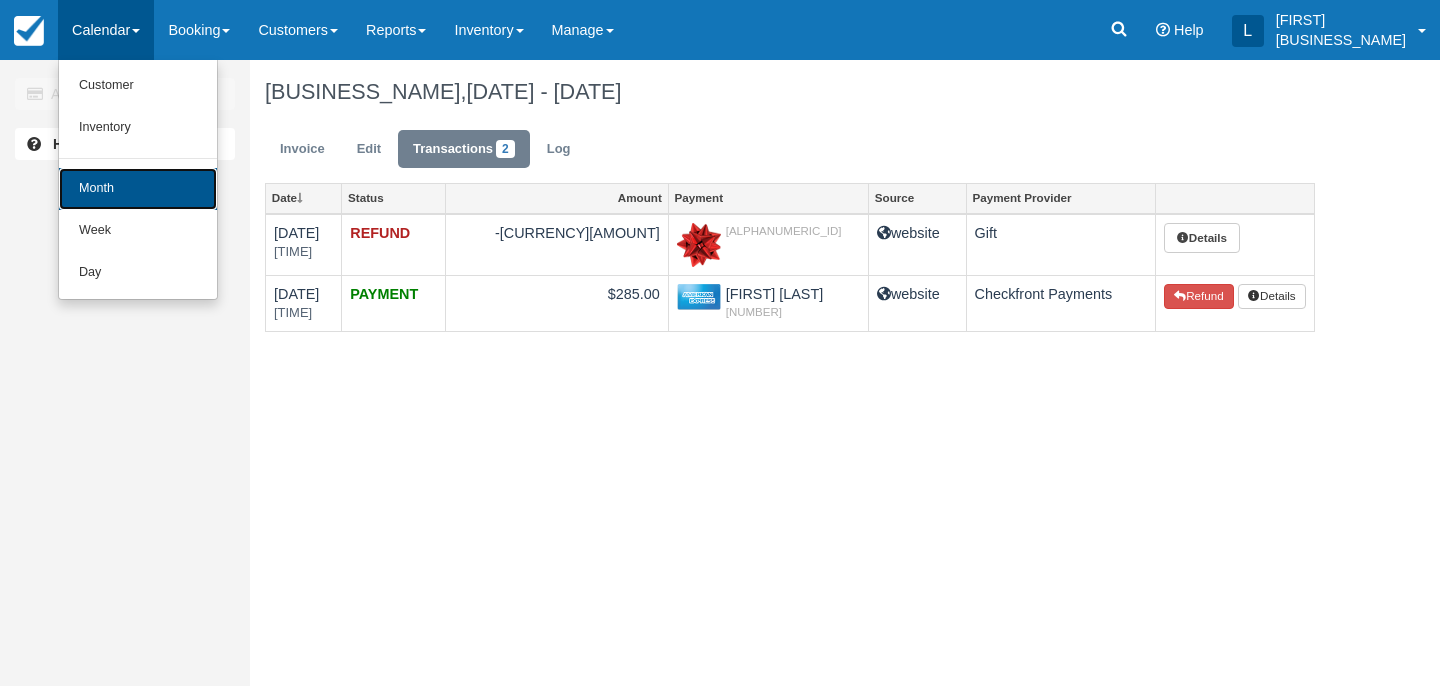 click on "Month" at bounding box center (138, 189) 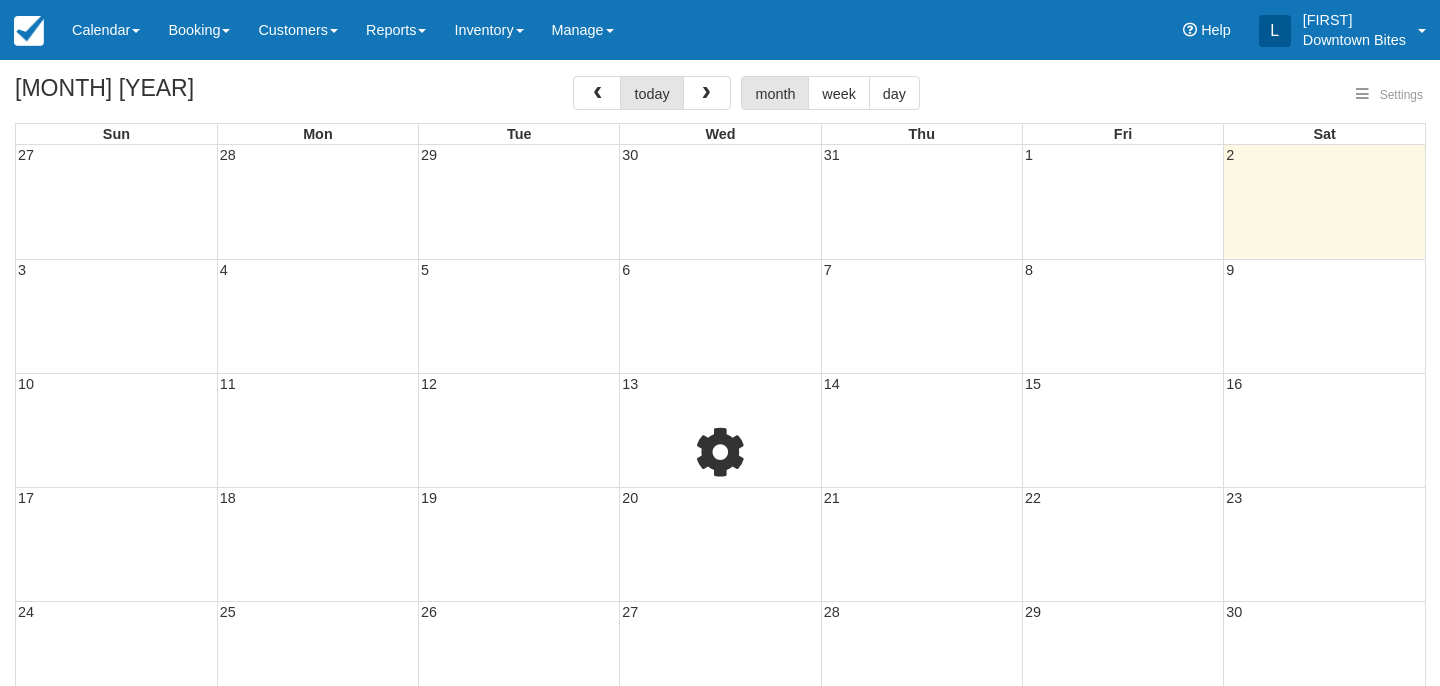 select 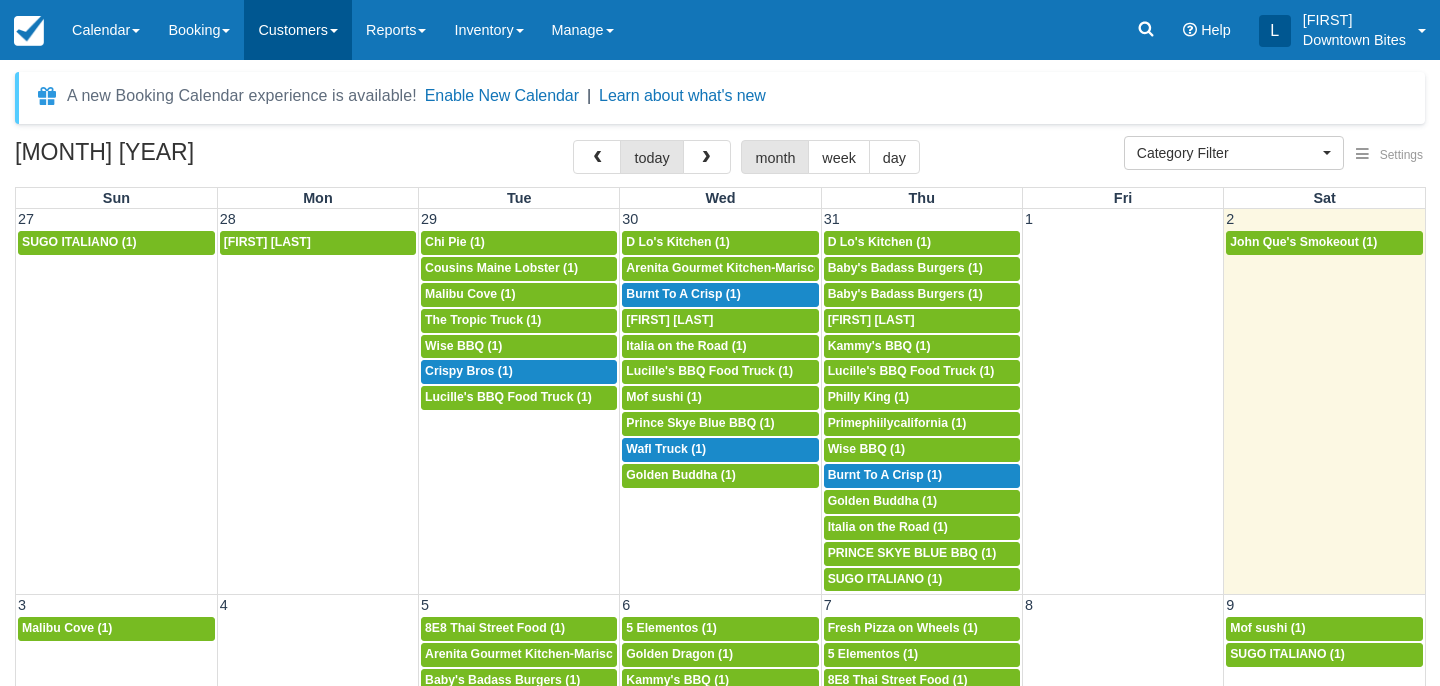 click on "Customers" at bounding box center (298, 30) 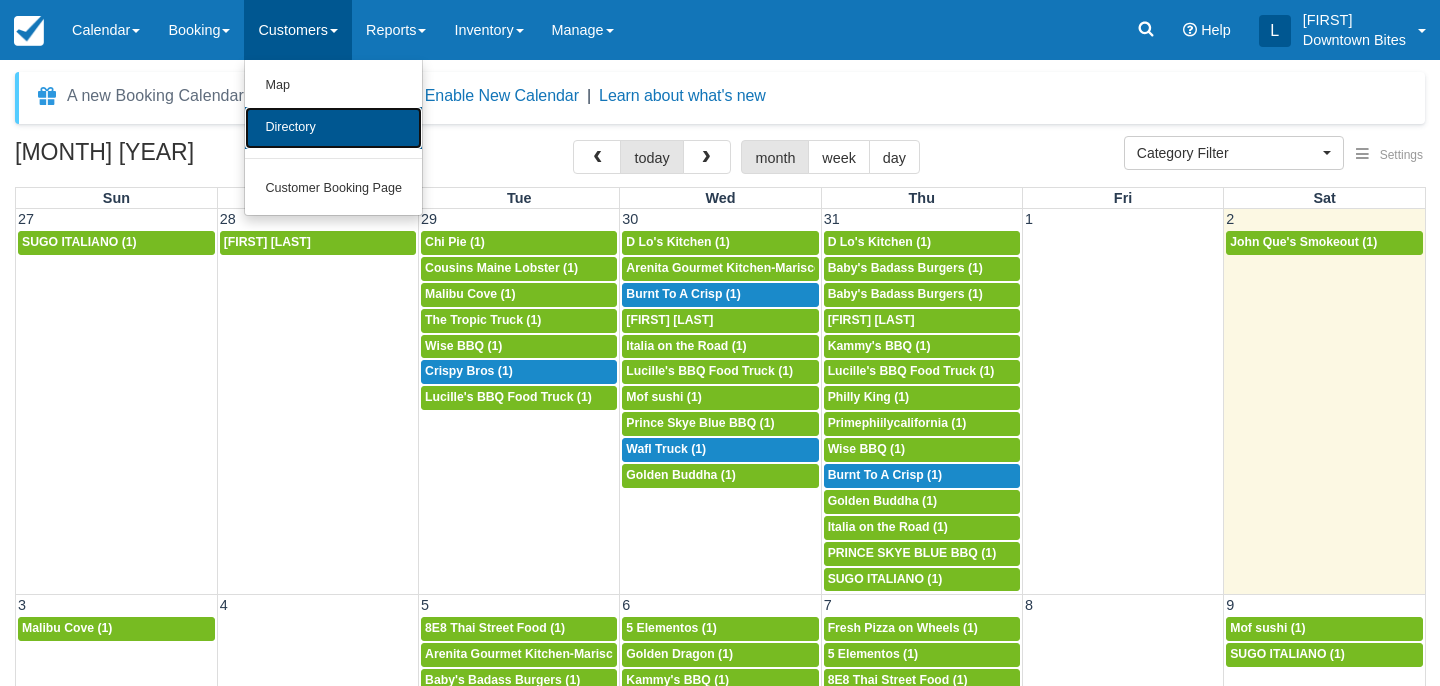 click on "Directory" at bounding box center (333, 128) 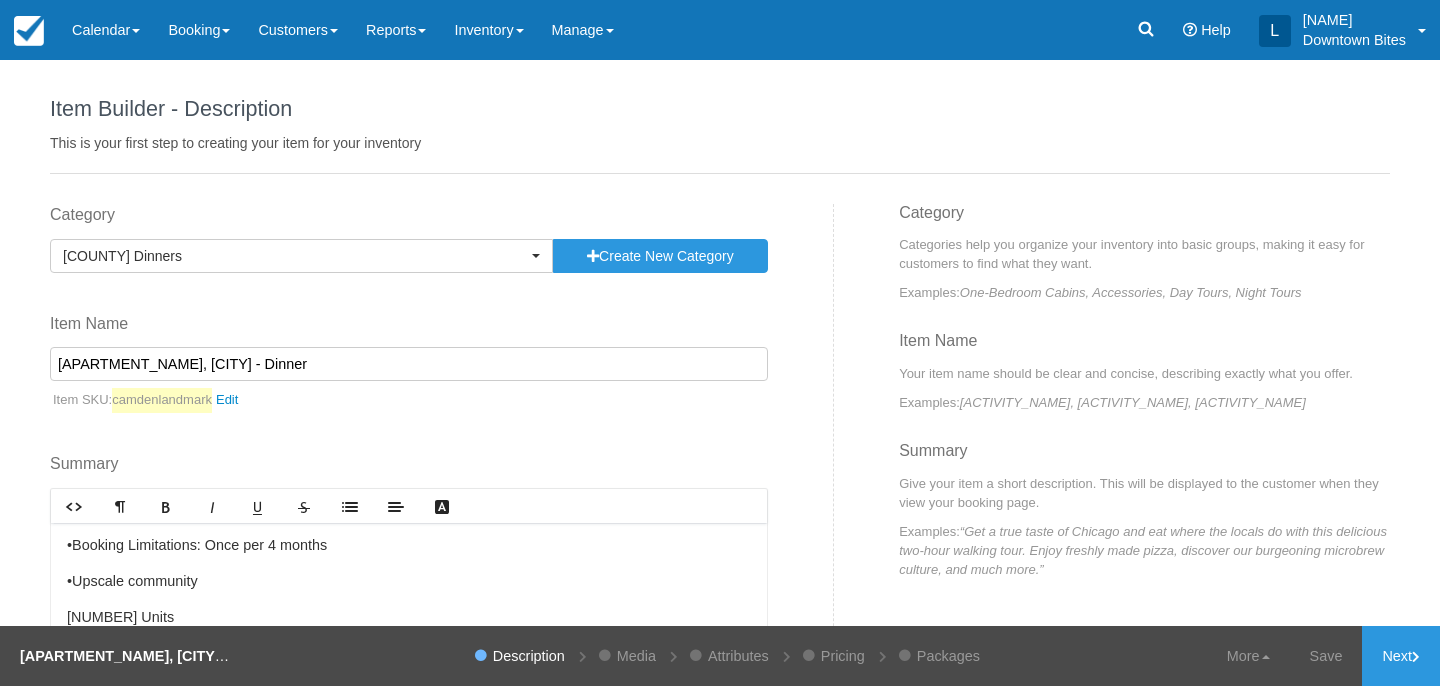 scroll, scrollTop: 0, scrollLeft: 0, axis: both 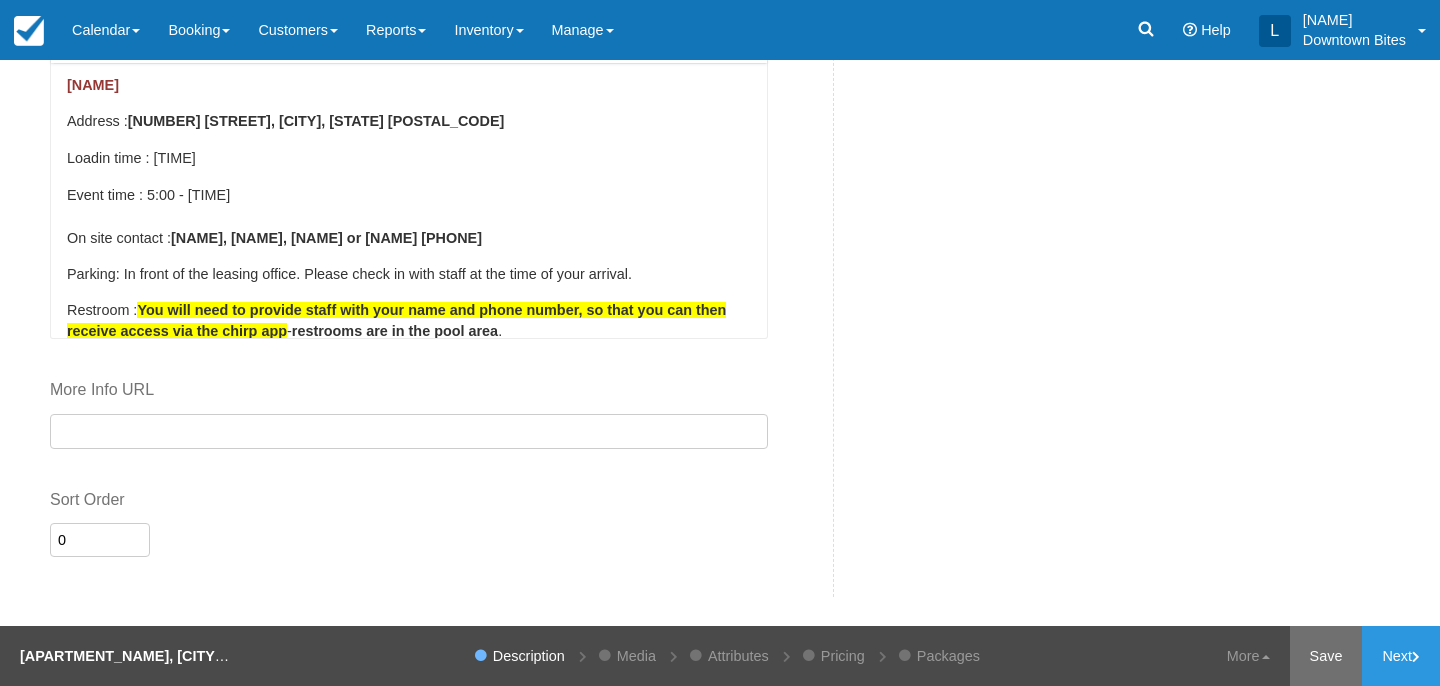 click on "Save" at bounding box center [1326, 656] 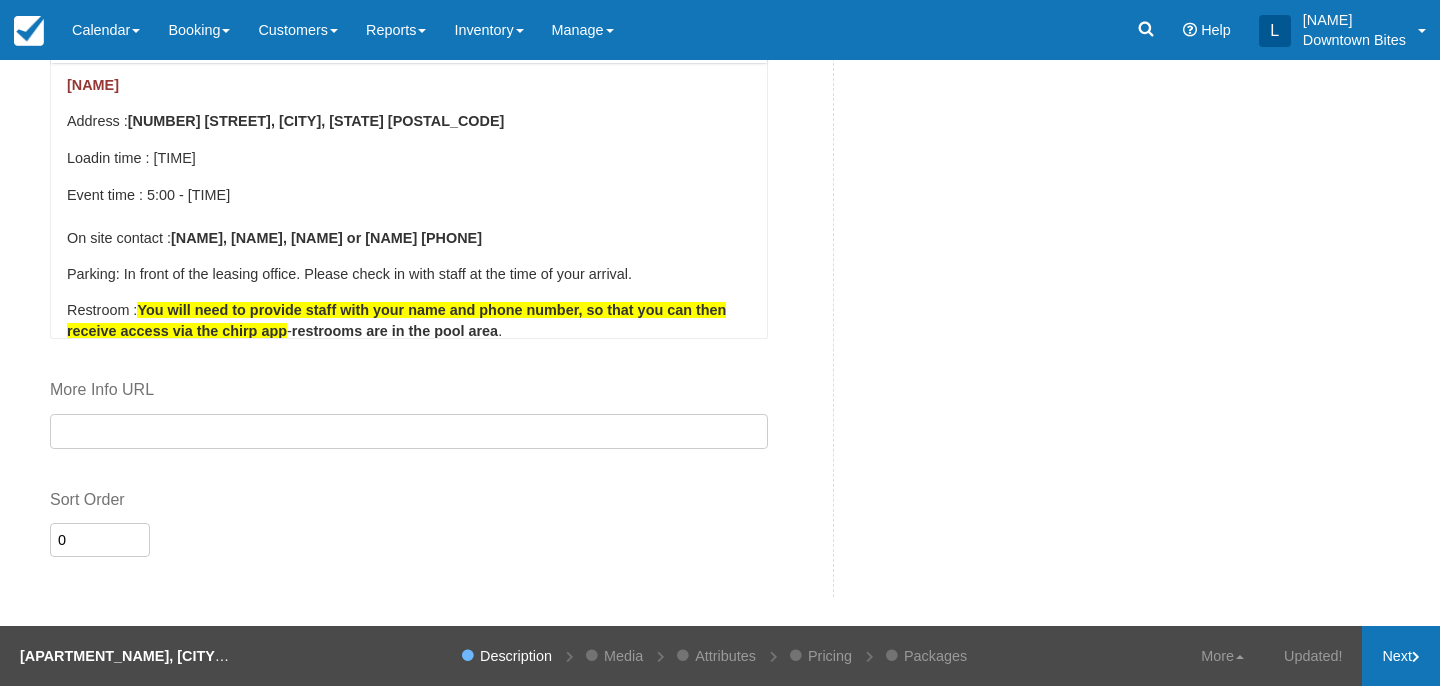 click on "Next" at bounding box center [1401, 656] 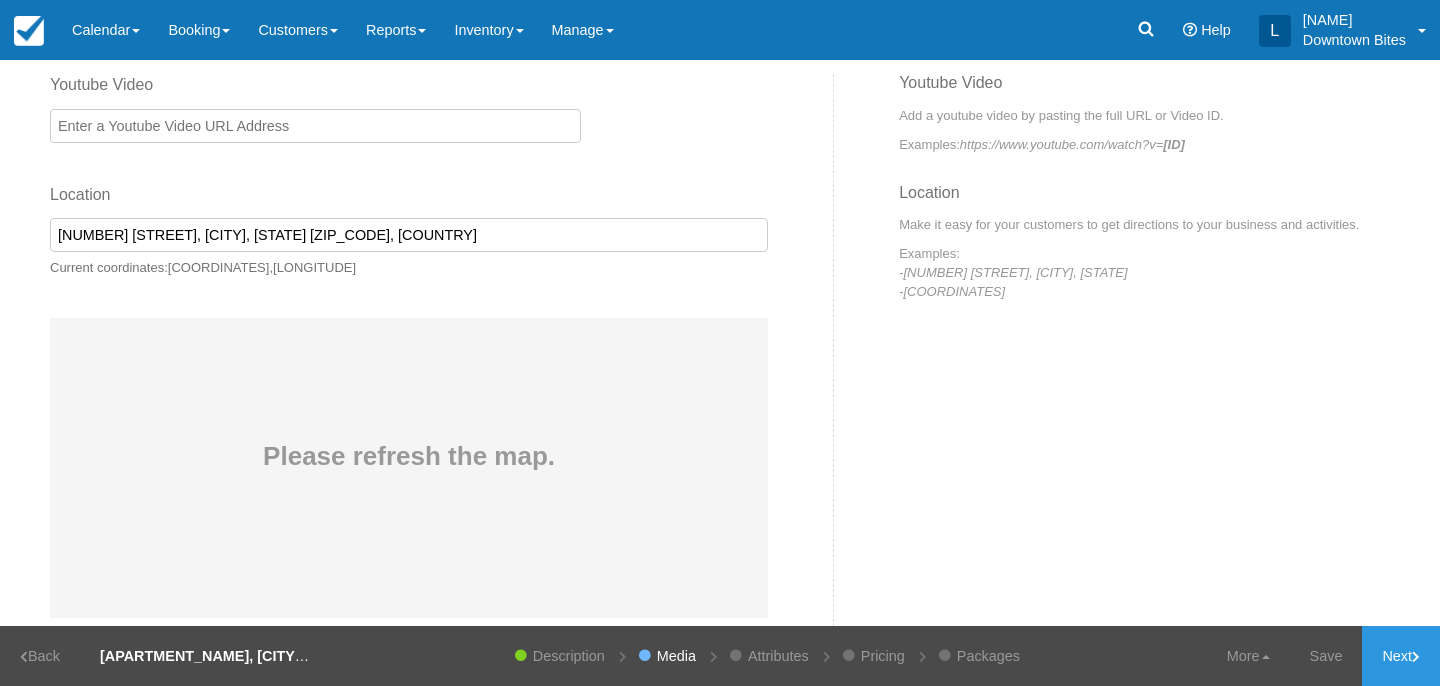 scroll, scrollTop: 526, scrollLeft: 0, axis: vertical 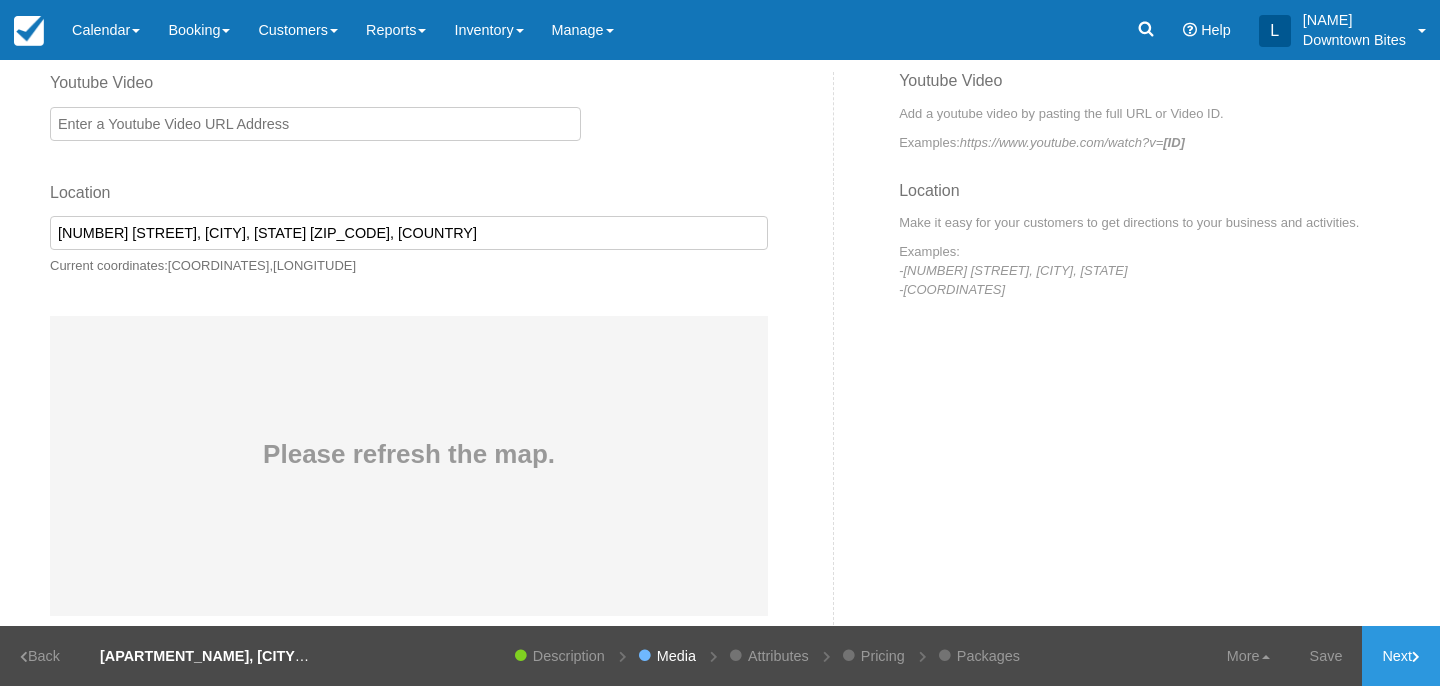 drag, startPoint x: 323, startPoint y: 233, endPoint x: 9, endPoint y: 227, distance: 314.0573 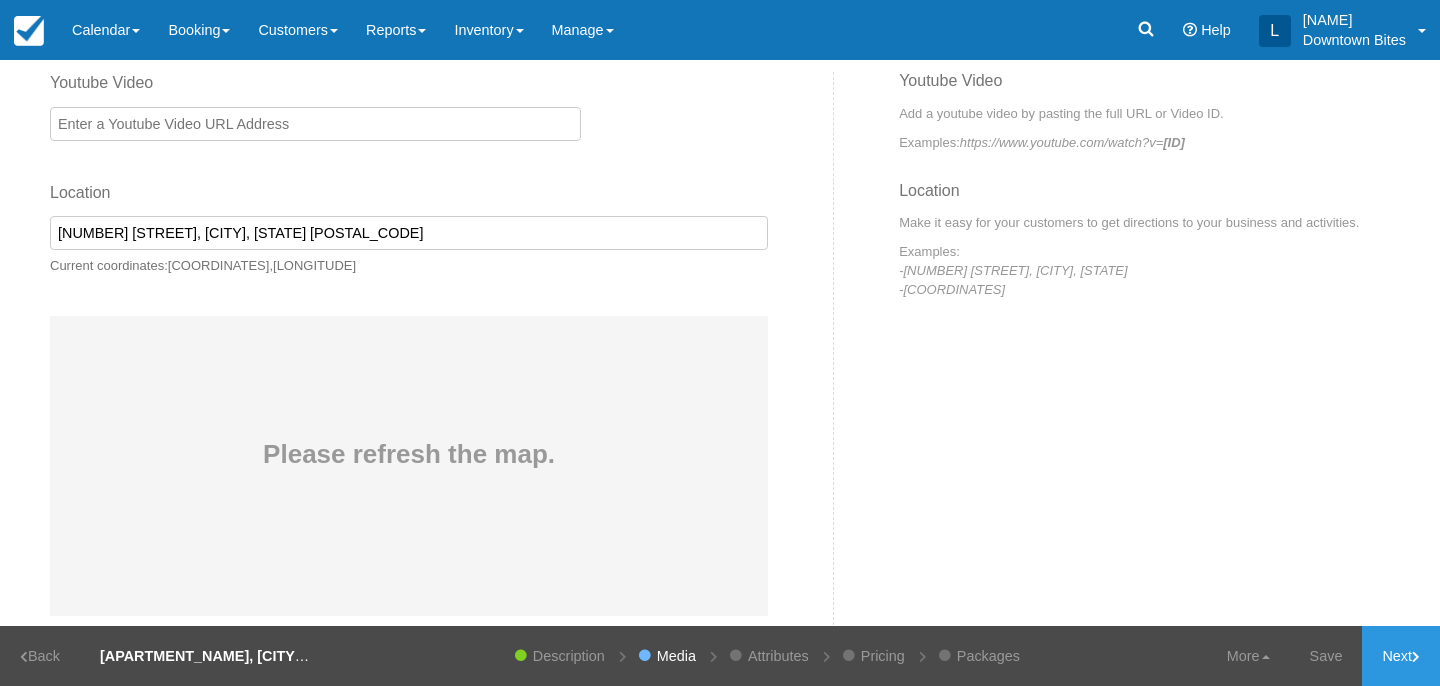 type on "950 Duesenberg Dr, Ontario, CA 91764, USA" 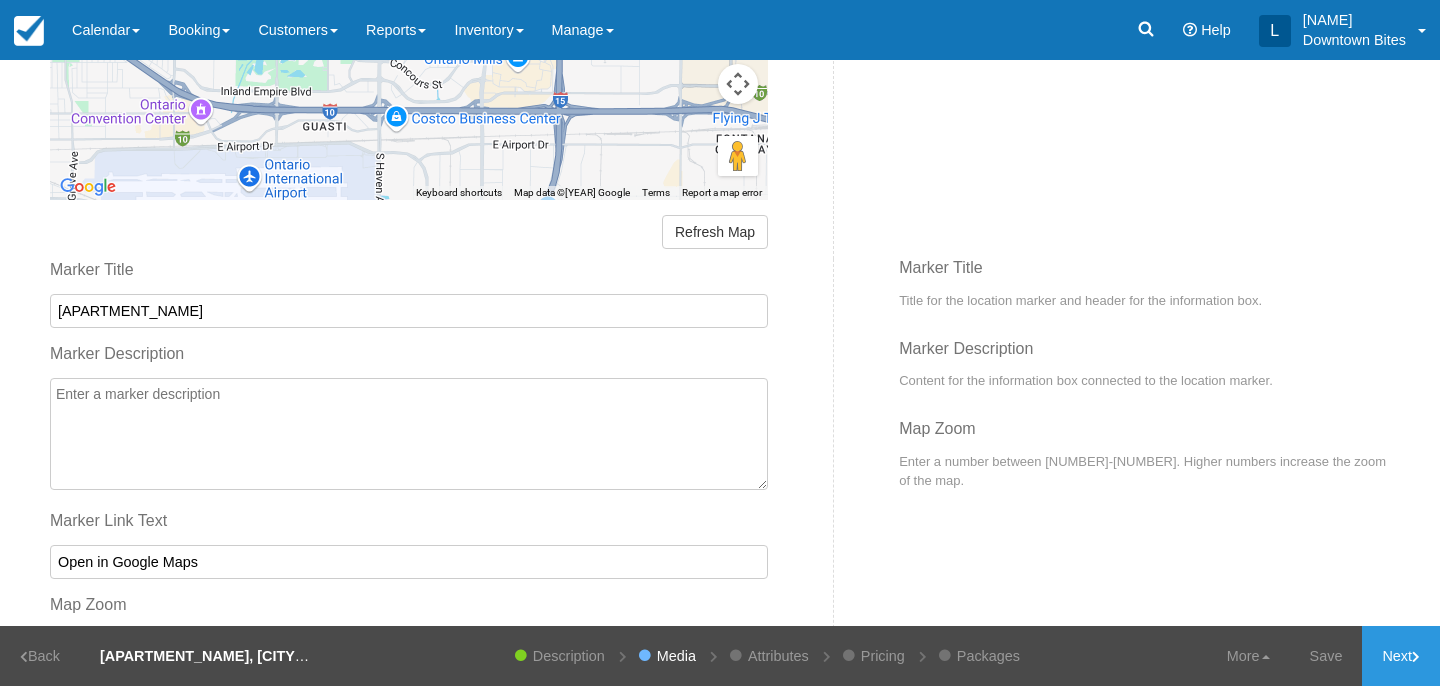 scroll, scrollTop: 955, scrollLeft: 0, axis: vertical 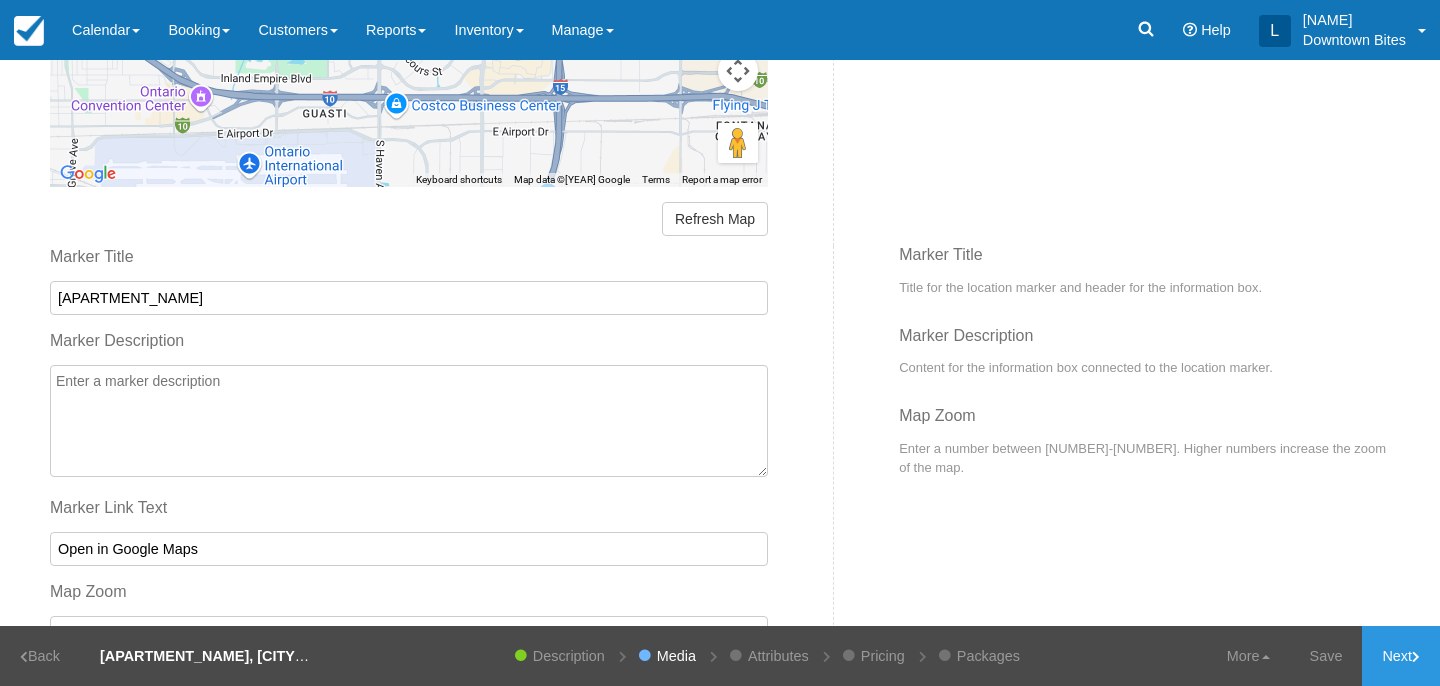 drag, startPoint x: 210, startPoint y: 294, endPoint x: 0, endPoint y: 284, distance: 210.23796 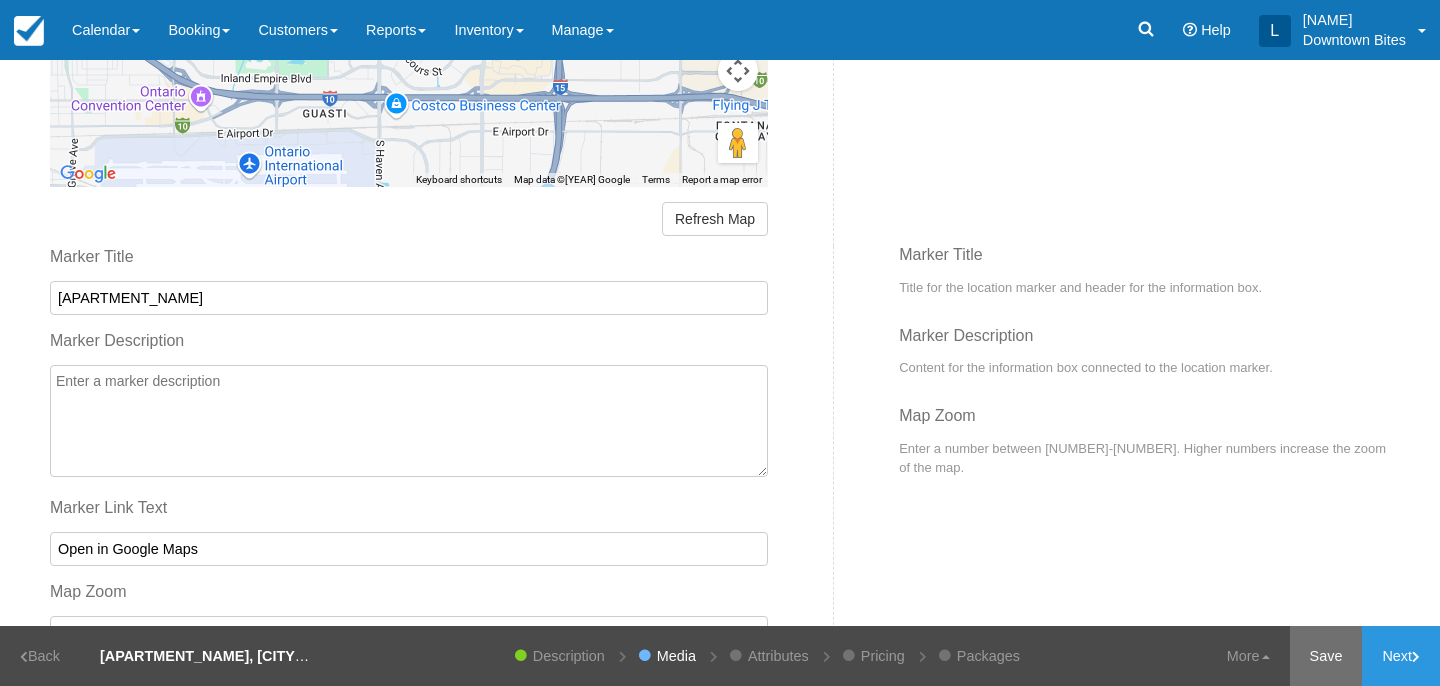 type on "Camden Landmark" 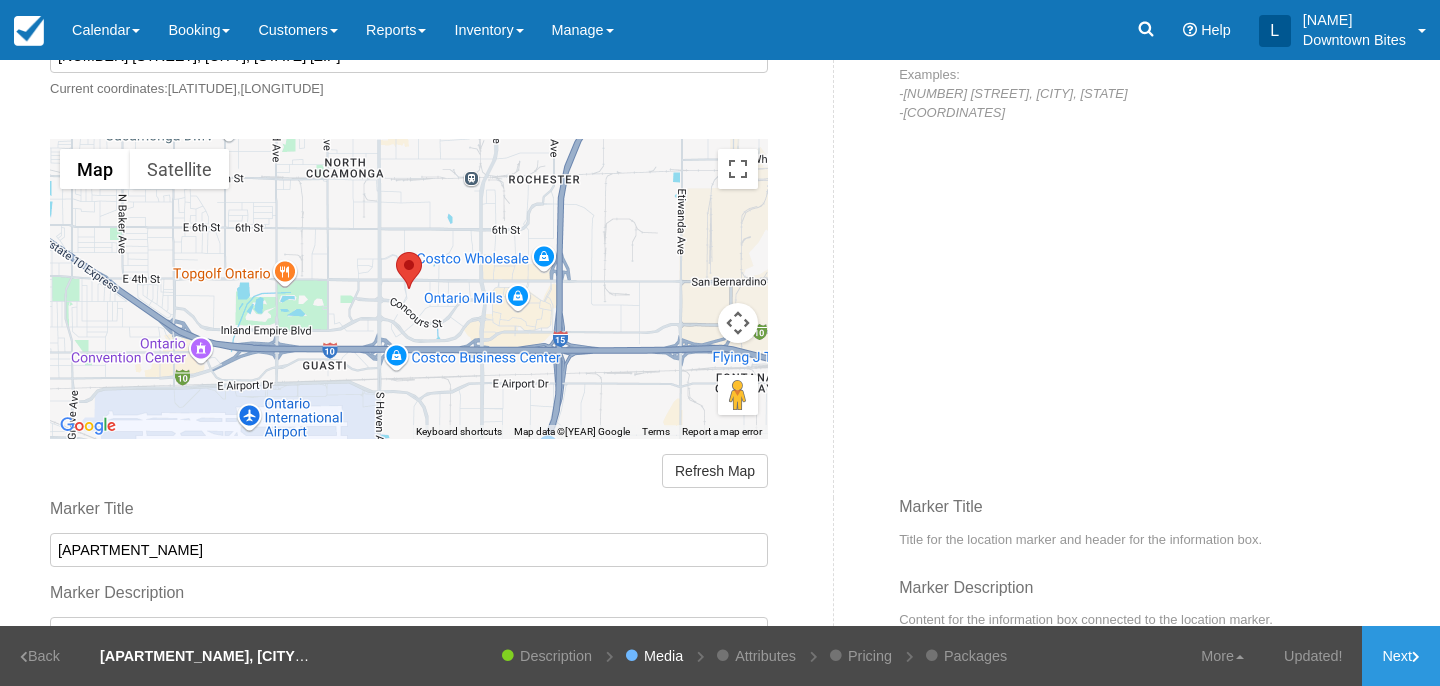 scroll, scrollTop: 581, scrollLeft: 0, axis: vertical 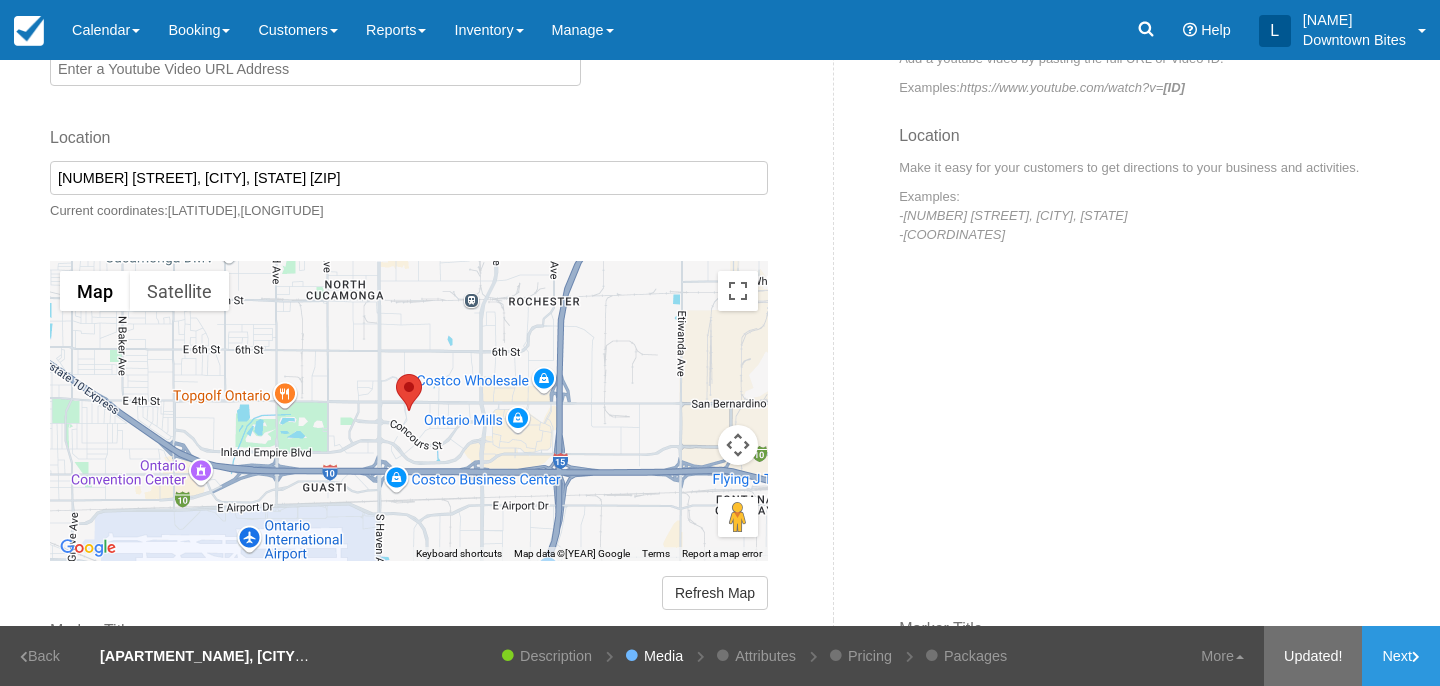 click on "Updated!" at bounding box center (1313, 656) 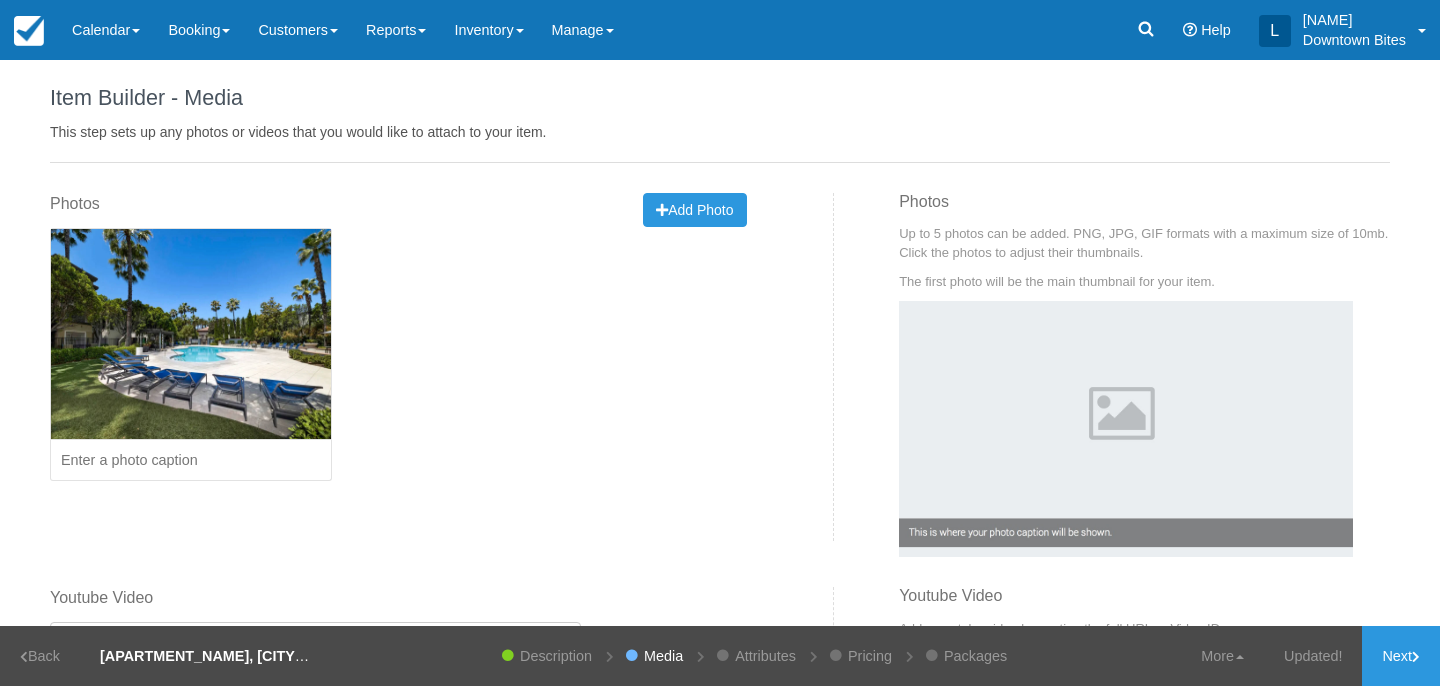 scroll, scrollTop: 0, scrollLeft: 0, axis: both 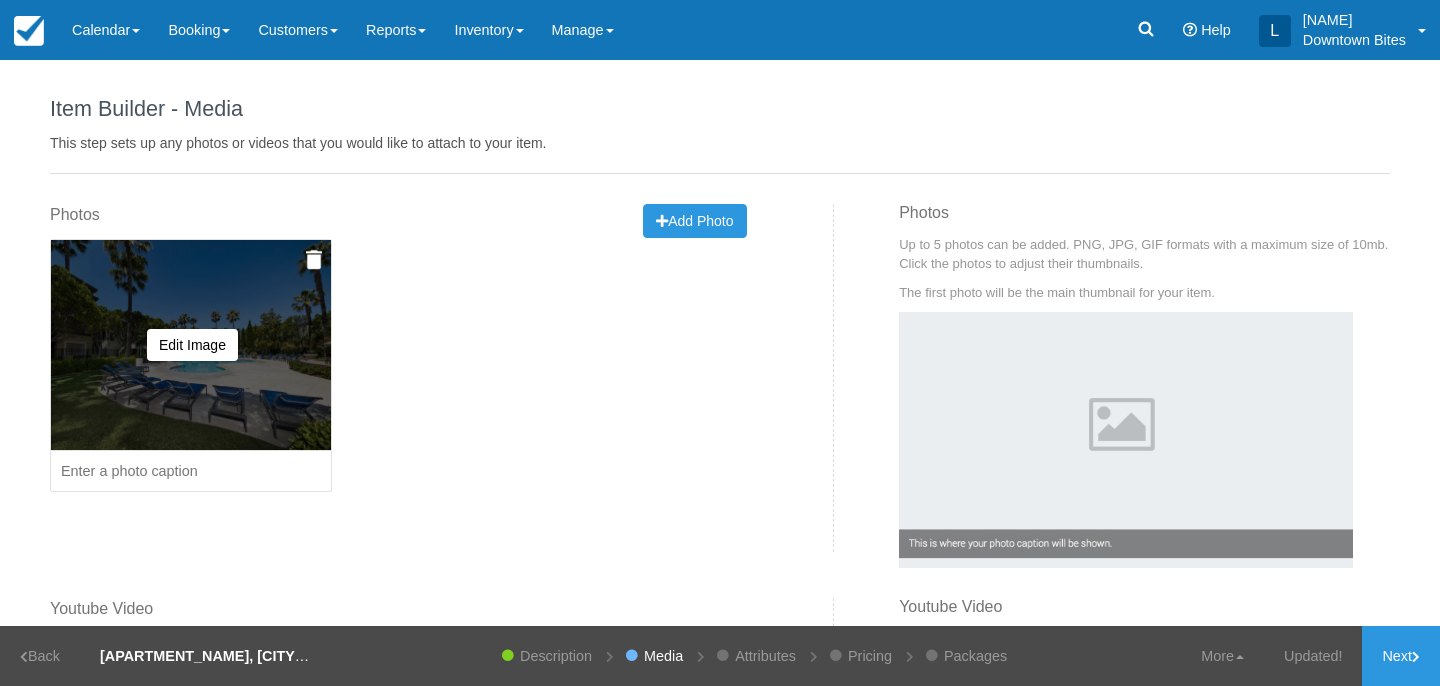 click at bounding box center (314, 260) 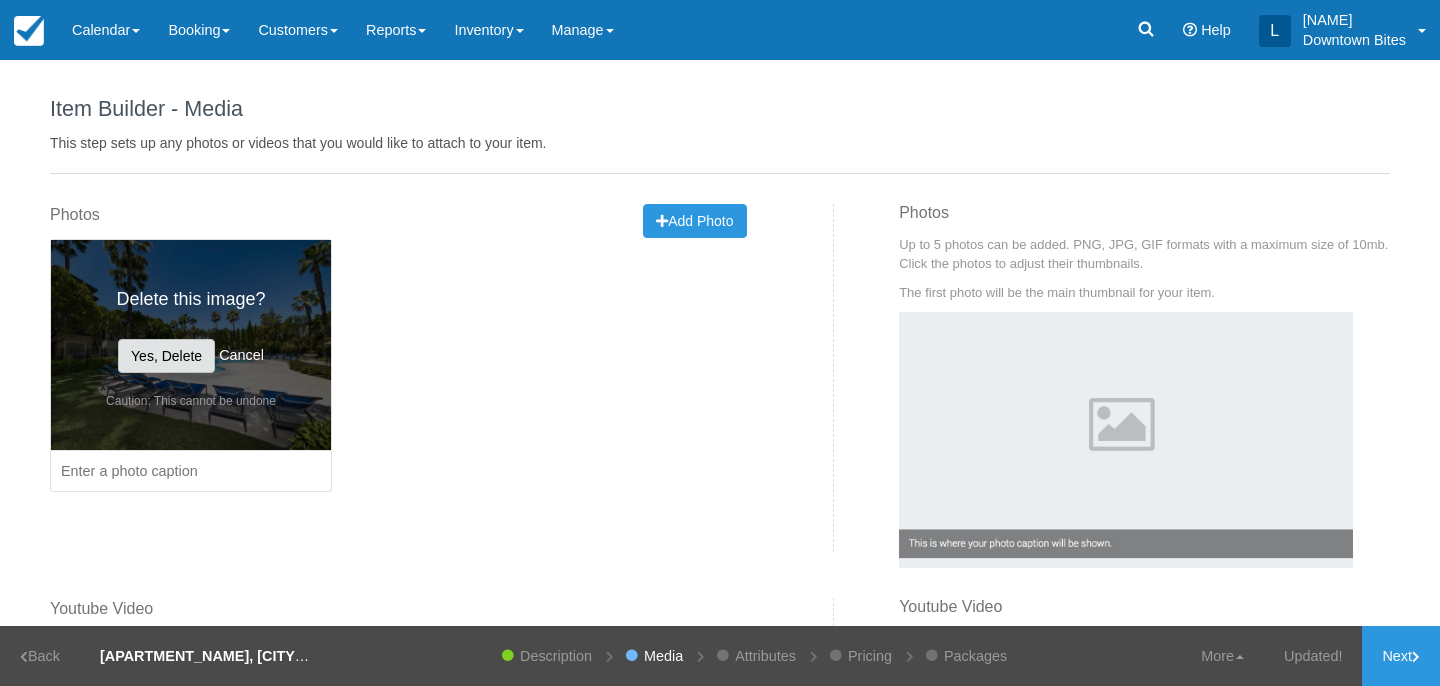 click on "Yes, Delete" at bounding box center [166, 356] 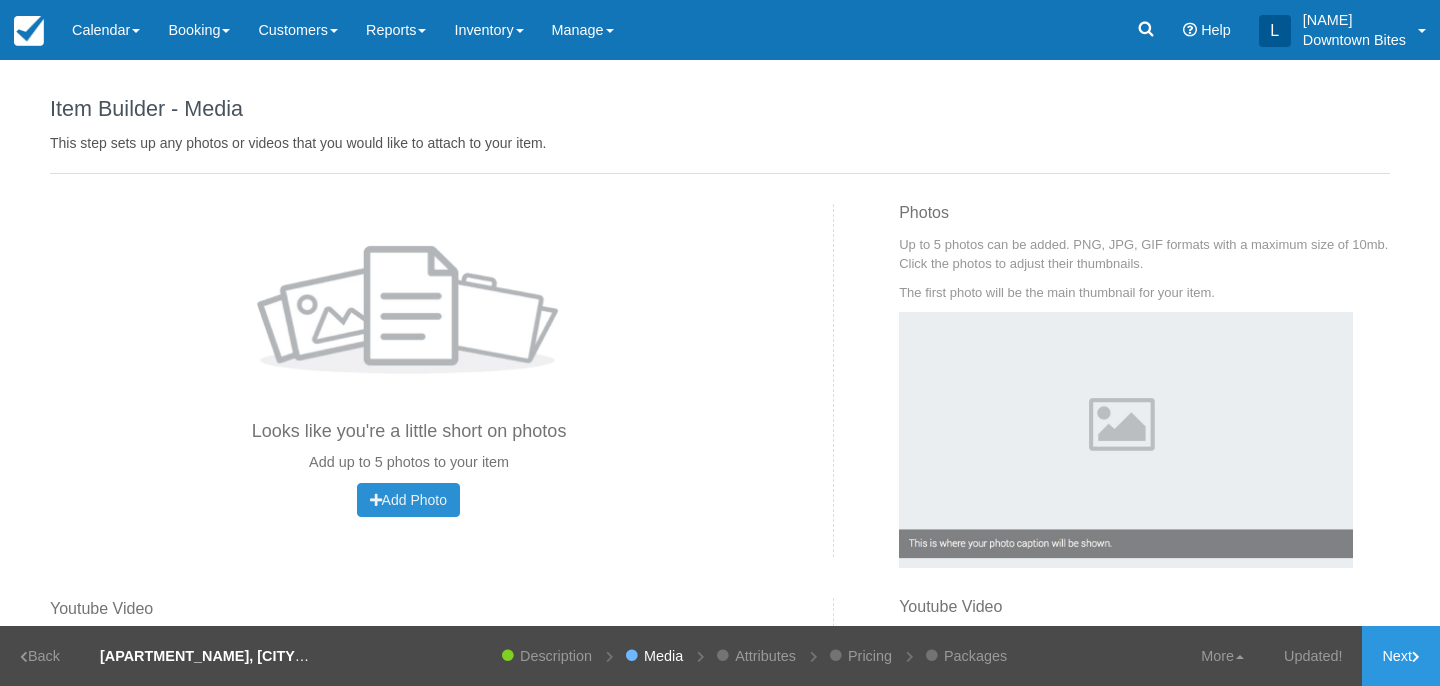 click on "Add Photo" at bounding box center [408, 500] 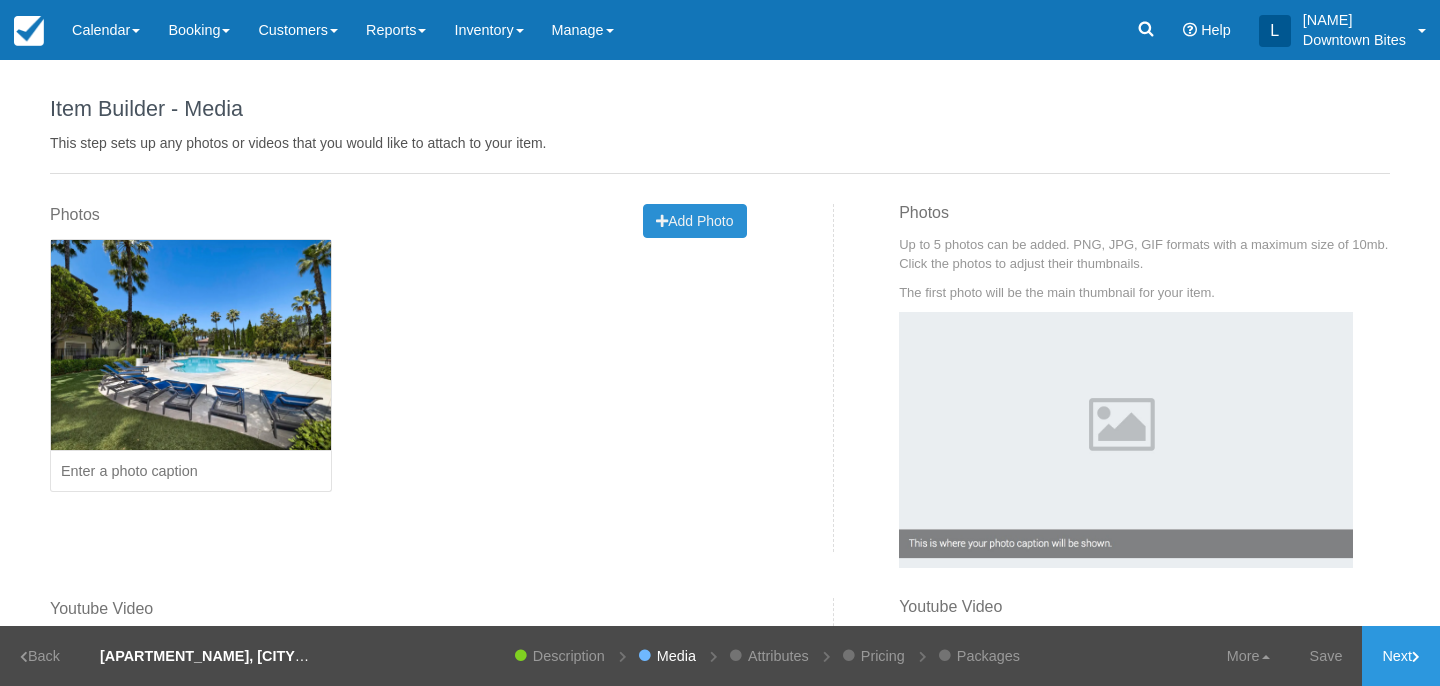 click on "Add Photo" at bounding box center (694, 221) 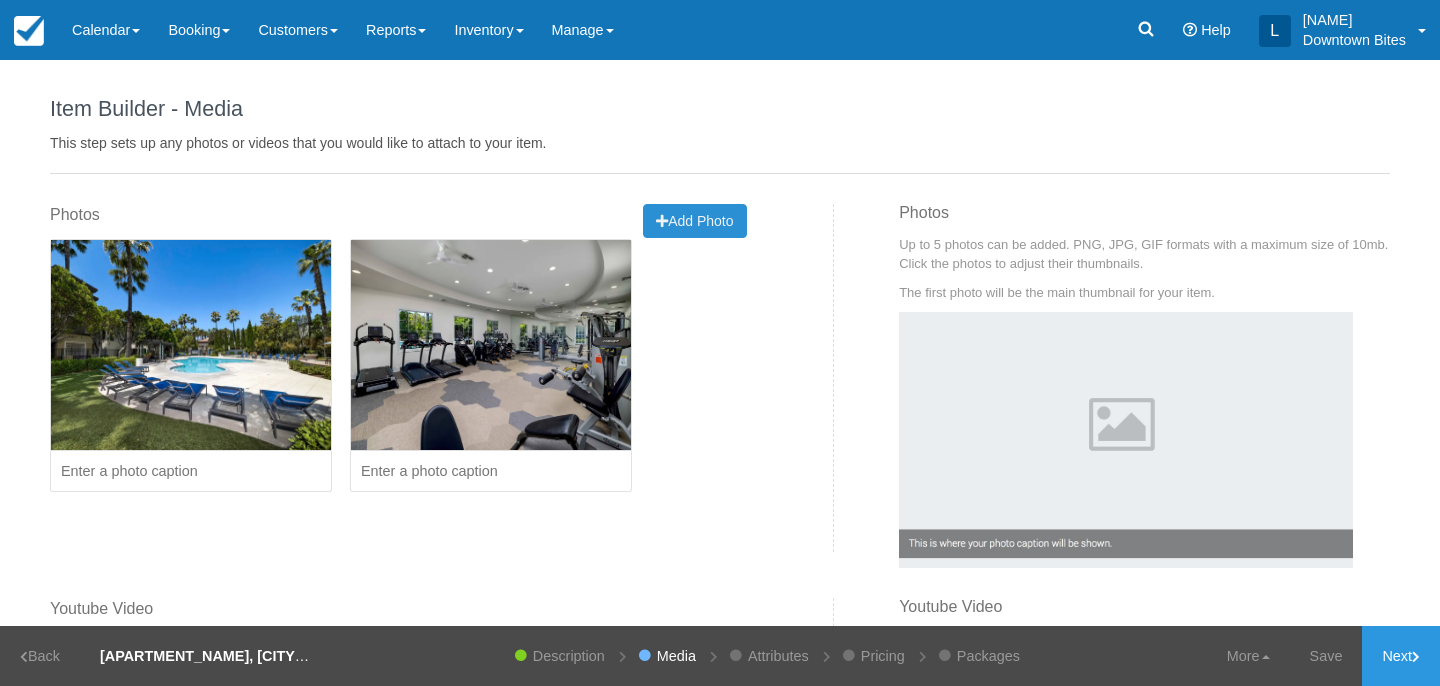 click on "Add Photo" at bounding box center [694, 221] 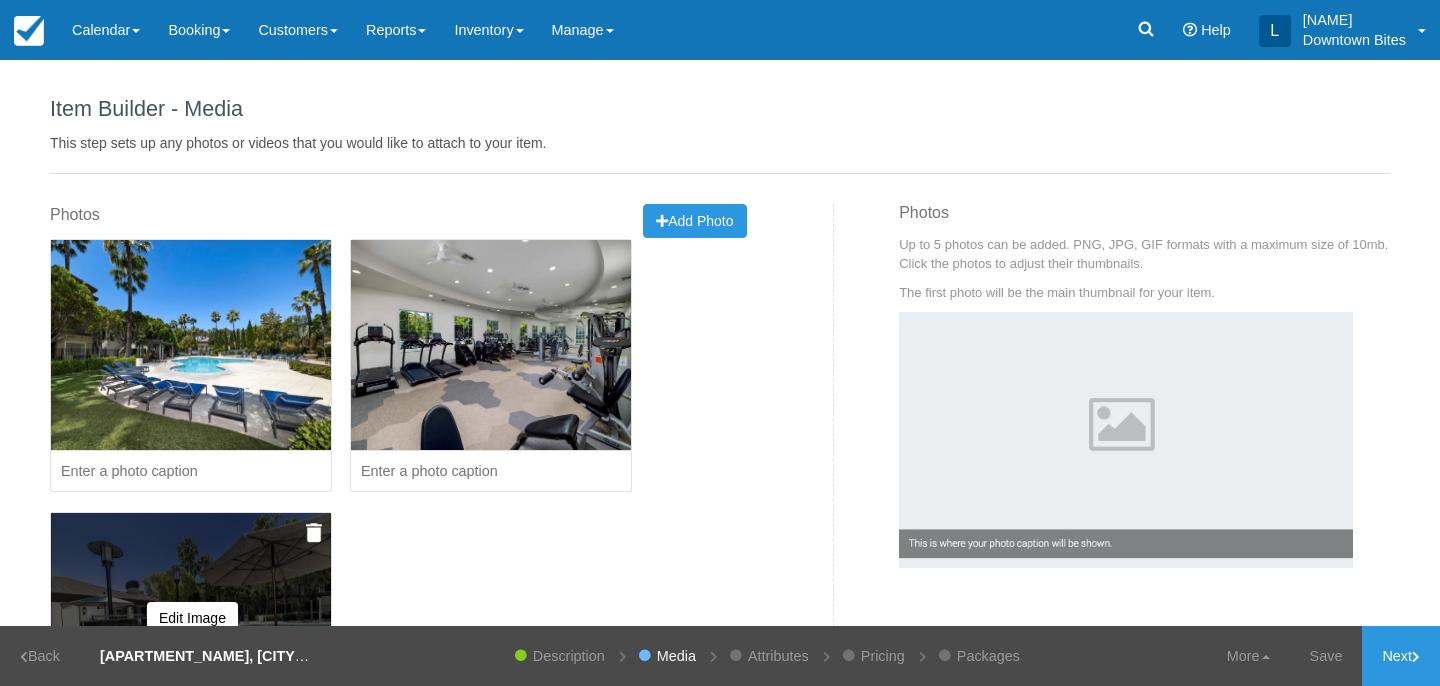 click at bounding box center [314, 533] 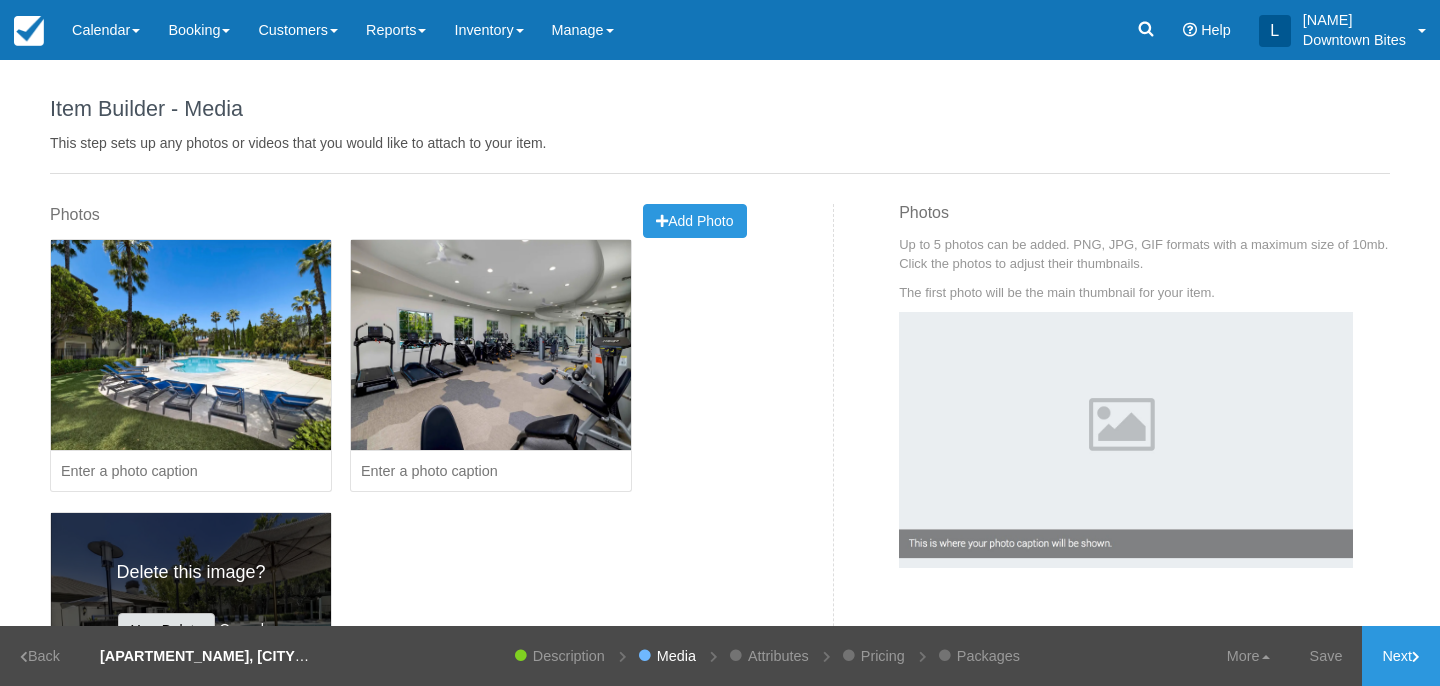 click on "Yes, Delete" at bounding box center (166, 630) 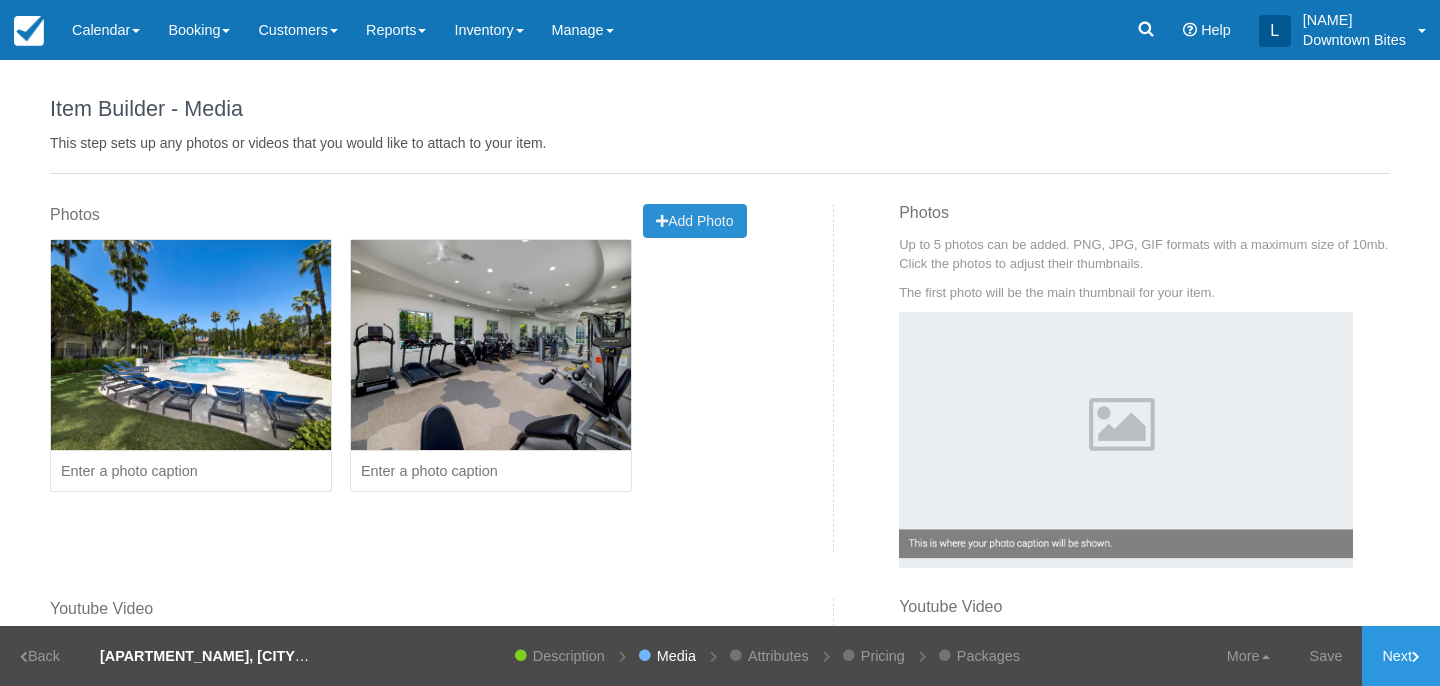 click on "Add Photo" at bounding box center (694, 221) 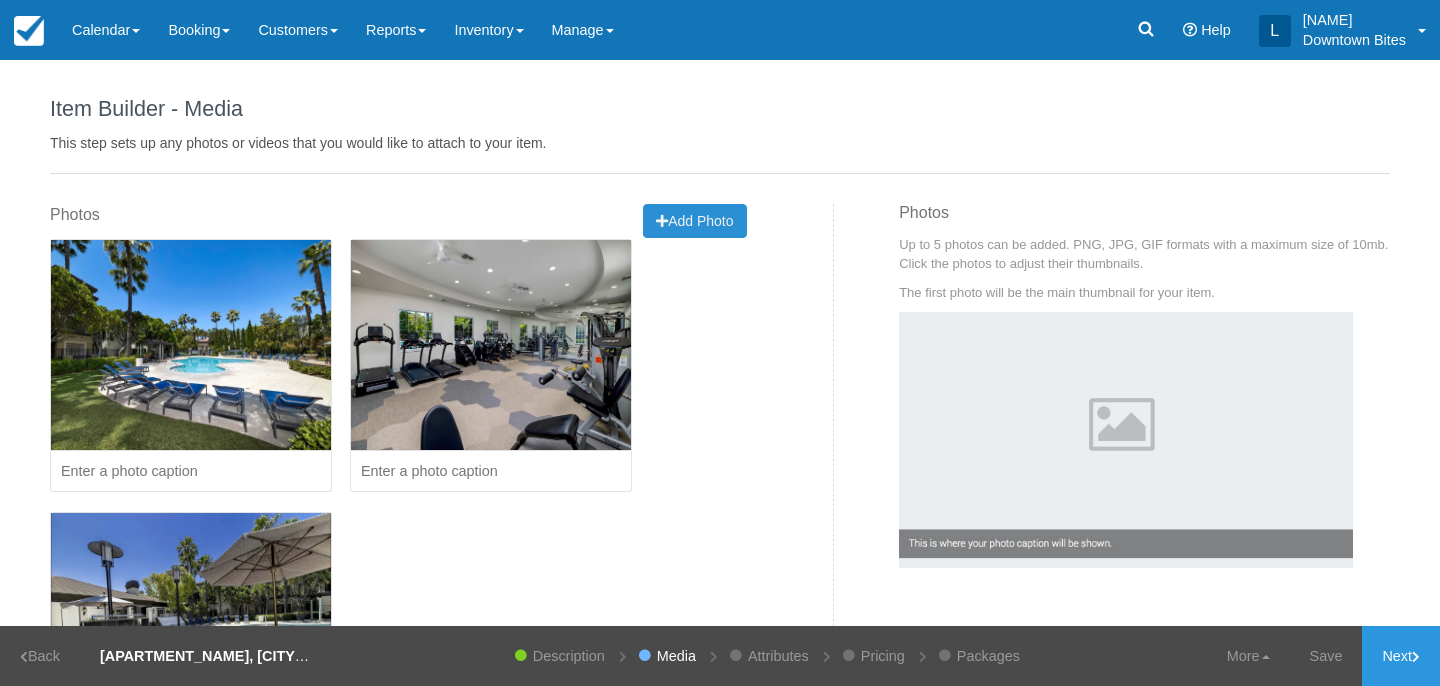 click on "Add Photo" at bounding box center (694, 221) 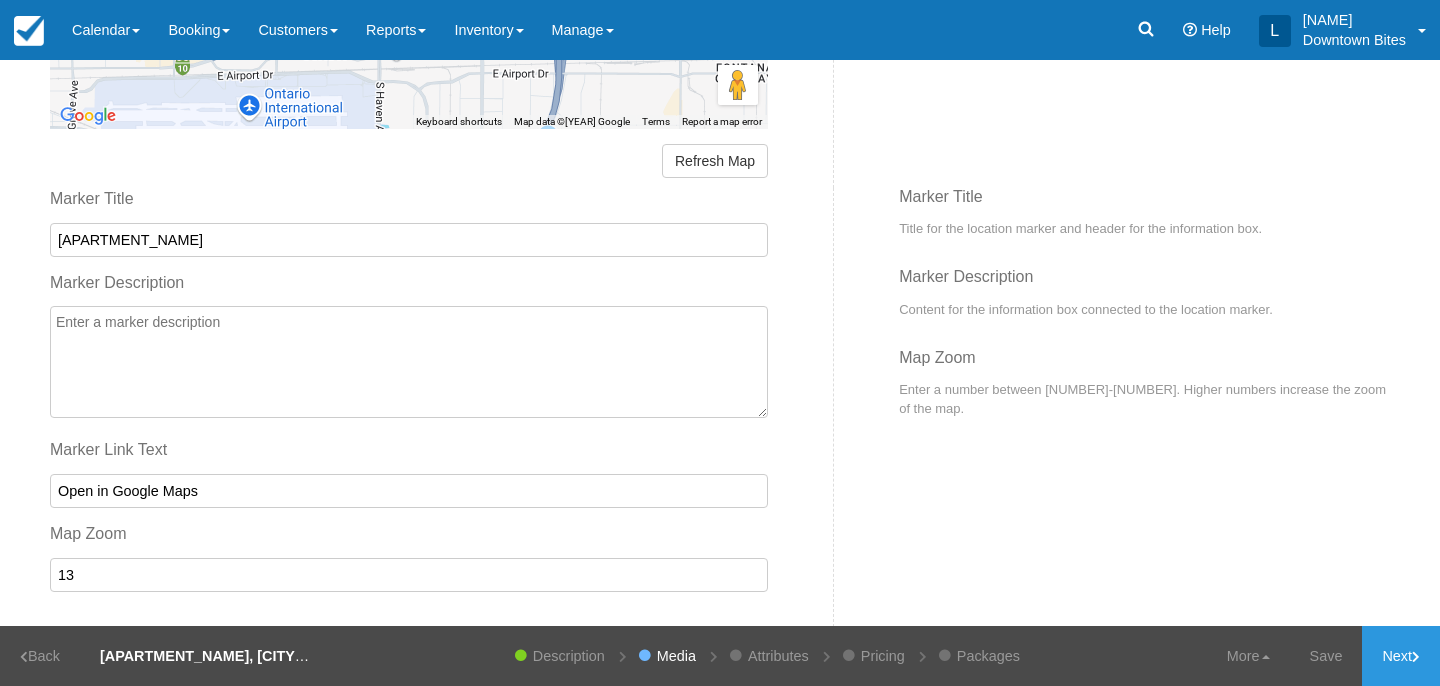 scroll, scrollTop: 1276, scrollLeft: 0, axis: vertical 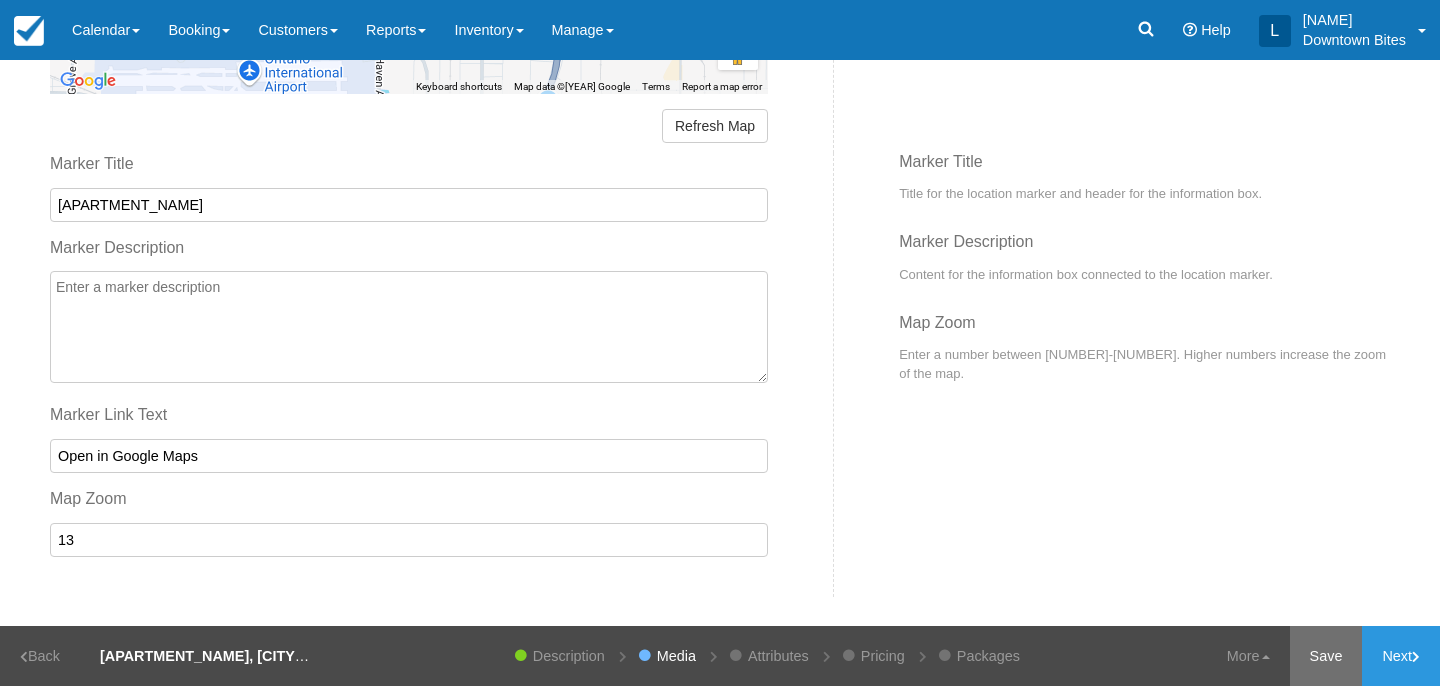 click on "Save" at bounding box center (1326, 656) 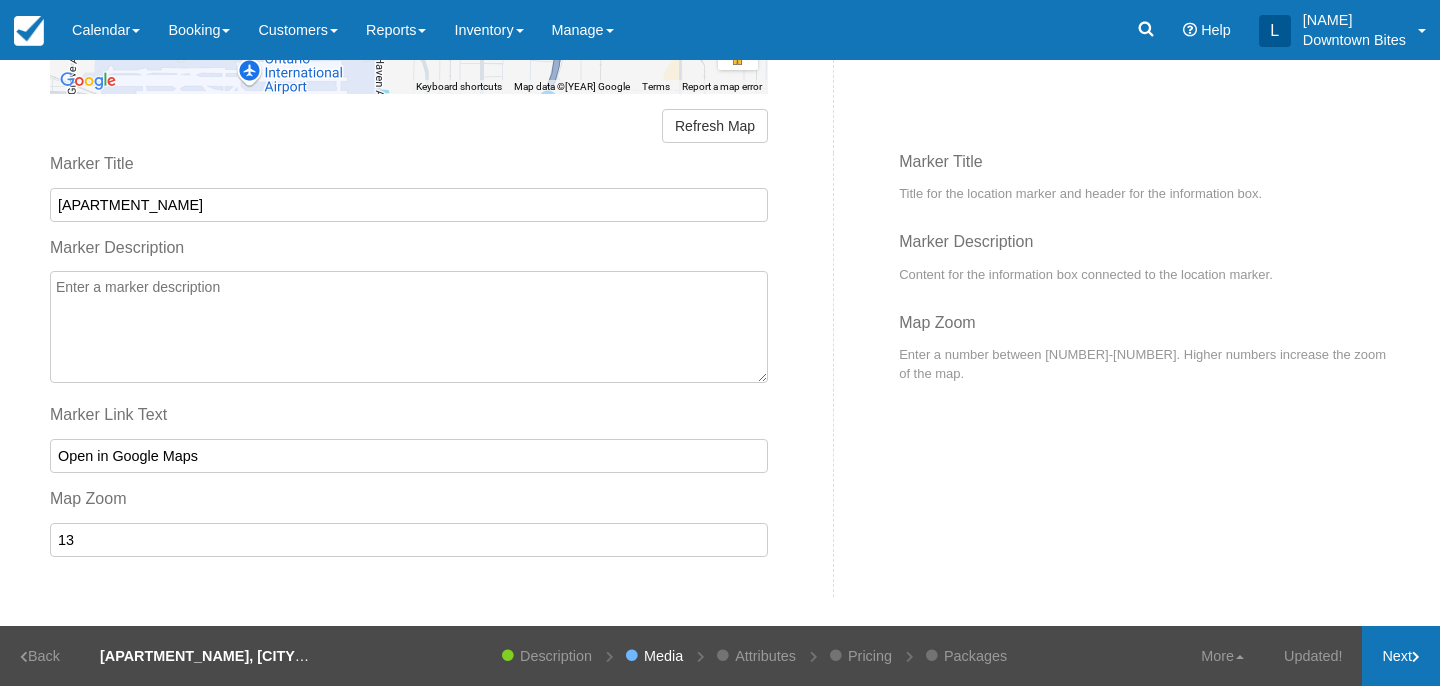 click on "Next" at bounding box center (1401, 656) 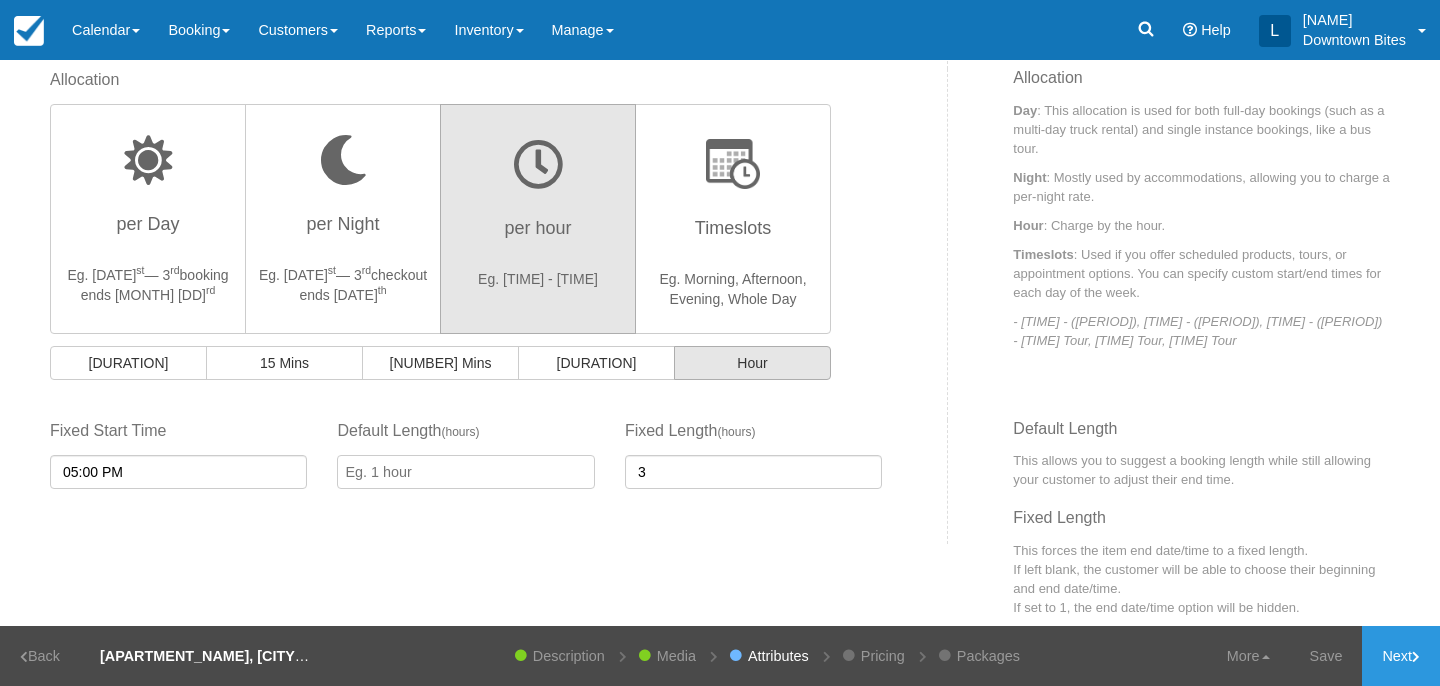 scroll, scrollTop: 497, scrollLeft: 0, axis: vertical 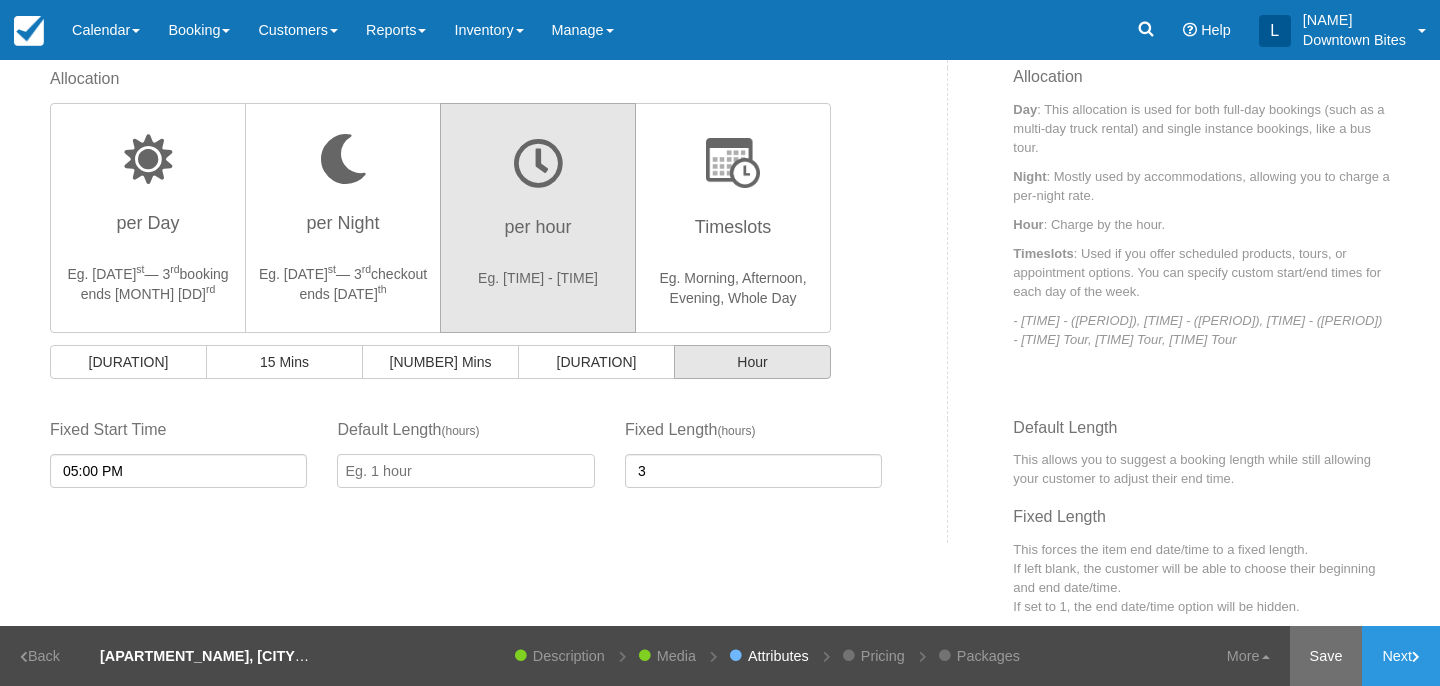 click on "Save" at bounding box center [1326, 656] 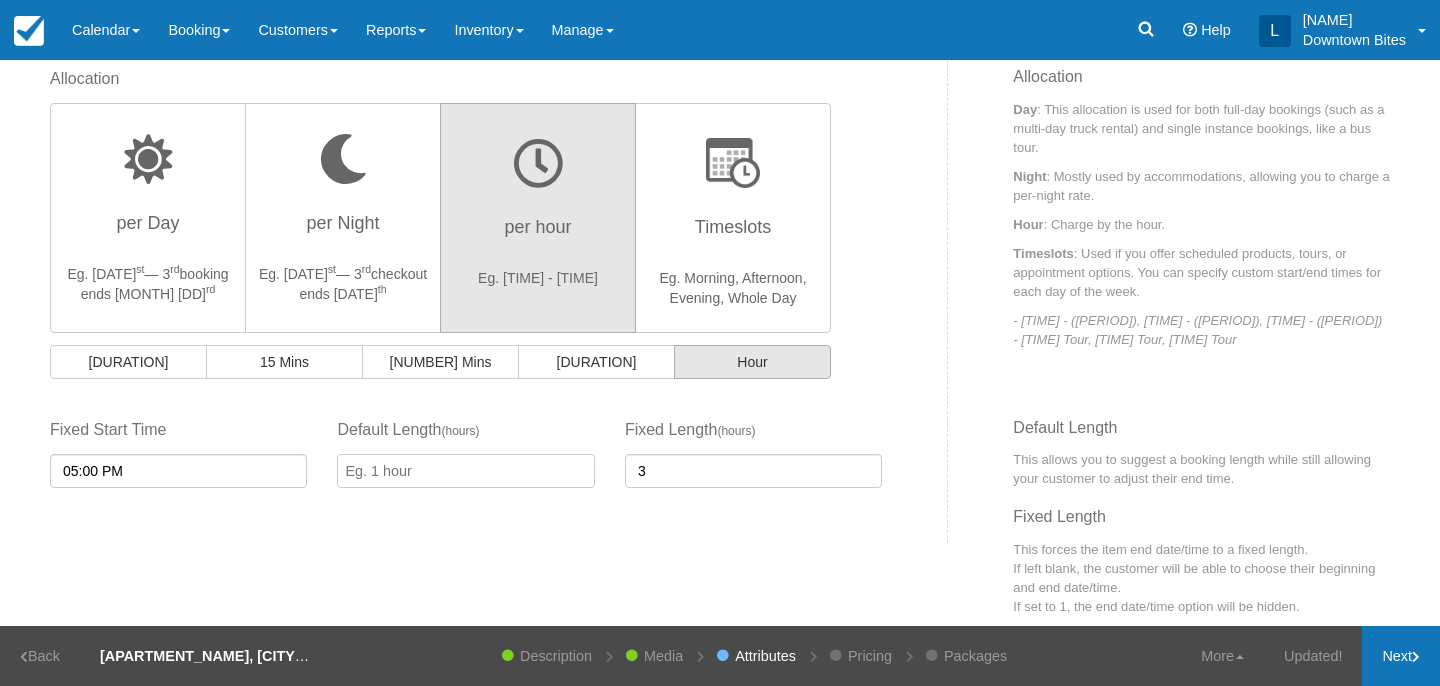click on "Next" at bounding box center [1401, 656] 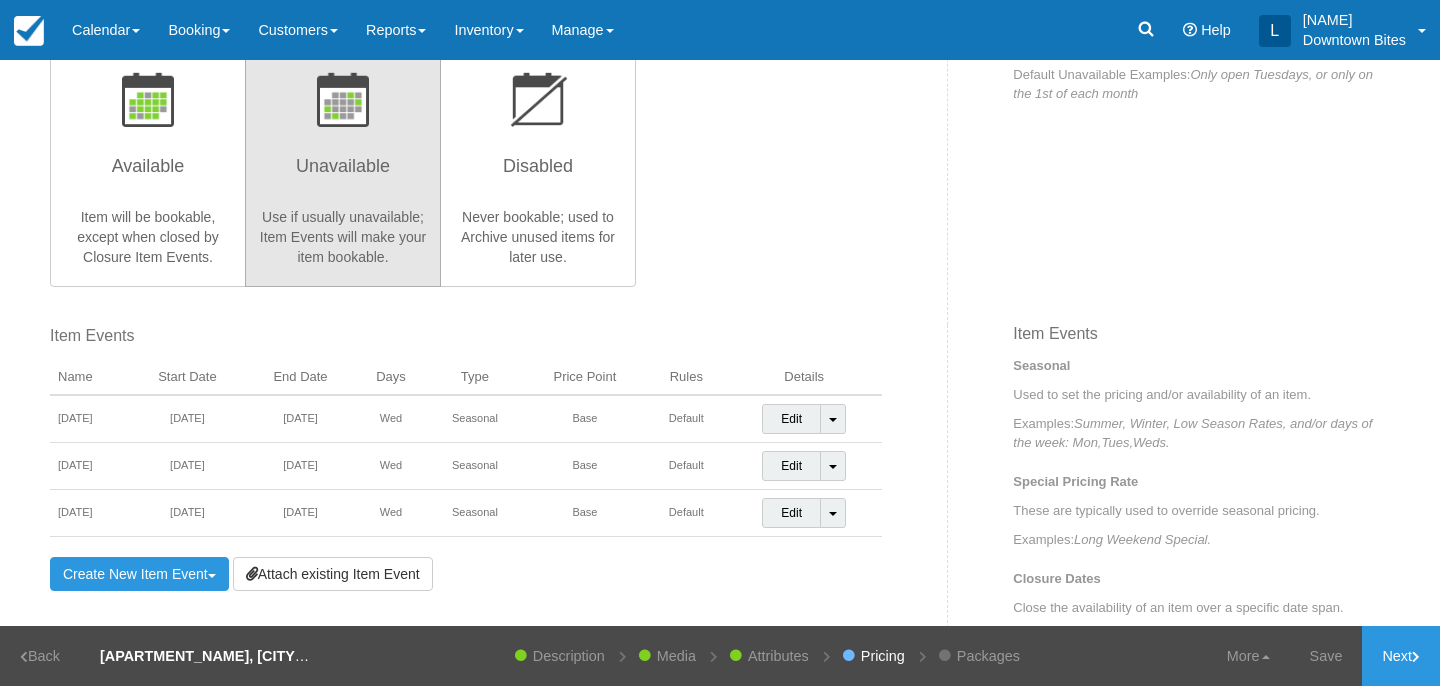 scroll, scrollTop: 473, scrollLeft: 0, axis: vertical 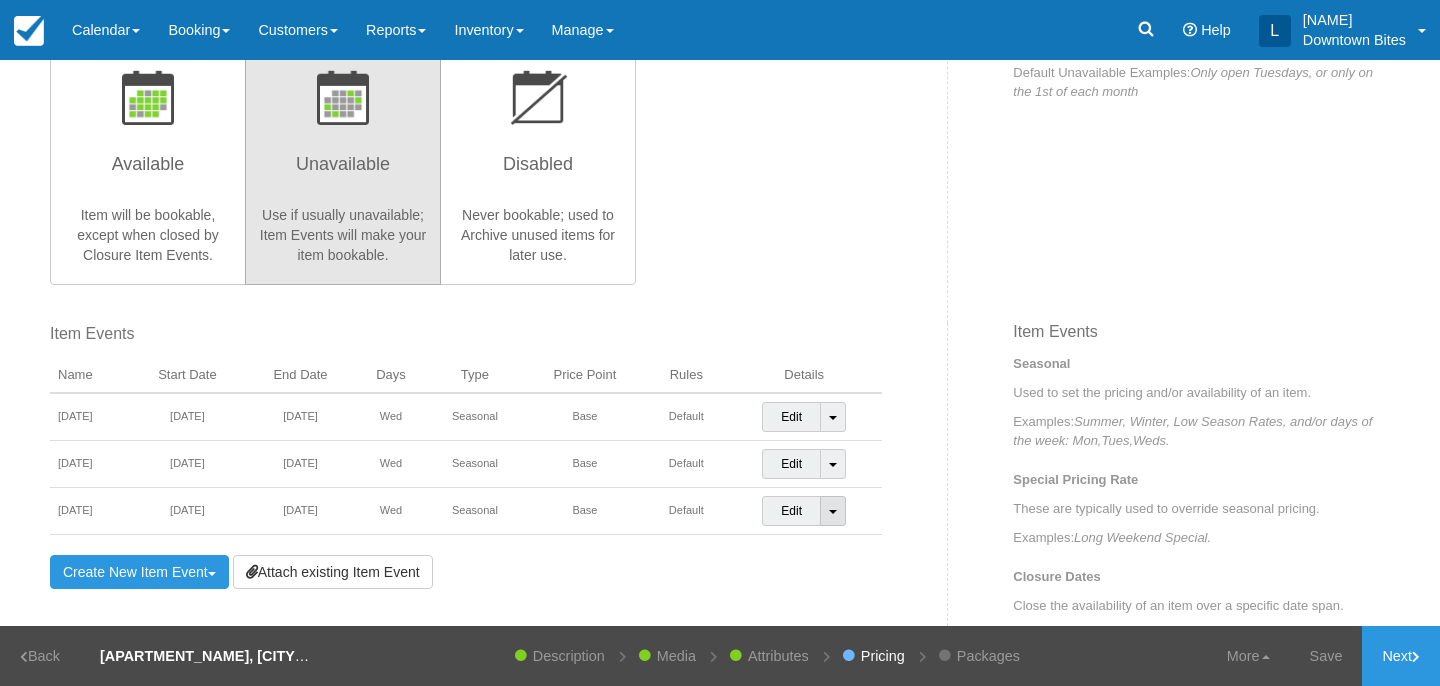 click at bounding box center (833, 512) 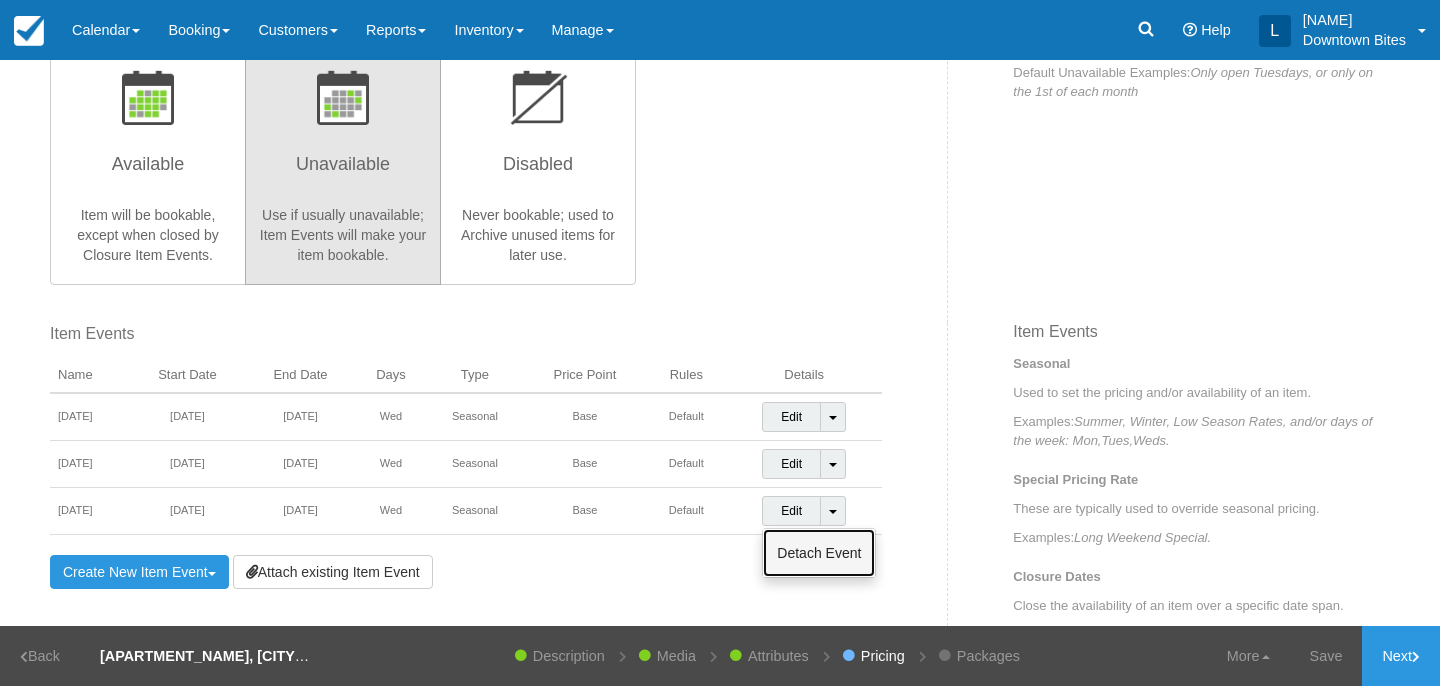 click on "Detach Event" at bounding box center [819, 553] 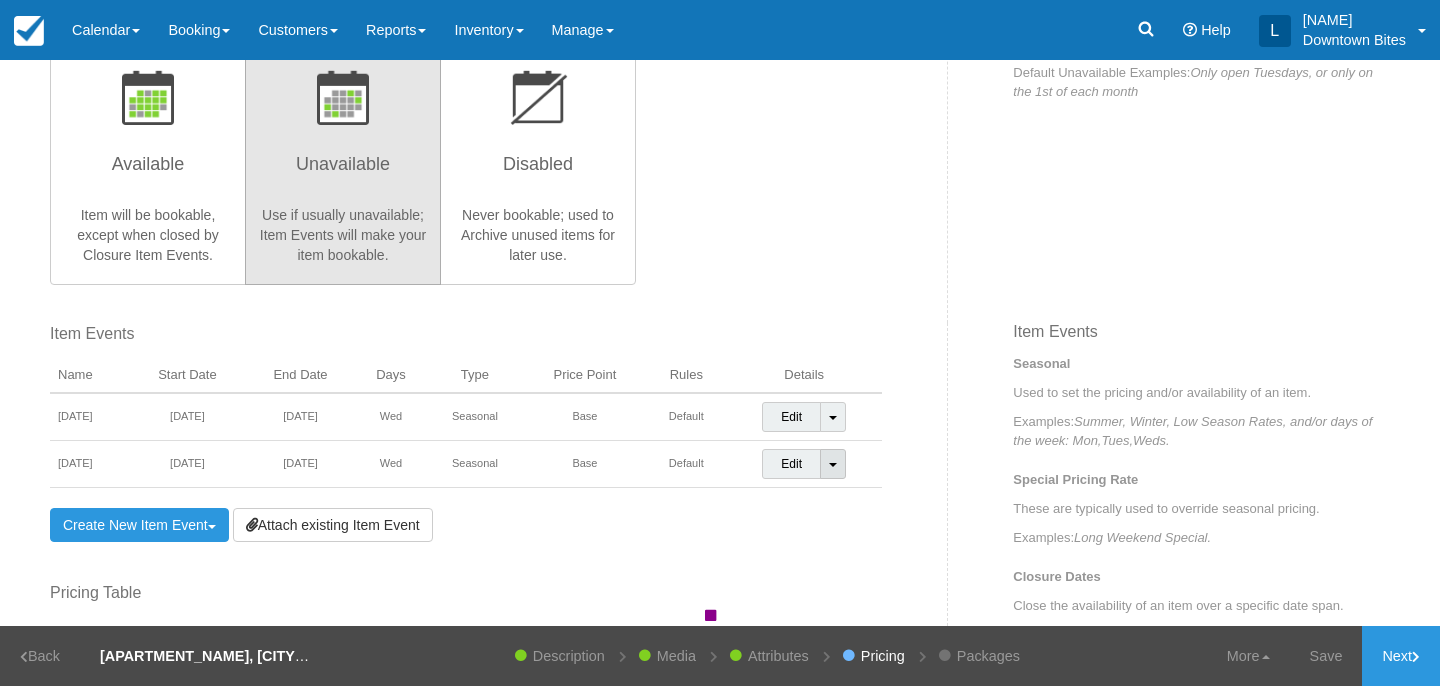 click on "Toggle Dropdown" at bounding box center [833, 464] 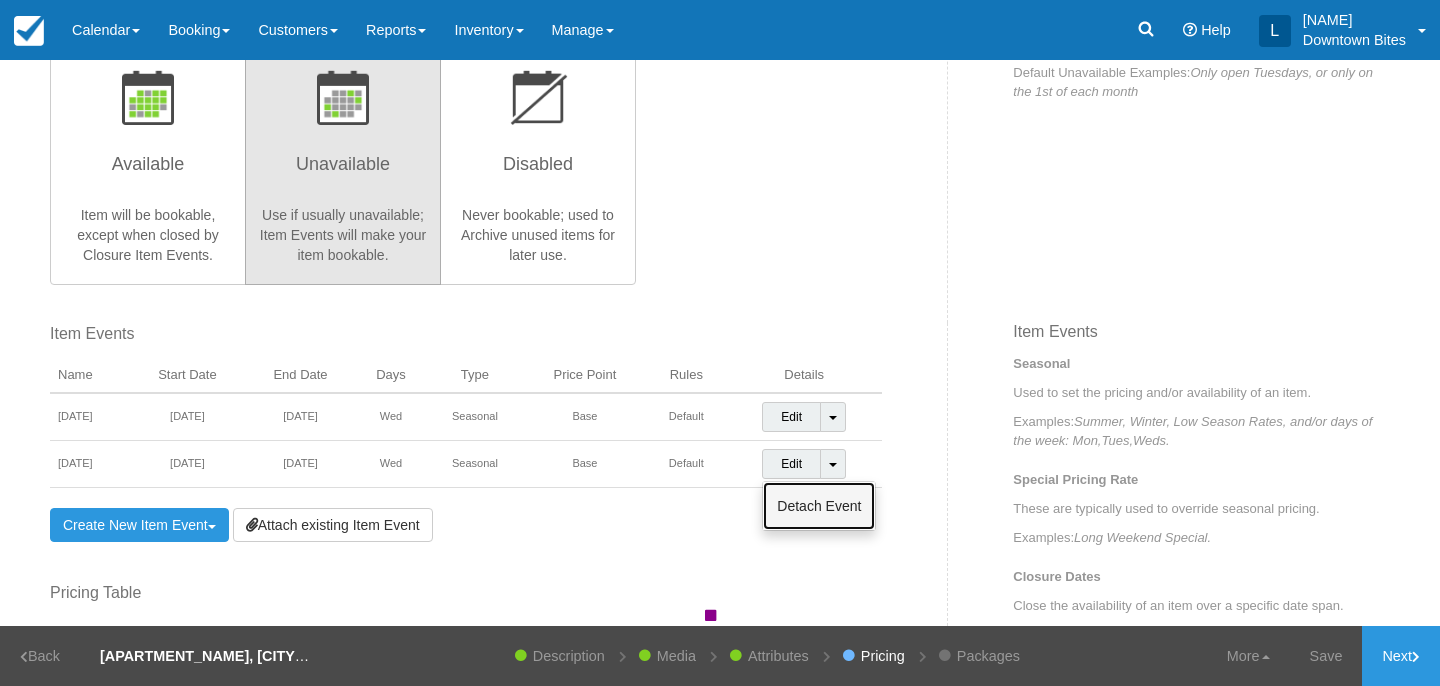 click on "Detach Event" at bounding box center (819, 506) 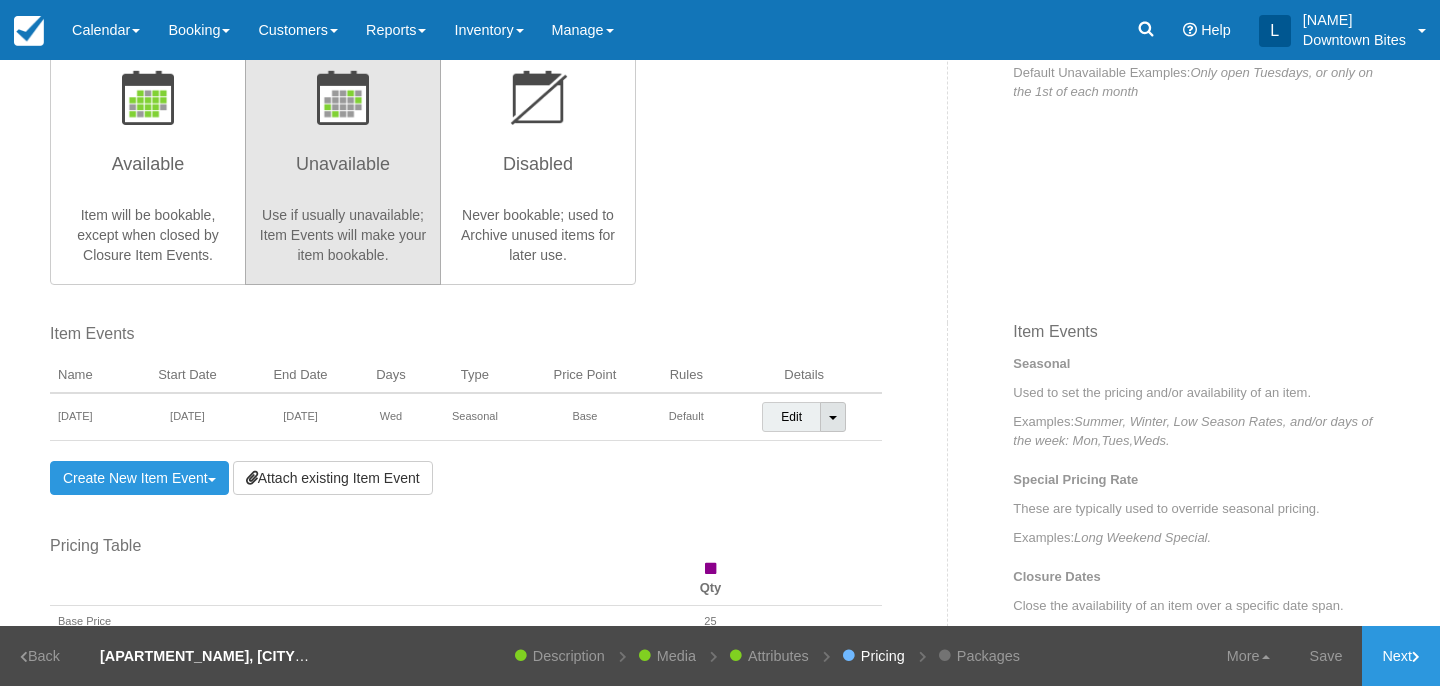 click on "Toggle Dropdown" at bounding box center [833, 417] 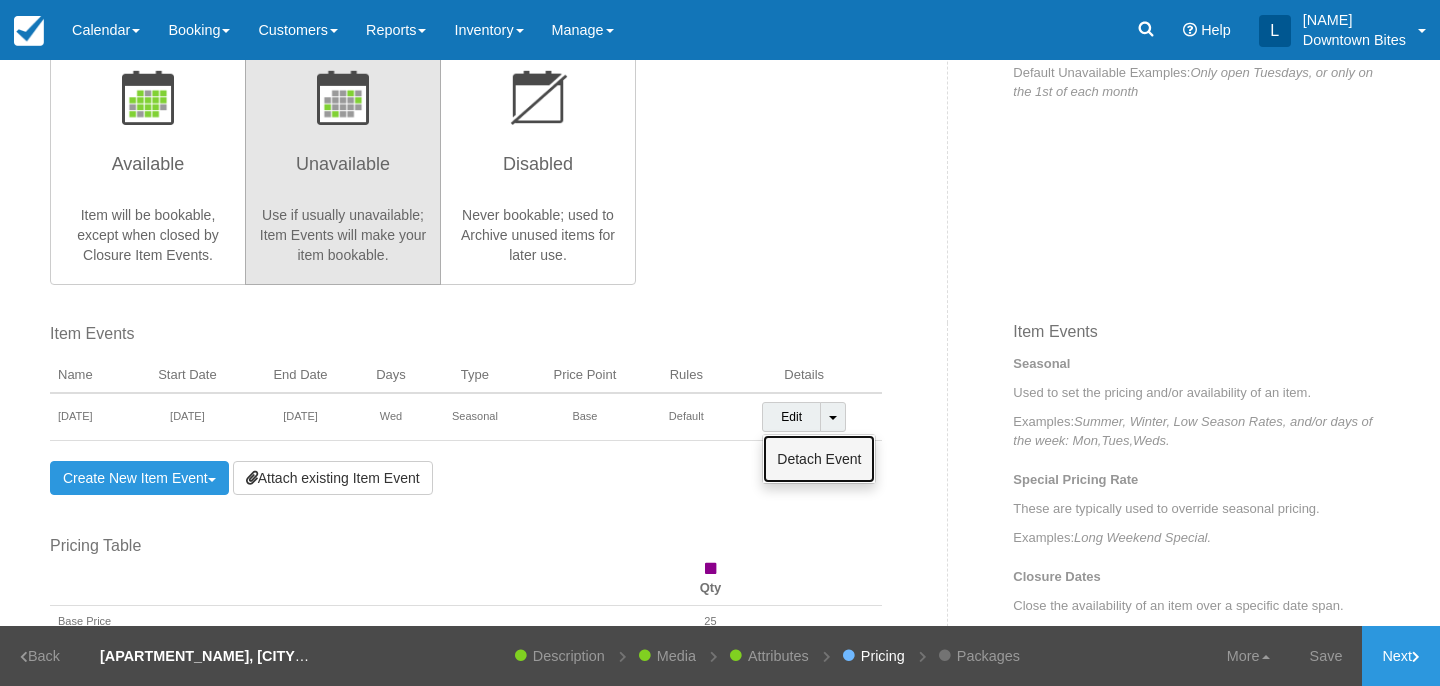 click on "Detach Event" at bounding box center [819, 459] 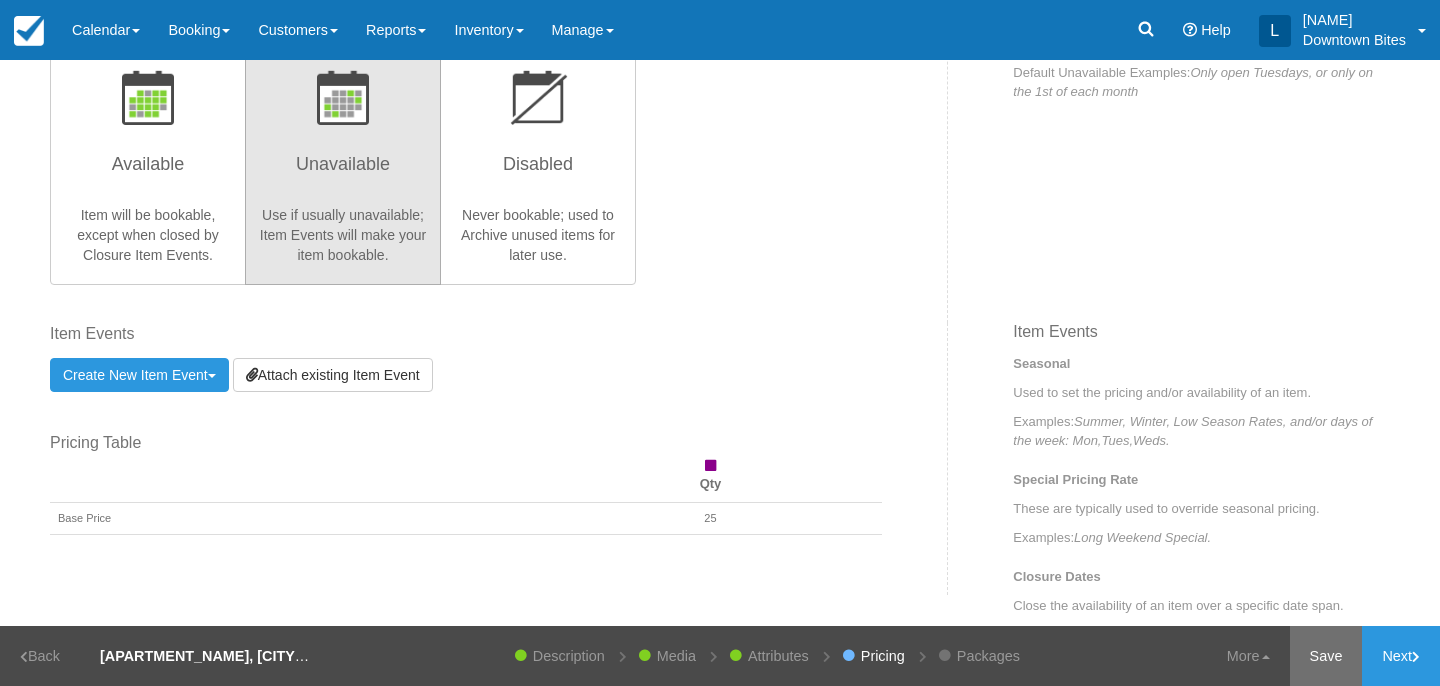 click on "Save" at bounding box center [1326, 656] 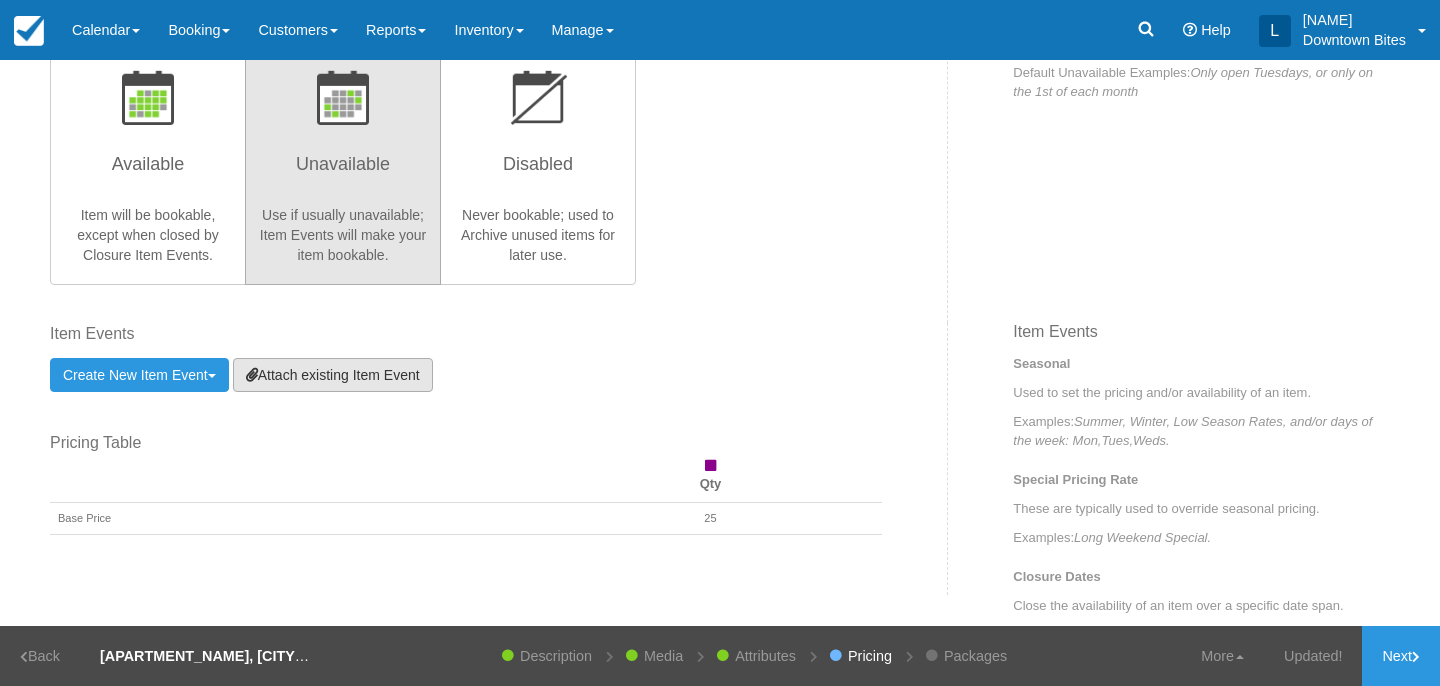 click on "Attach existing Item Event" at bounding box center (333, 375) 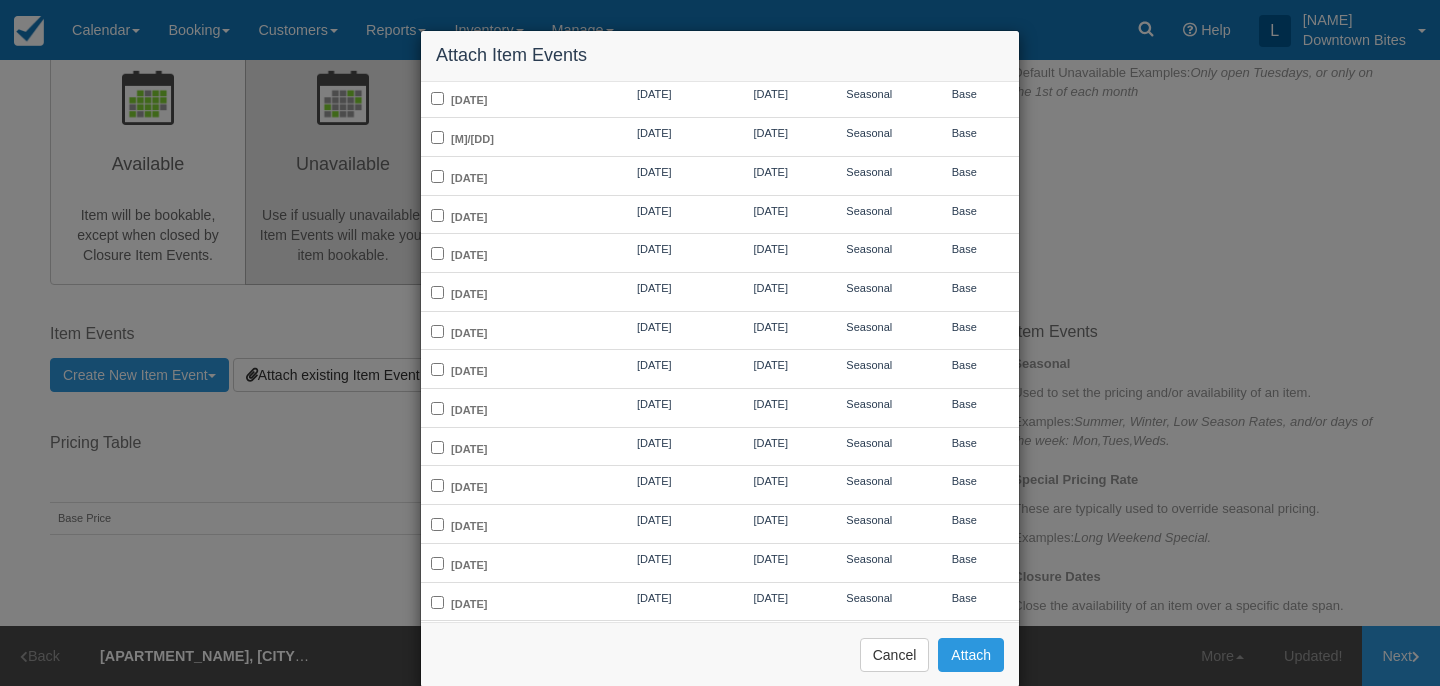 scroll, scrollTop: 427, scrollLeft: 0, axis: vertical 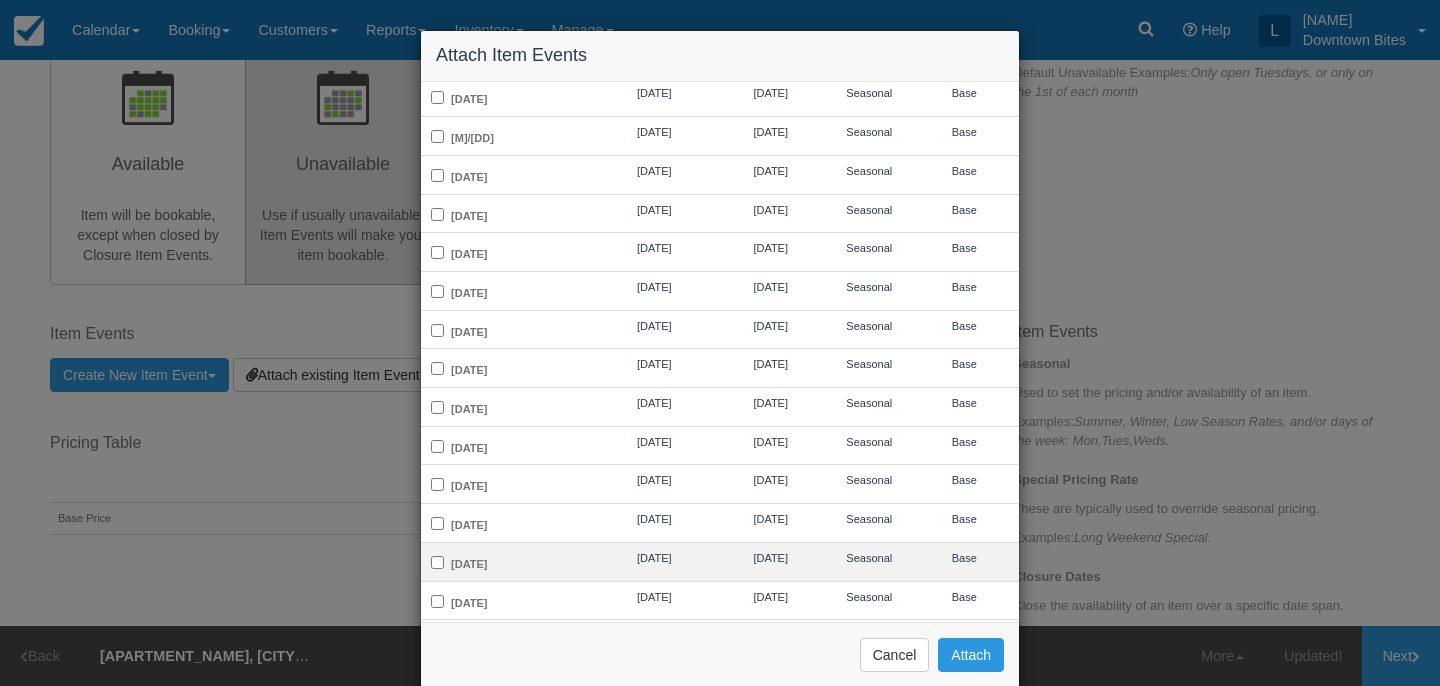click on "8/28" at bounding box center [508, 561] 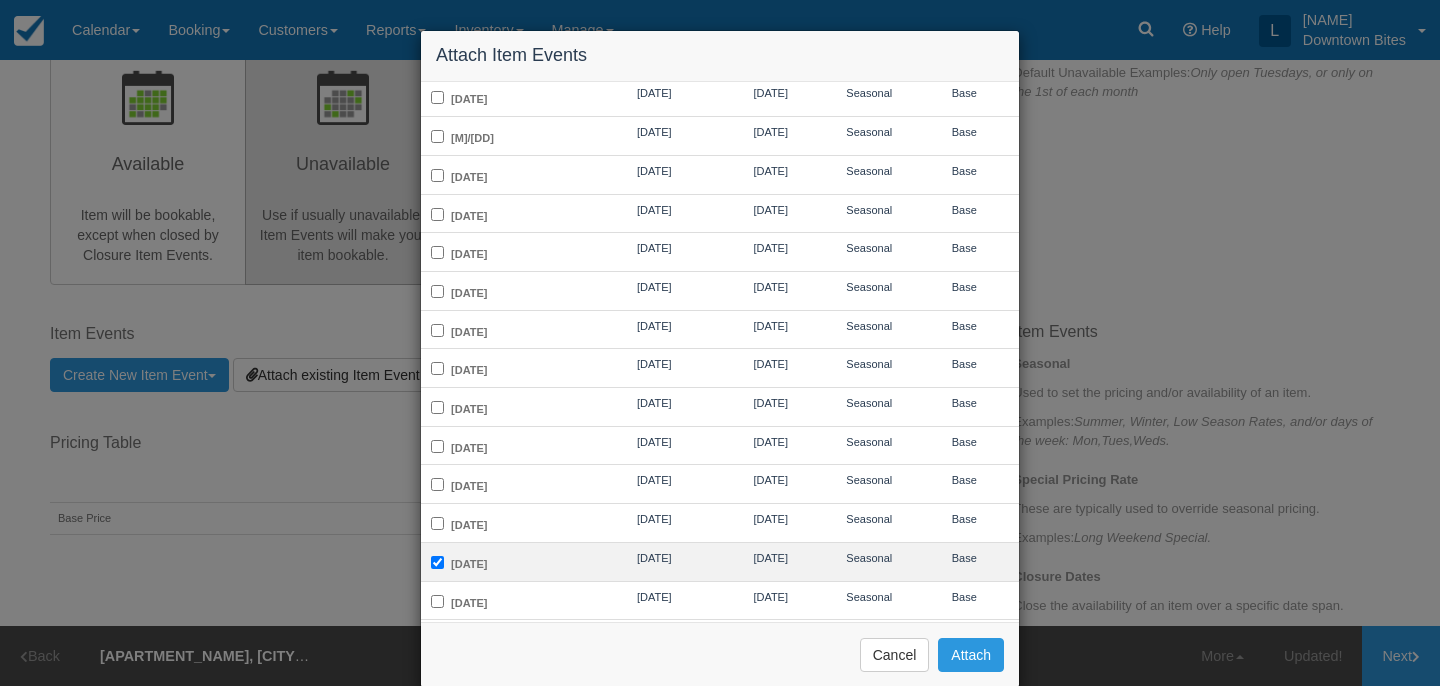 checkbox on "true" 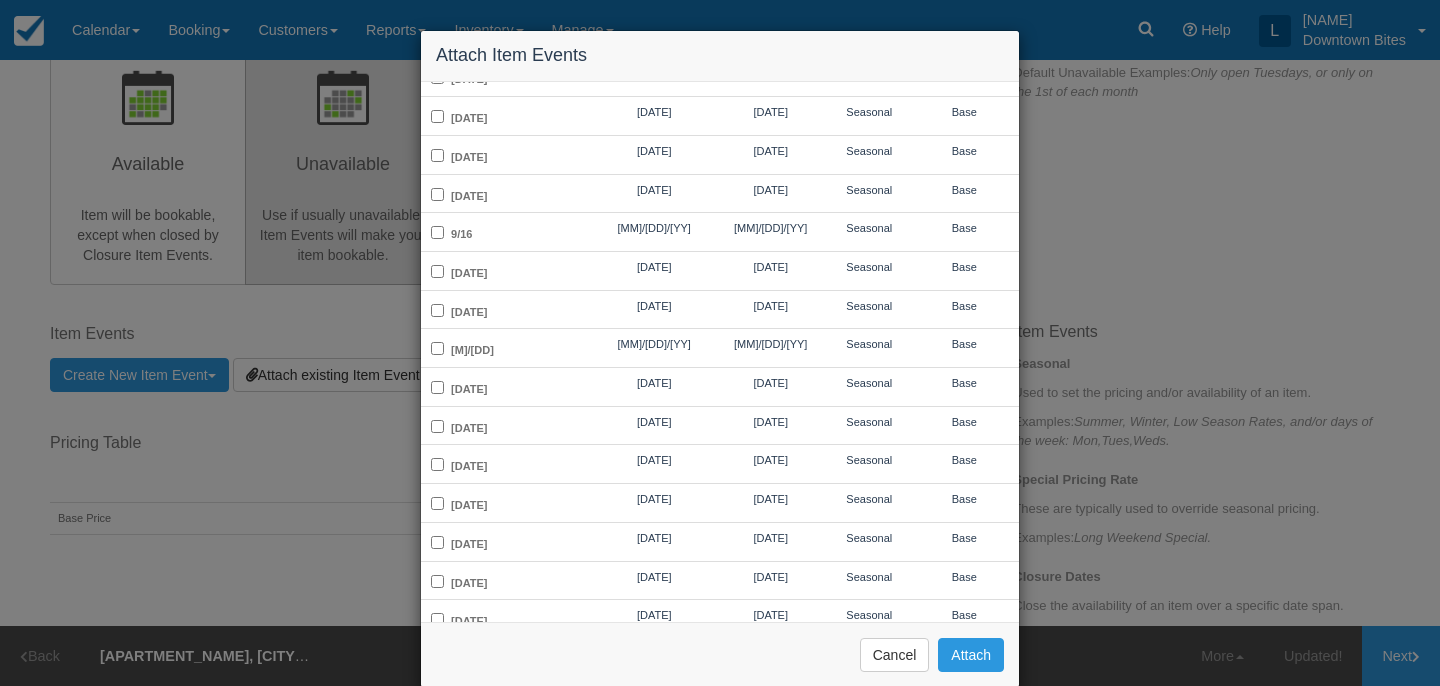 scroll, scrollTop: 1225, scrollLeft: 0, axis: vertical 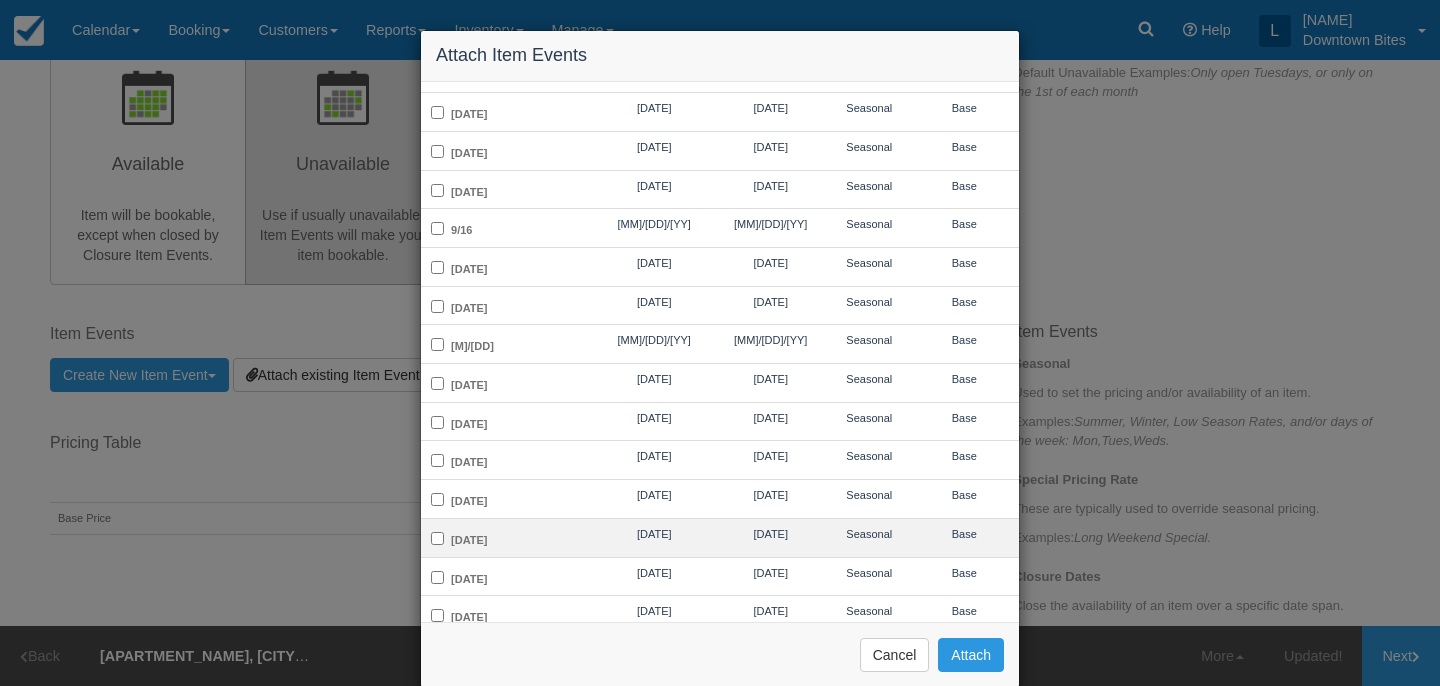 click on "9/25" at bounding box center [508, 537] 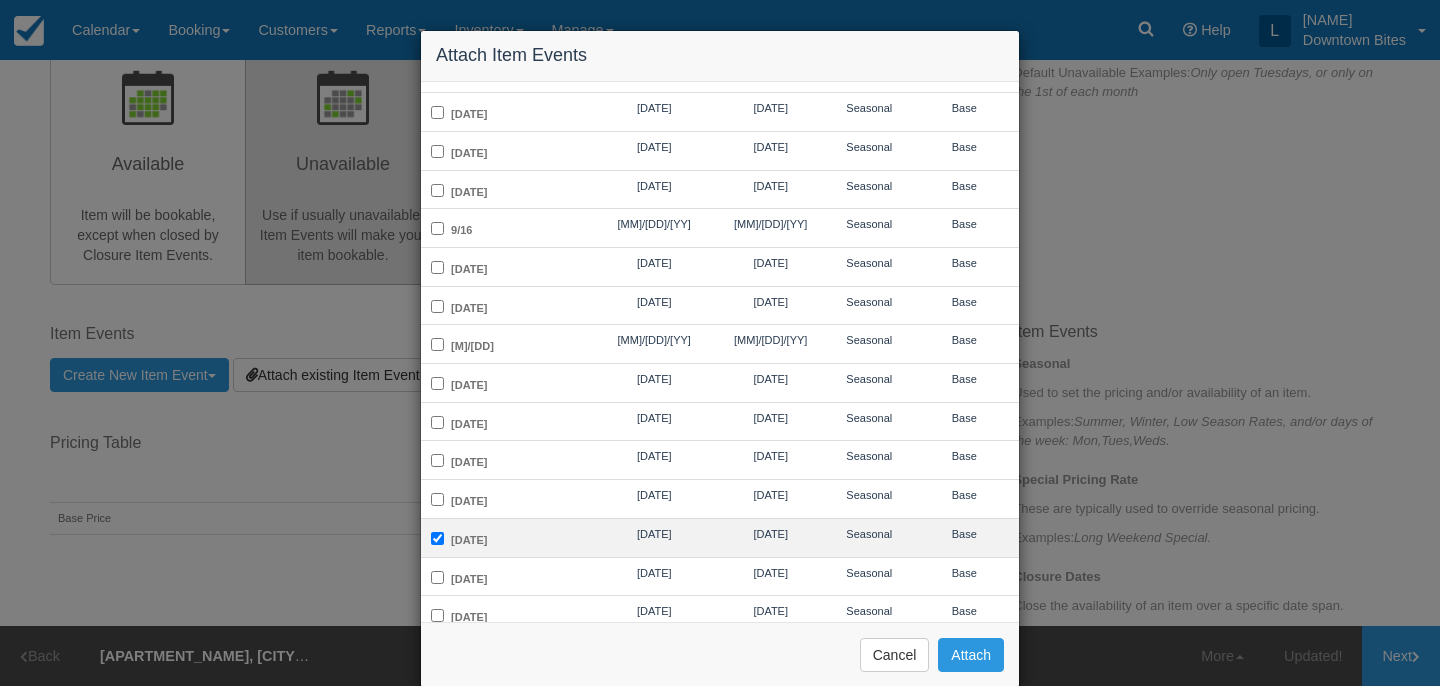 checkbox on "true" 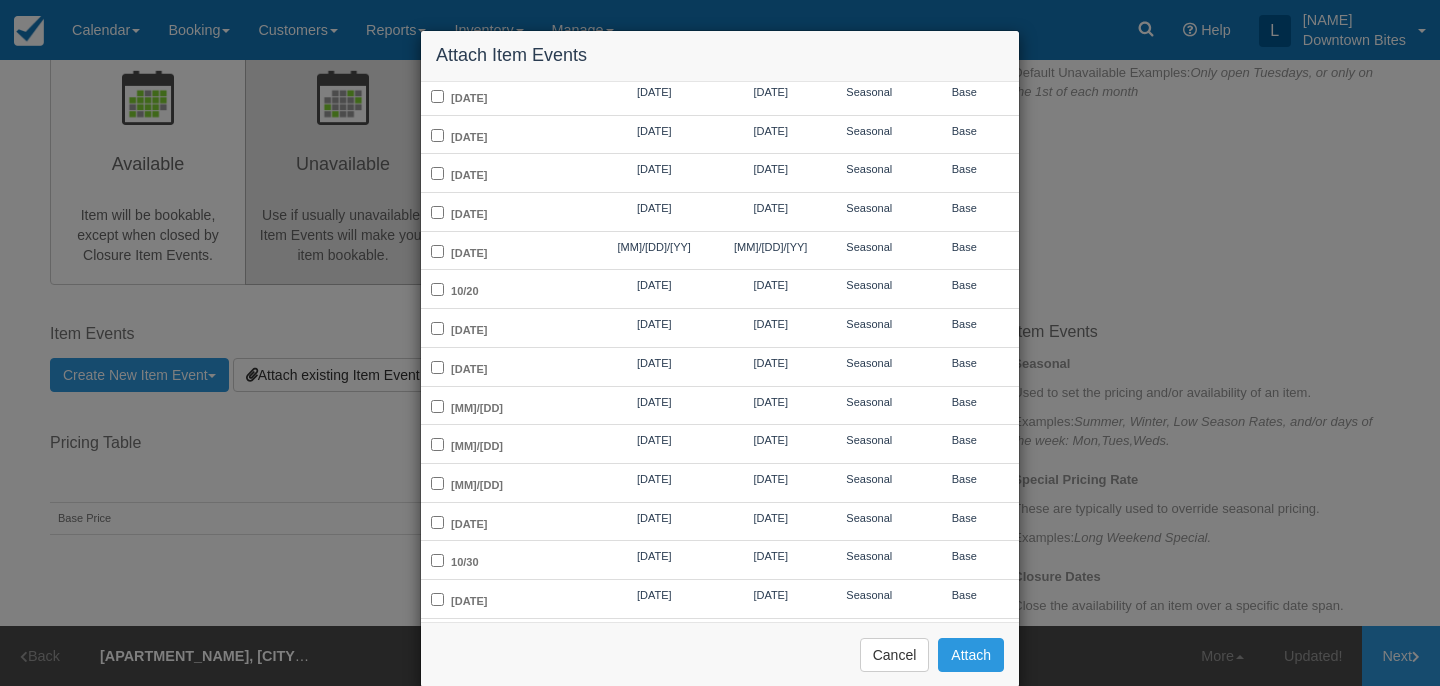 scroll, scrollTop: 2055, scrollLeft: 0, axis: vertical 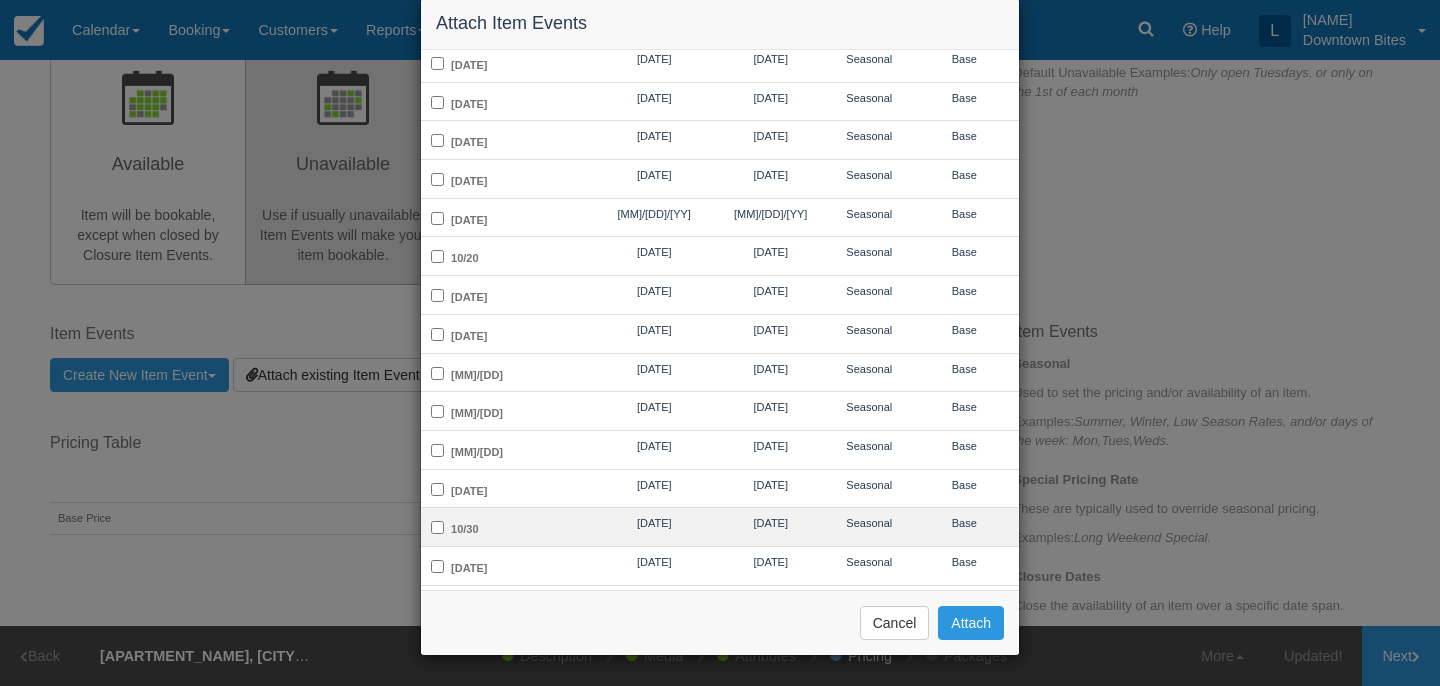 click on "10/30/25" at bounding box center (654, 527) 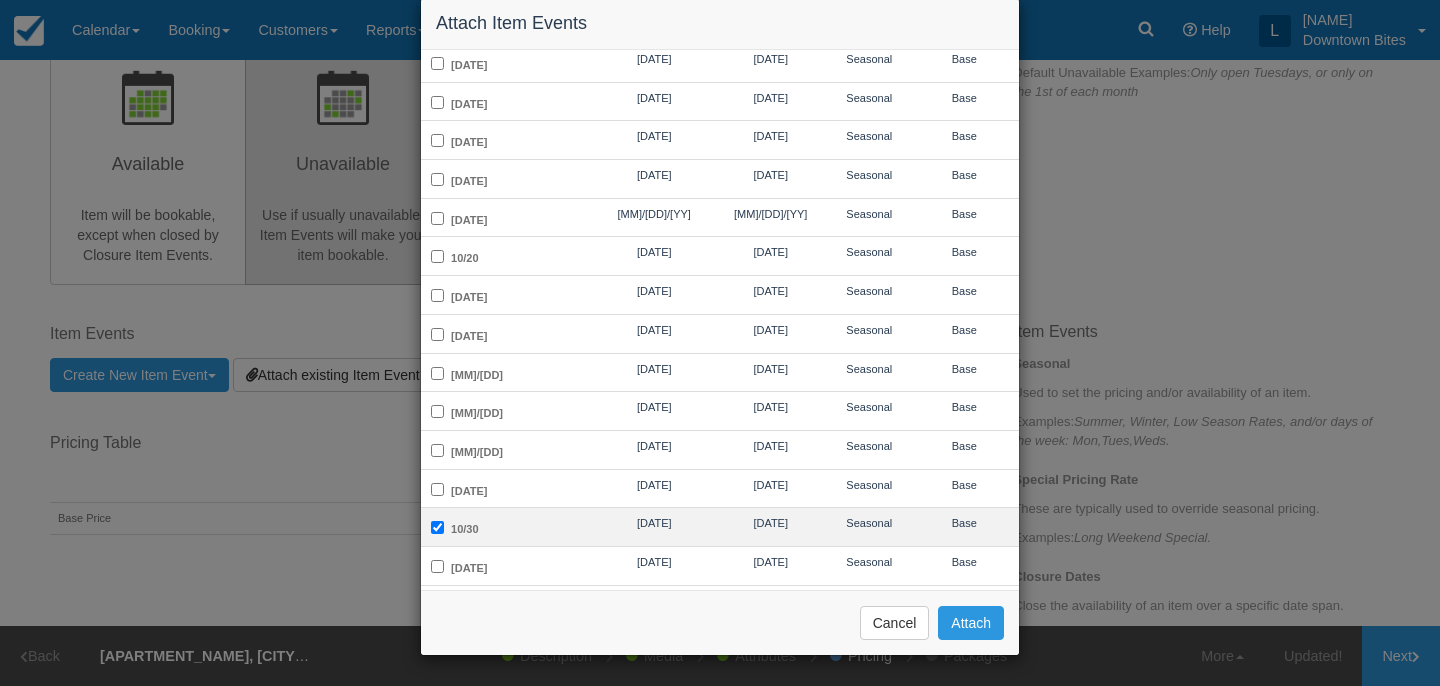 checkbox on "true" 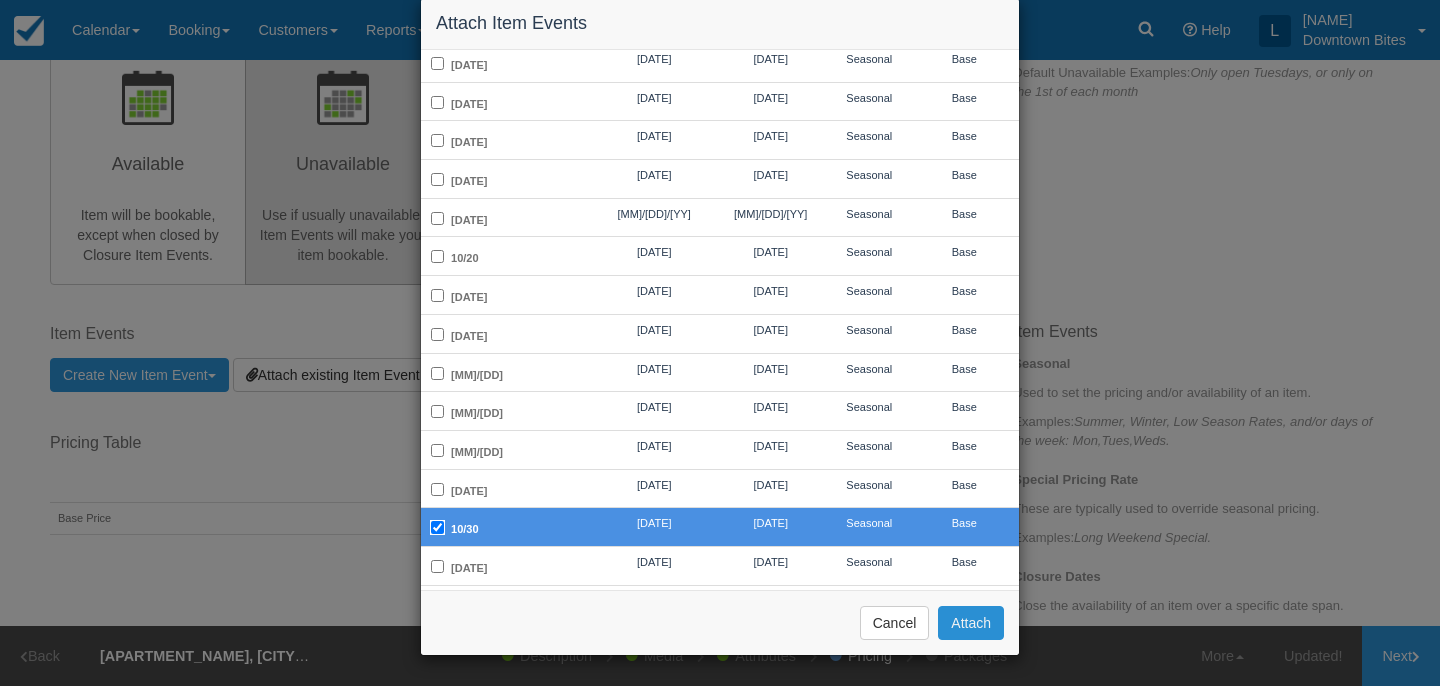 click on "Attach" at bounding box center (971, 623) 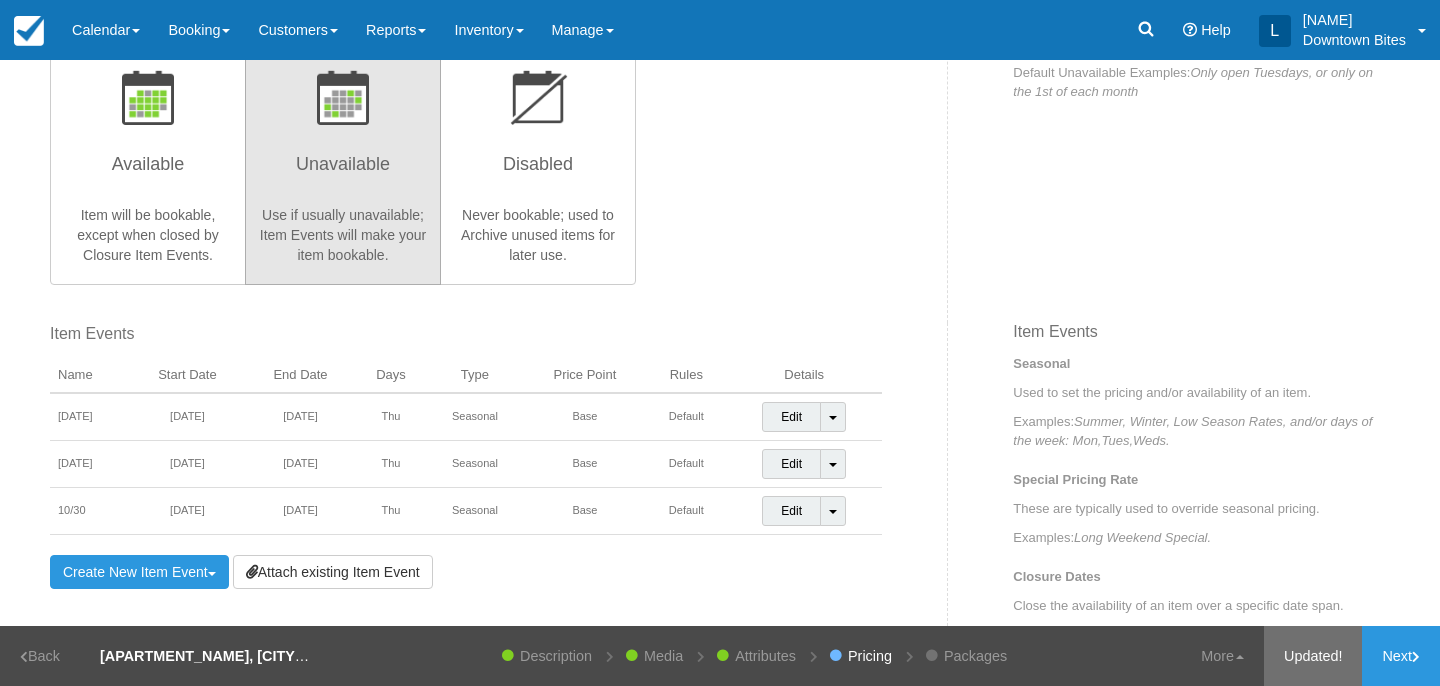 click on "Updated!" at bounding box center (1313, 656) 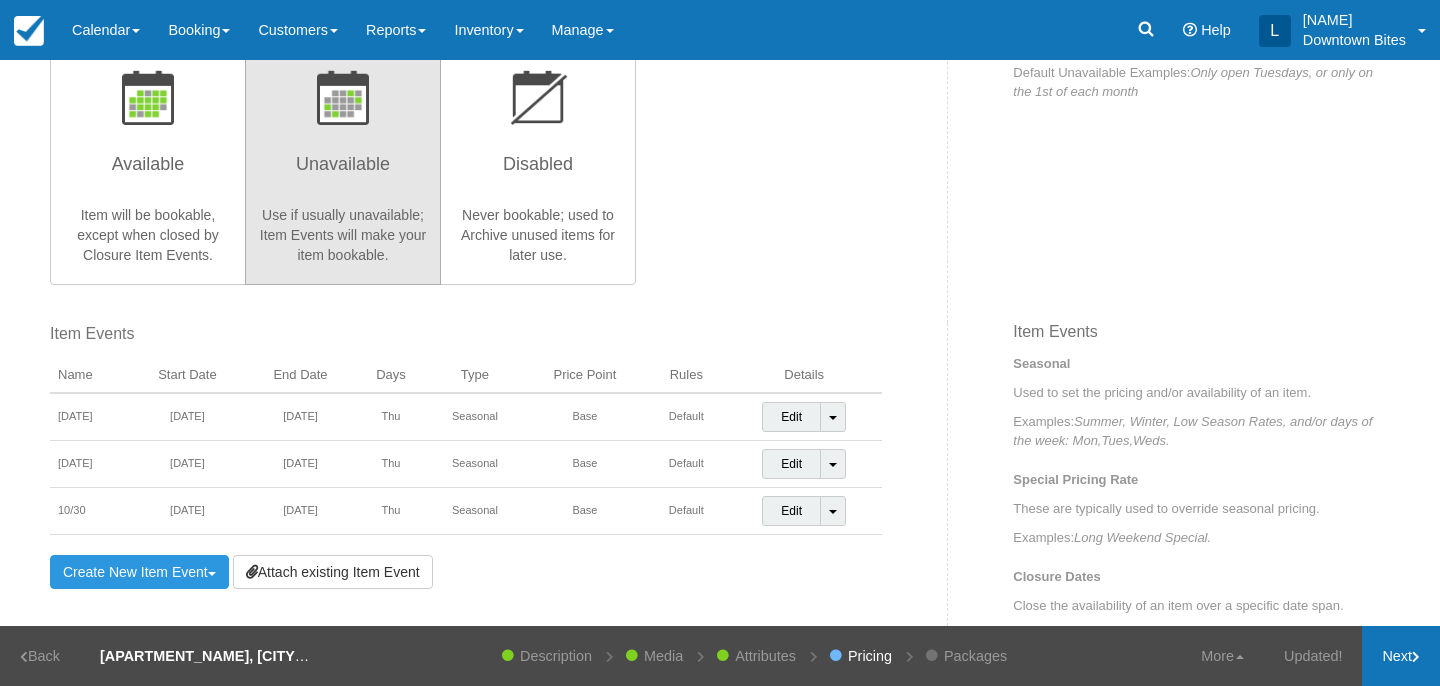 click on "Next" at bounding box center (1401, 656) 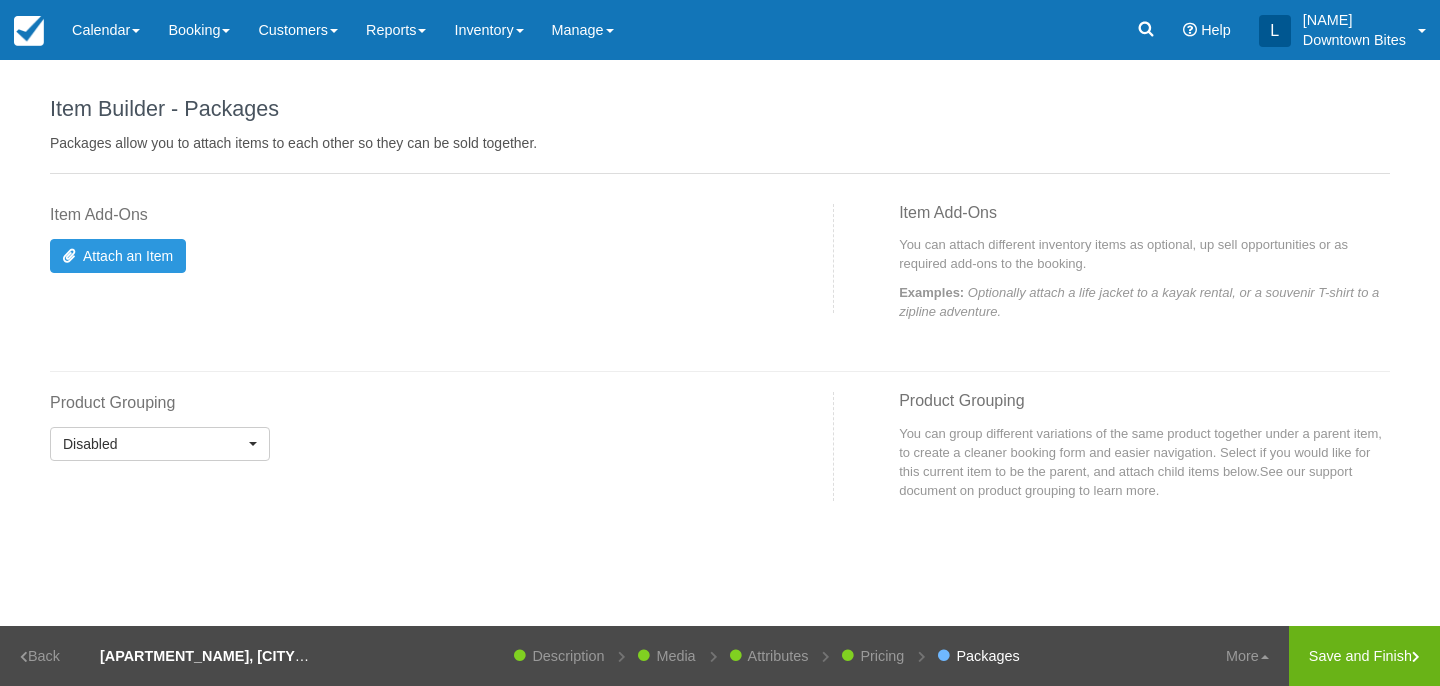 scroll, scrollTop: 0, scrollLeft: 0, axis: both 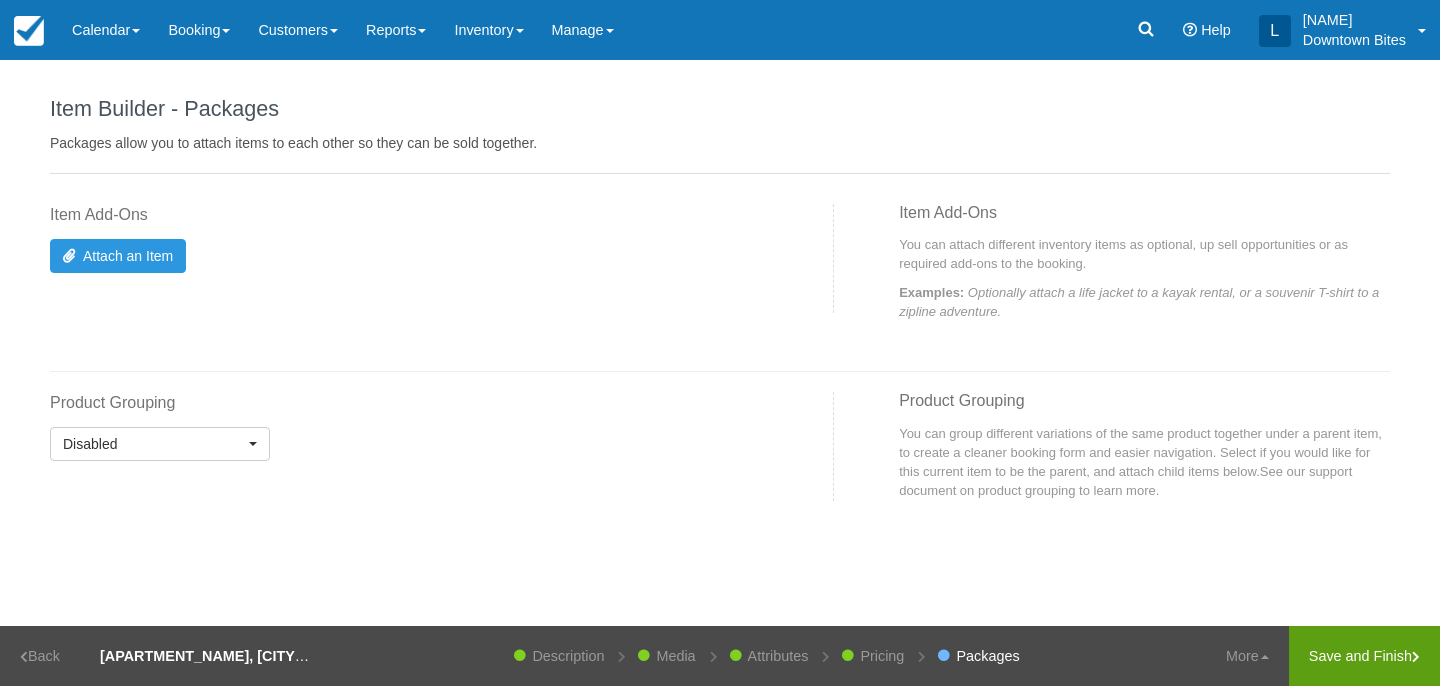 click on "Save and Finish" at bounding box center [1364, 656] 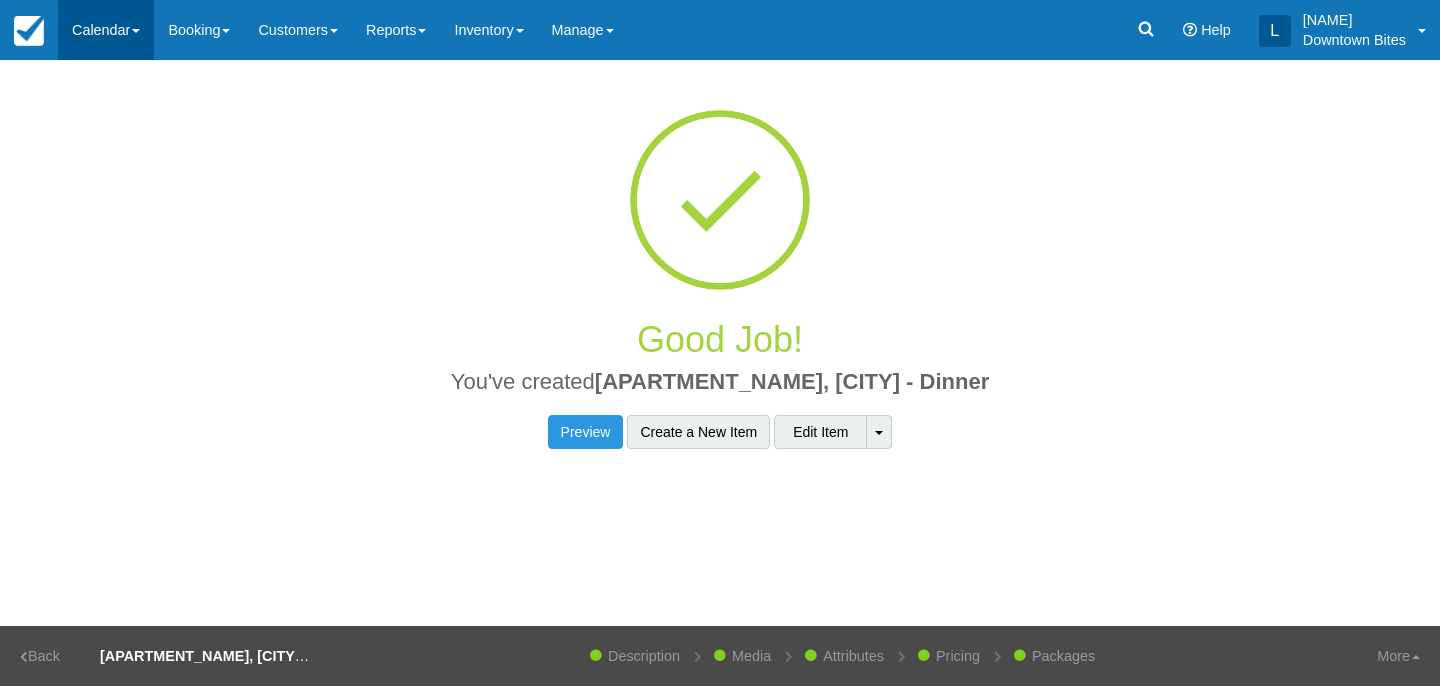 click on "Calendar" at bounding box center [106, 30] 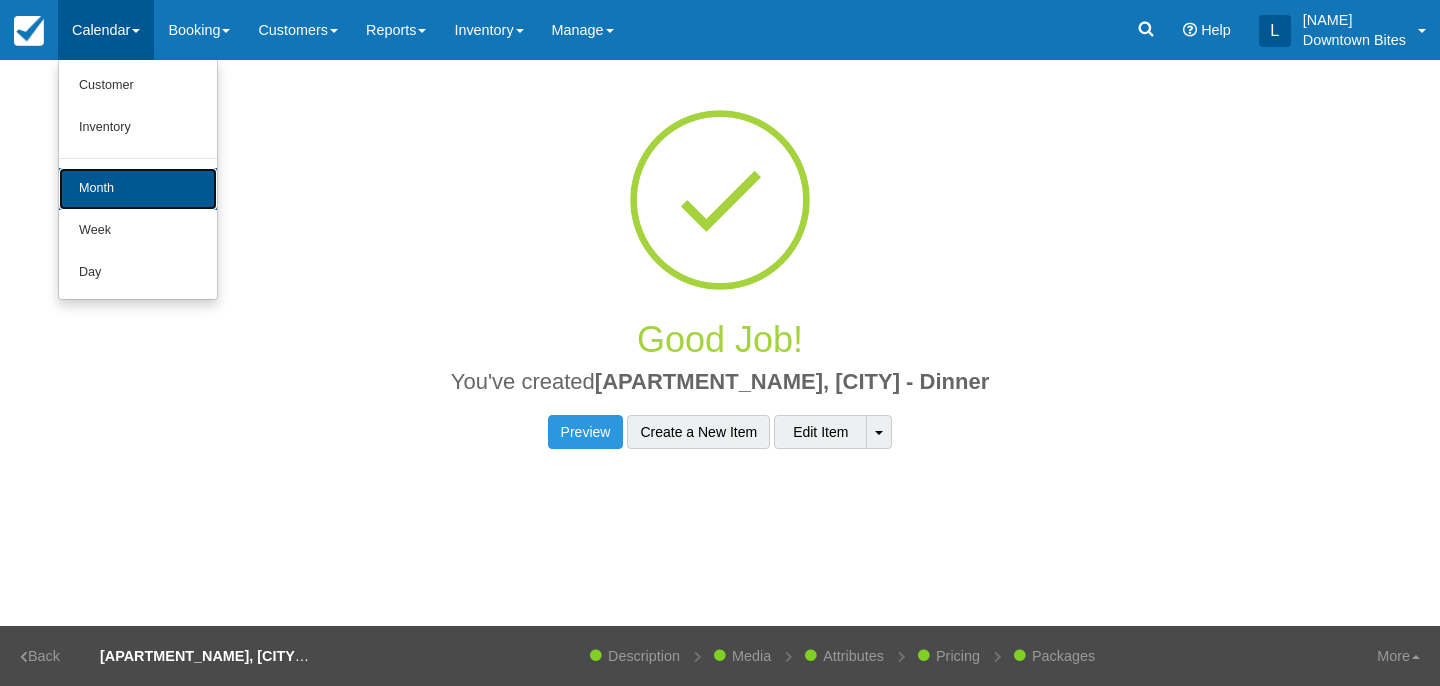 click on "Month" at bounding box center [138, 189] 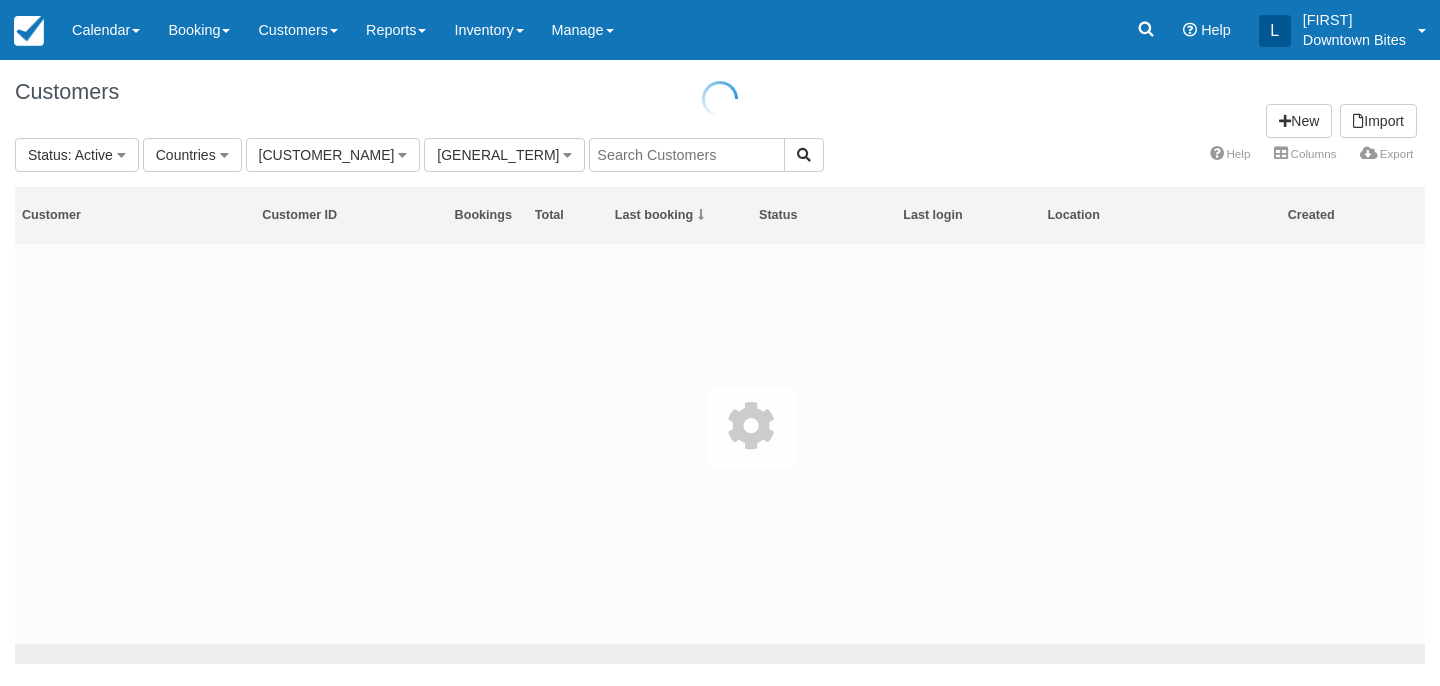 scroll, scrollTop: 0, scrollLeft: 0, axis: both 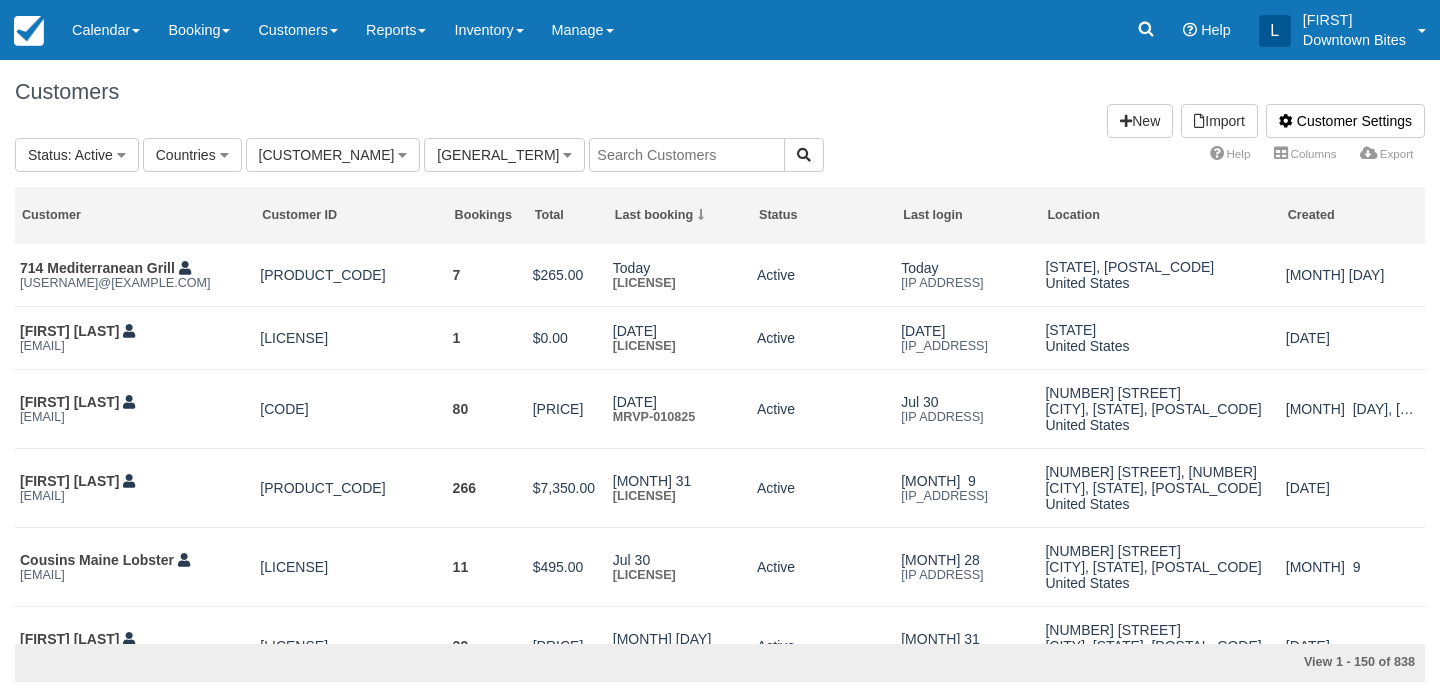 click at bounding box center [687, 155] 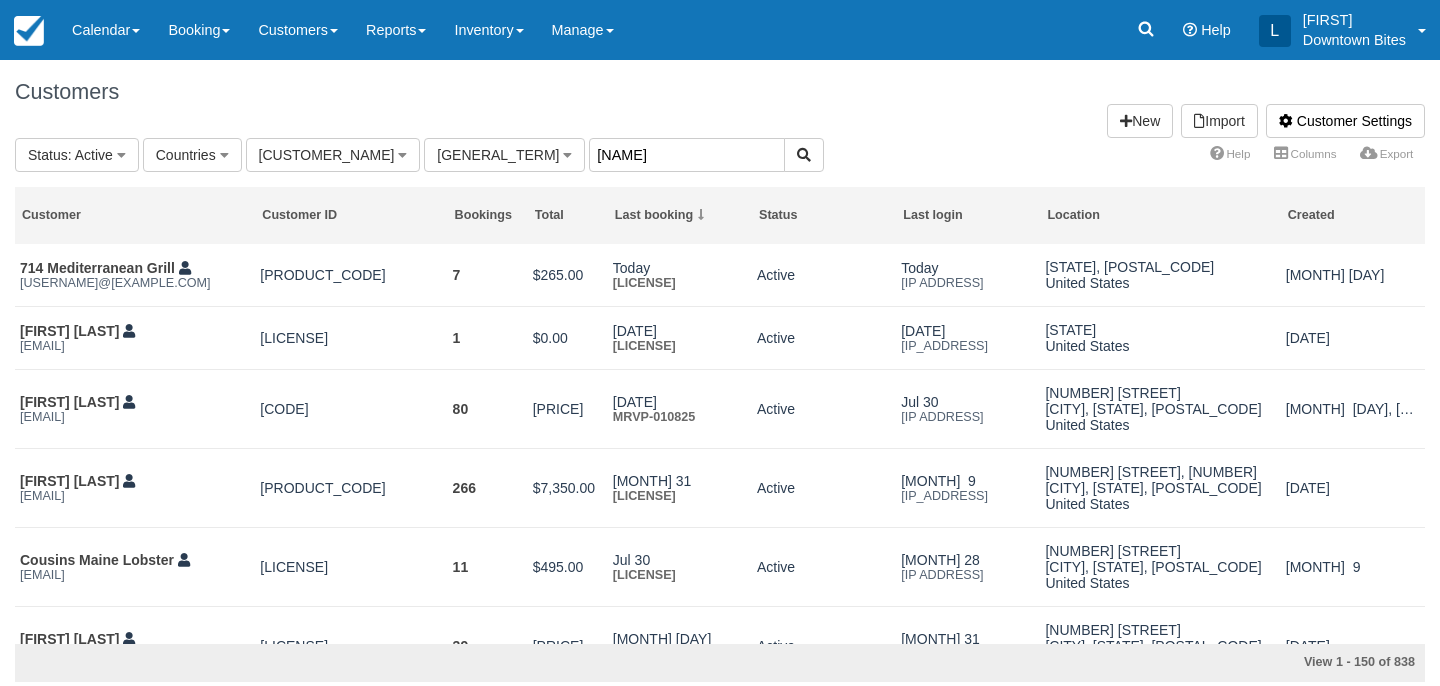 type on "lilli" 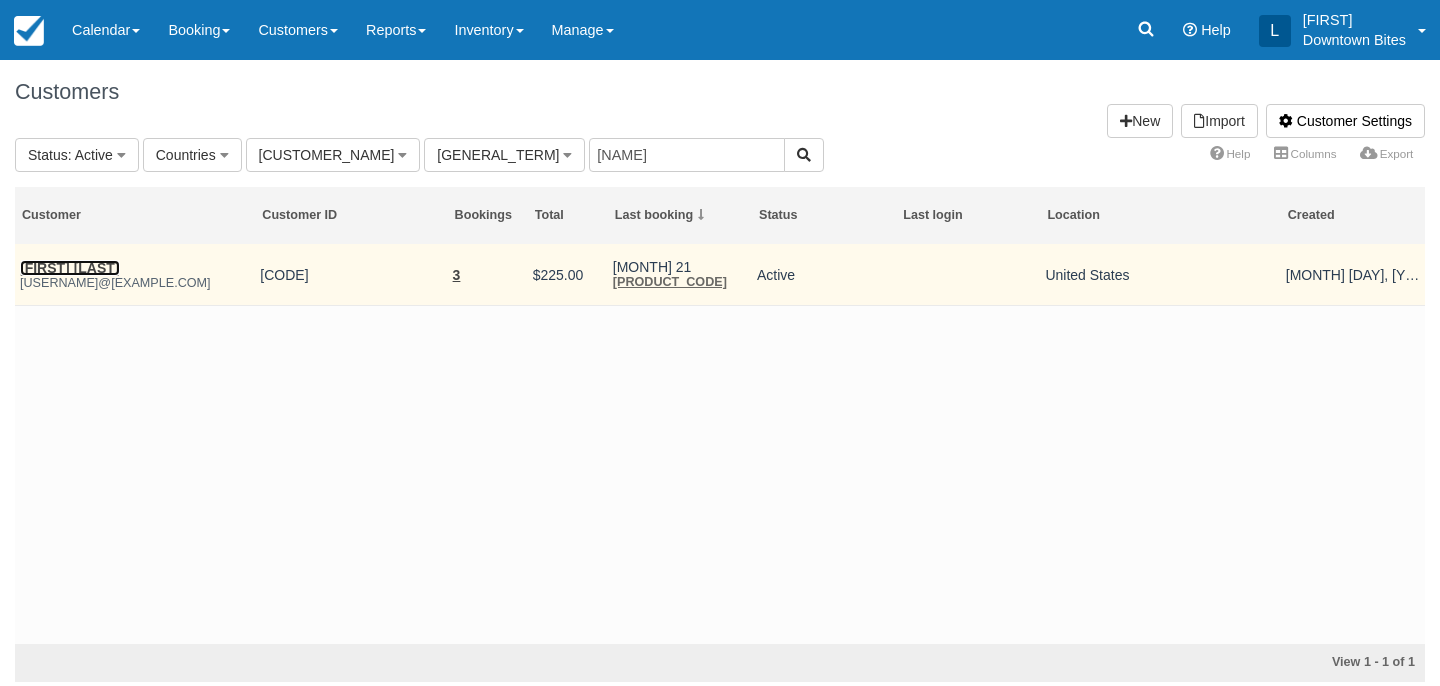 click on "James Mcintosh" at bounding box center [70, 268] 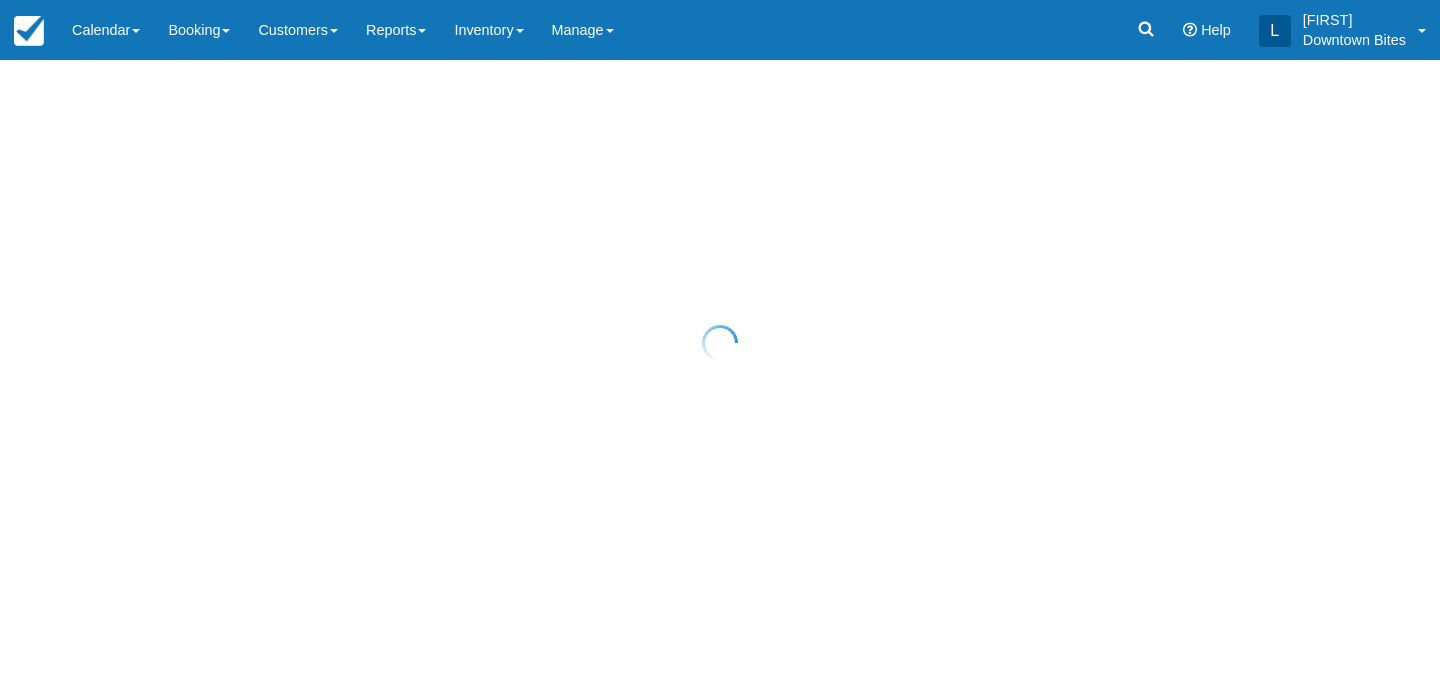 scroll, scrollTop: 0, scrollLeft: 0, axis: both 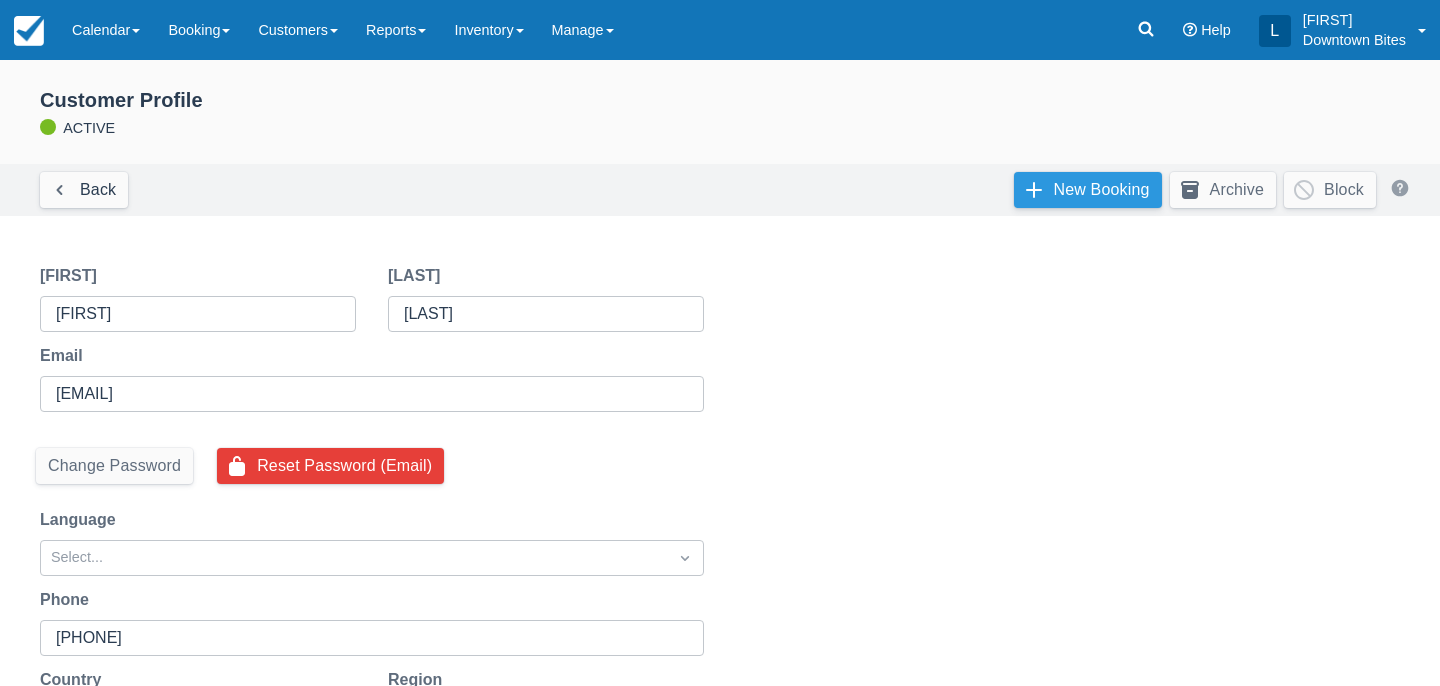 click on "New Booking" at bounding box center (1088, 190) 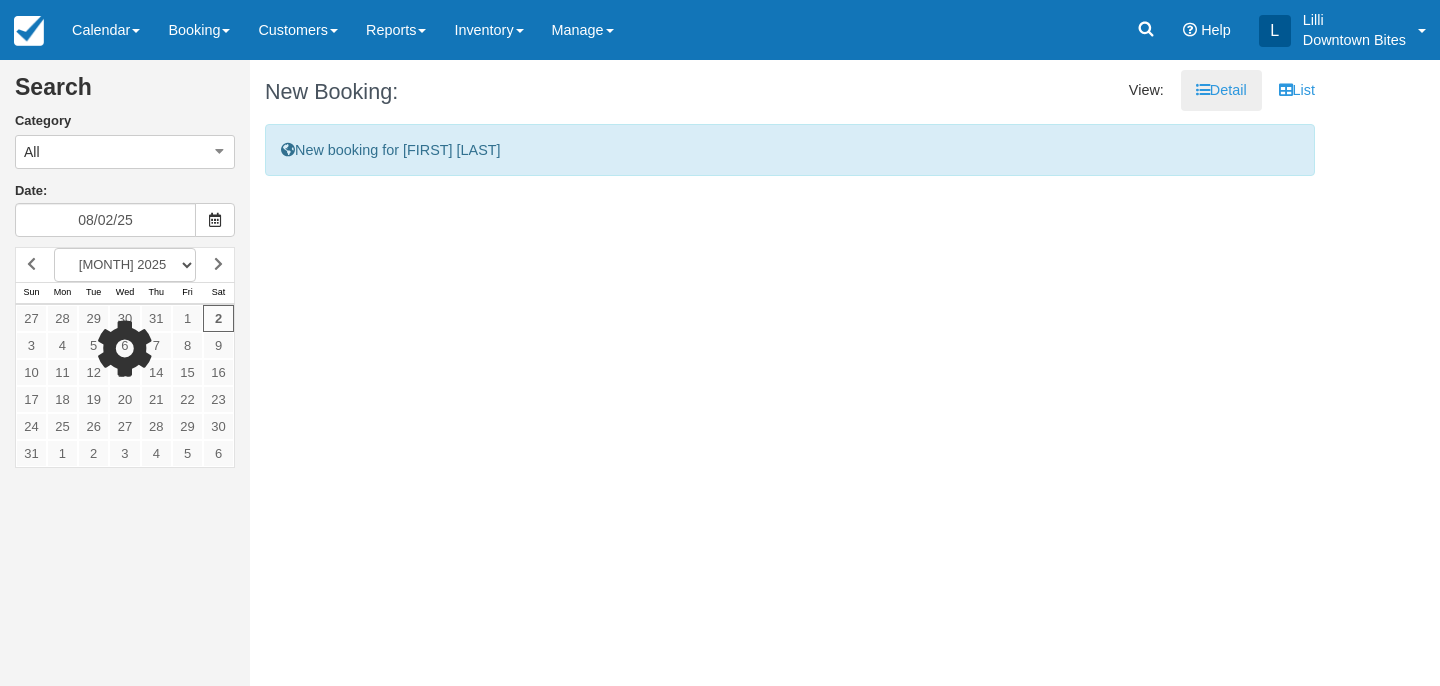 scroll, scrollTop: 0, scrollLeft: 0, axis: both 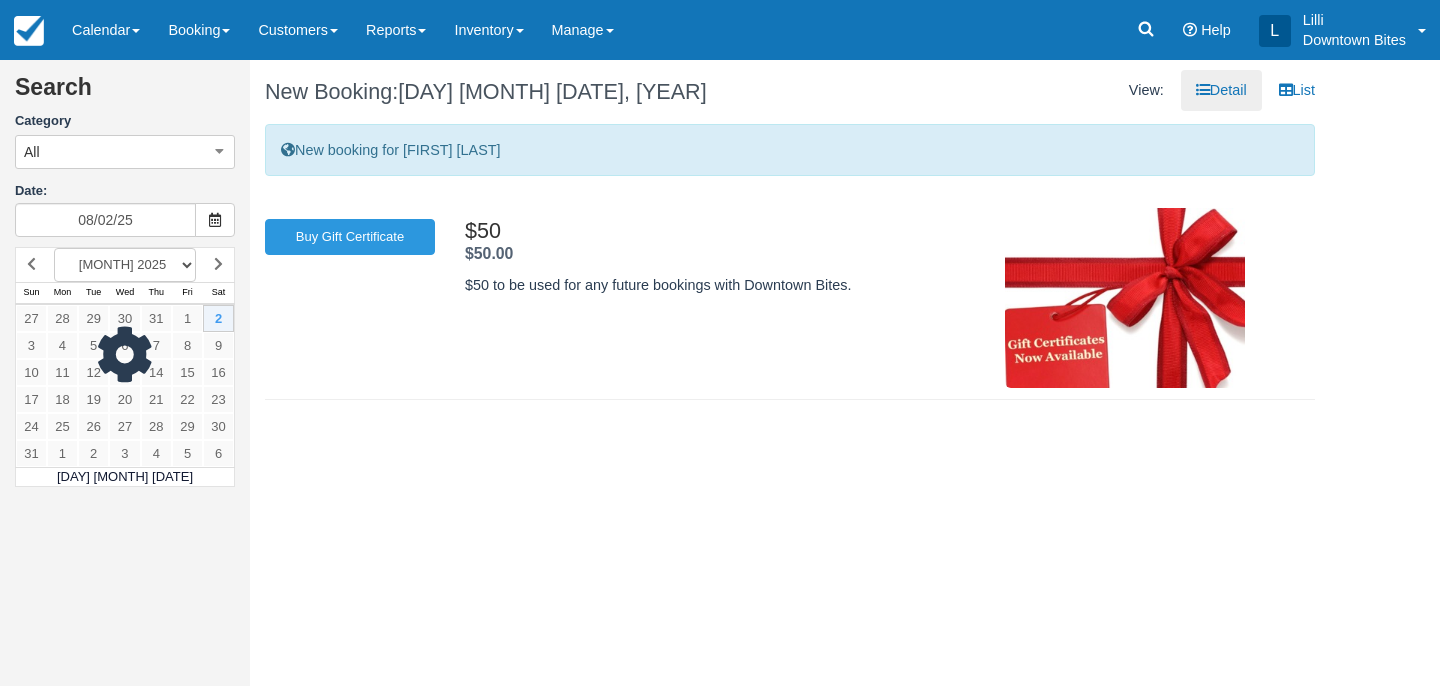 click at bounding box center (125, 367) 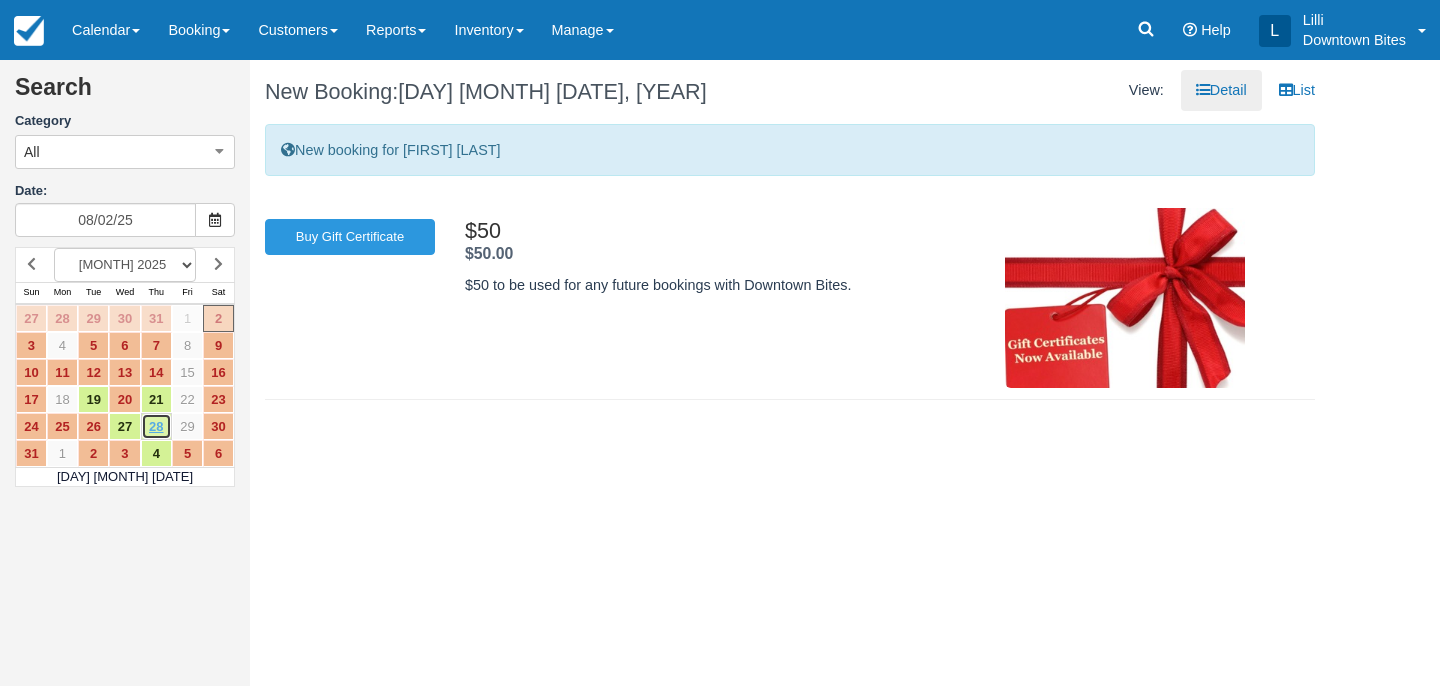 click on "28" at bounding box center (156, 426) 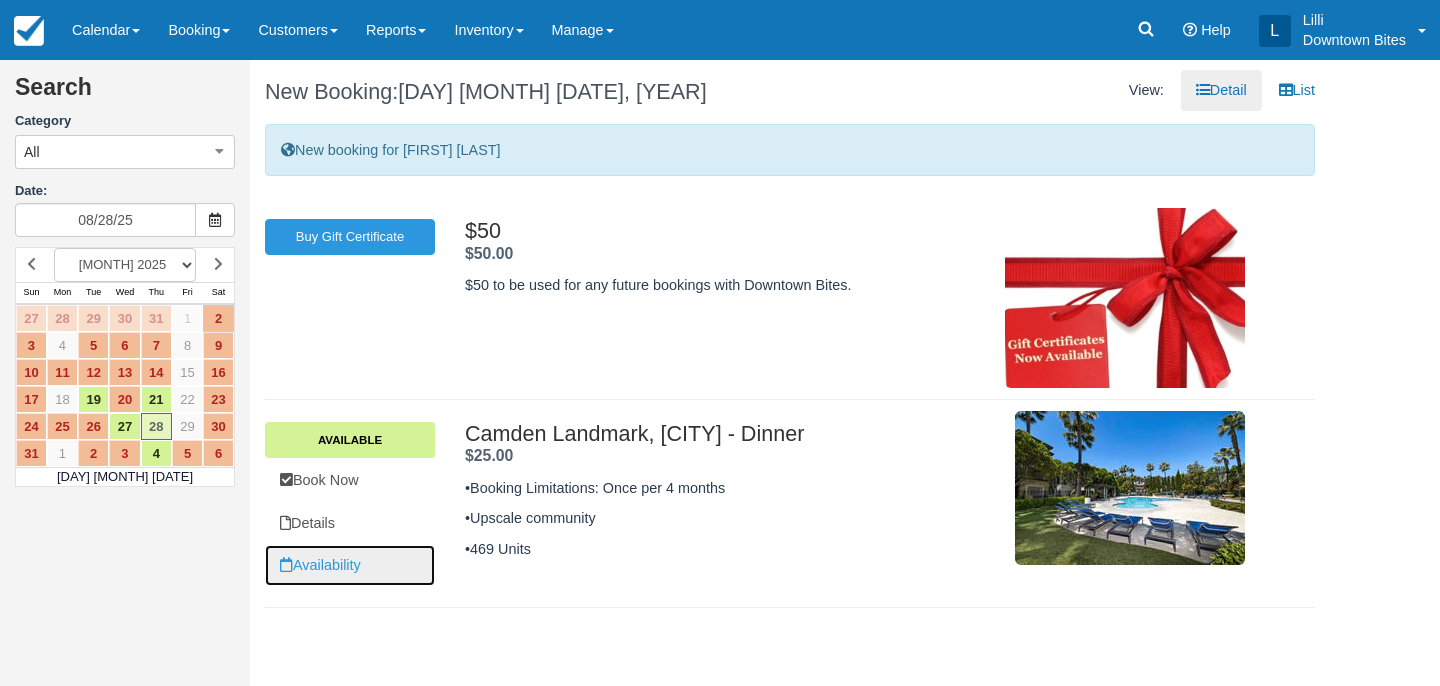 click on "Availability" at bounding box center [350, 565] 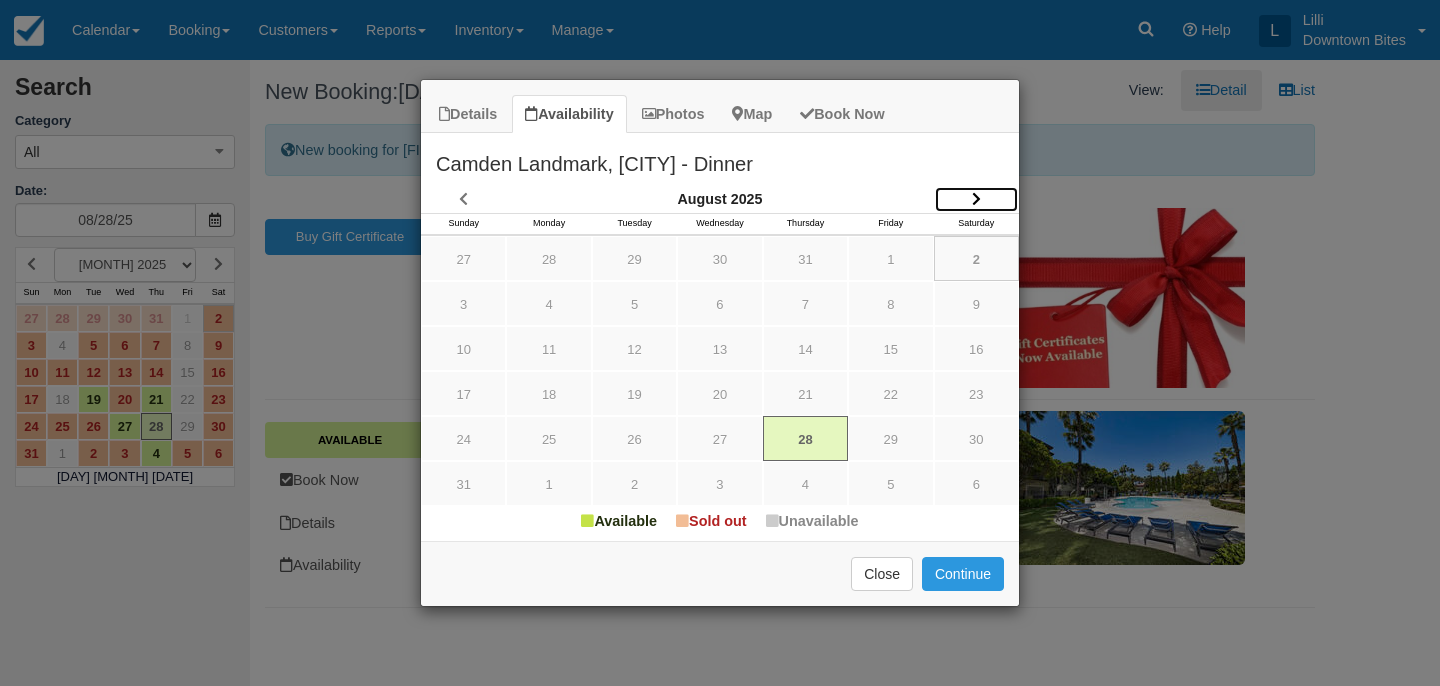click at bounding box center (976, 199) 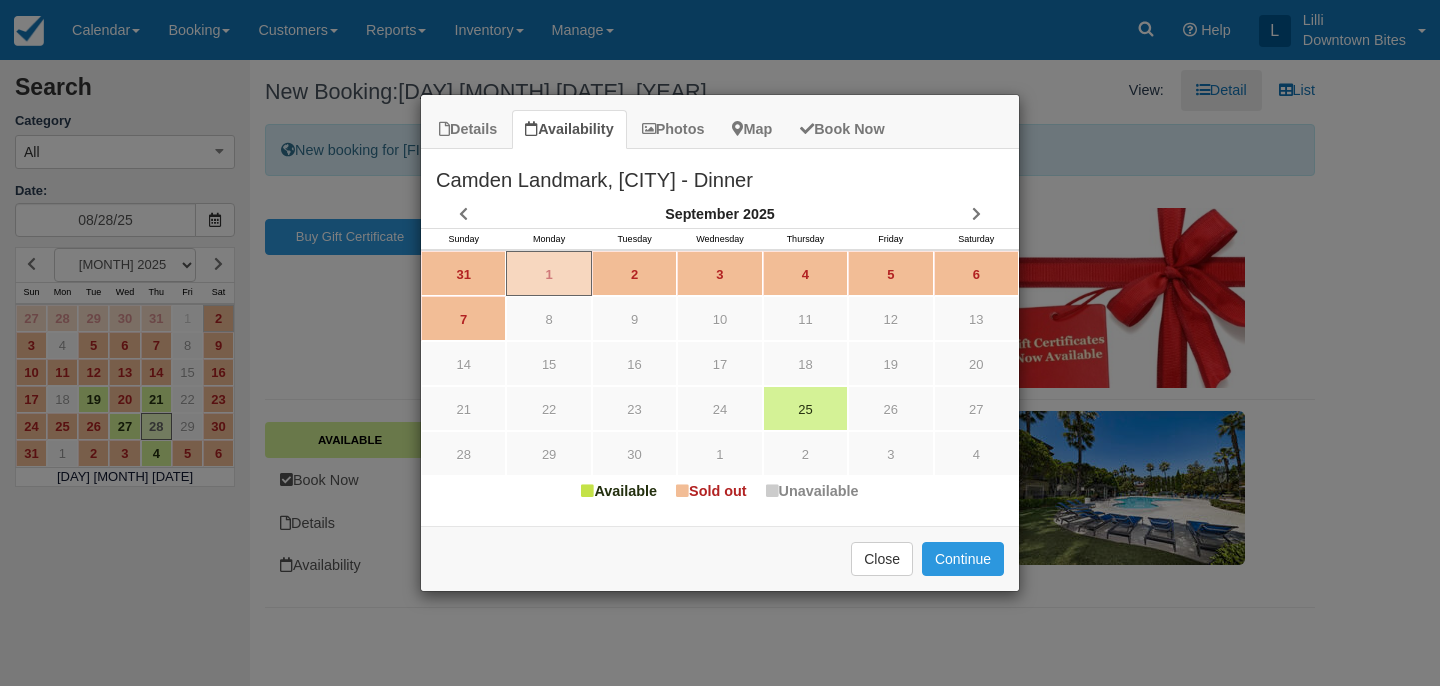 click on "Camden Landmark, [CITY] - Dinner" at bounding box center [720, 175] 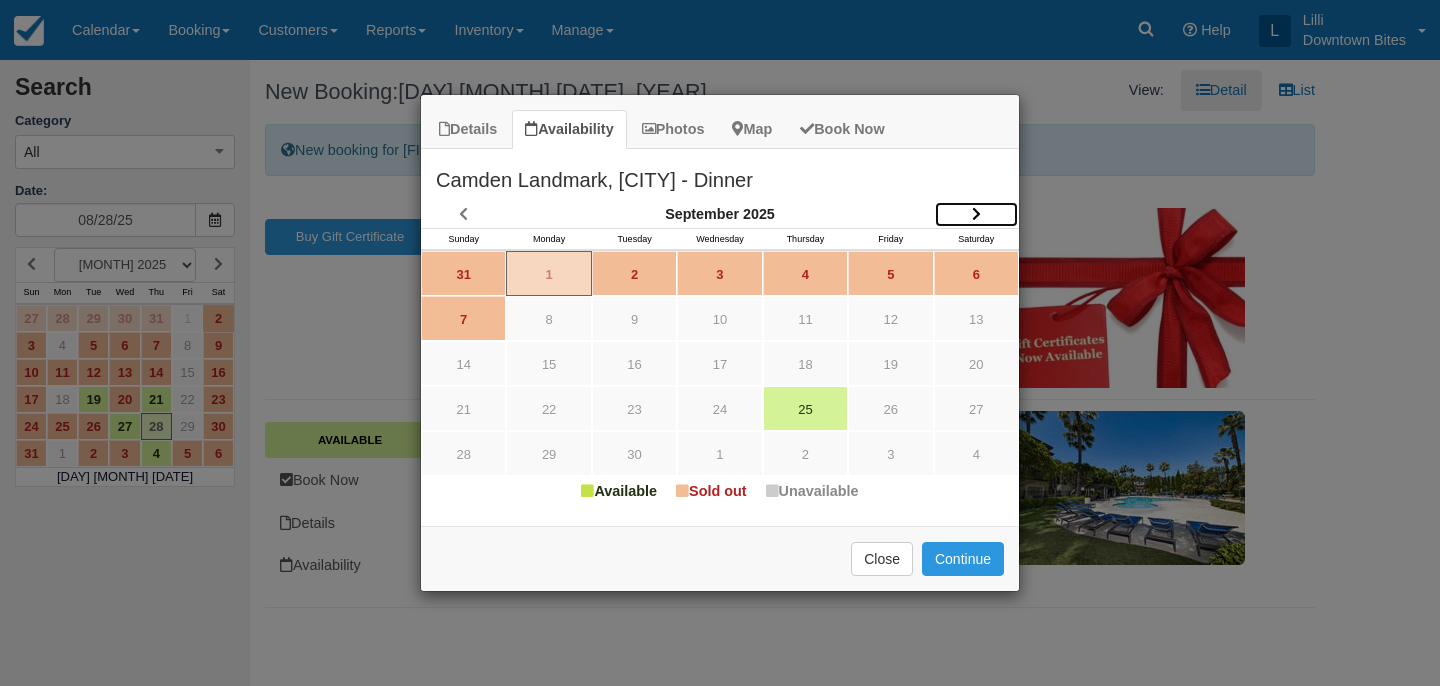 click at bounding box center [976, 214] 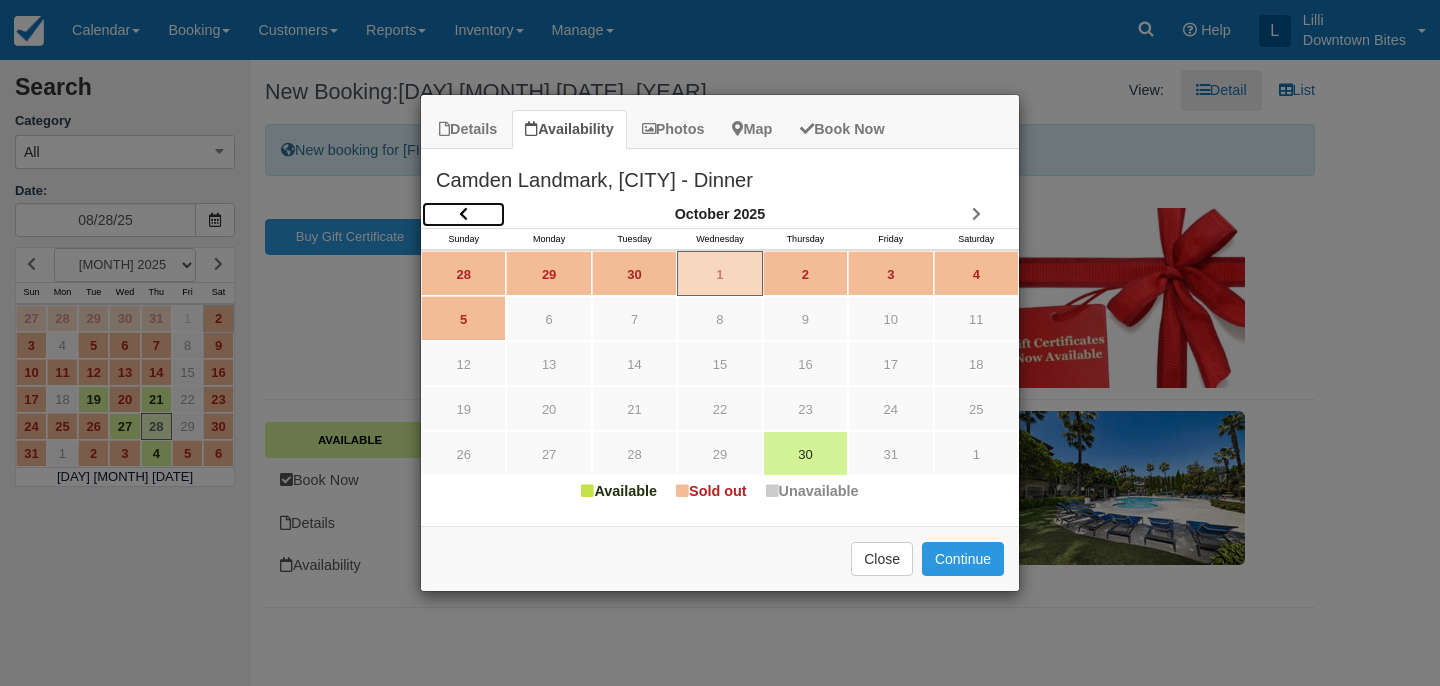 click at bounding box center [463, 214] 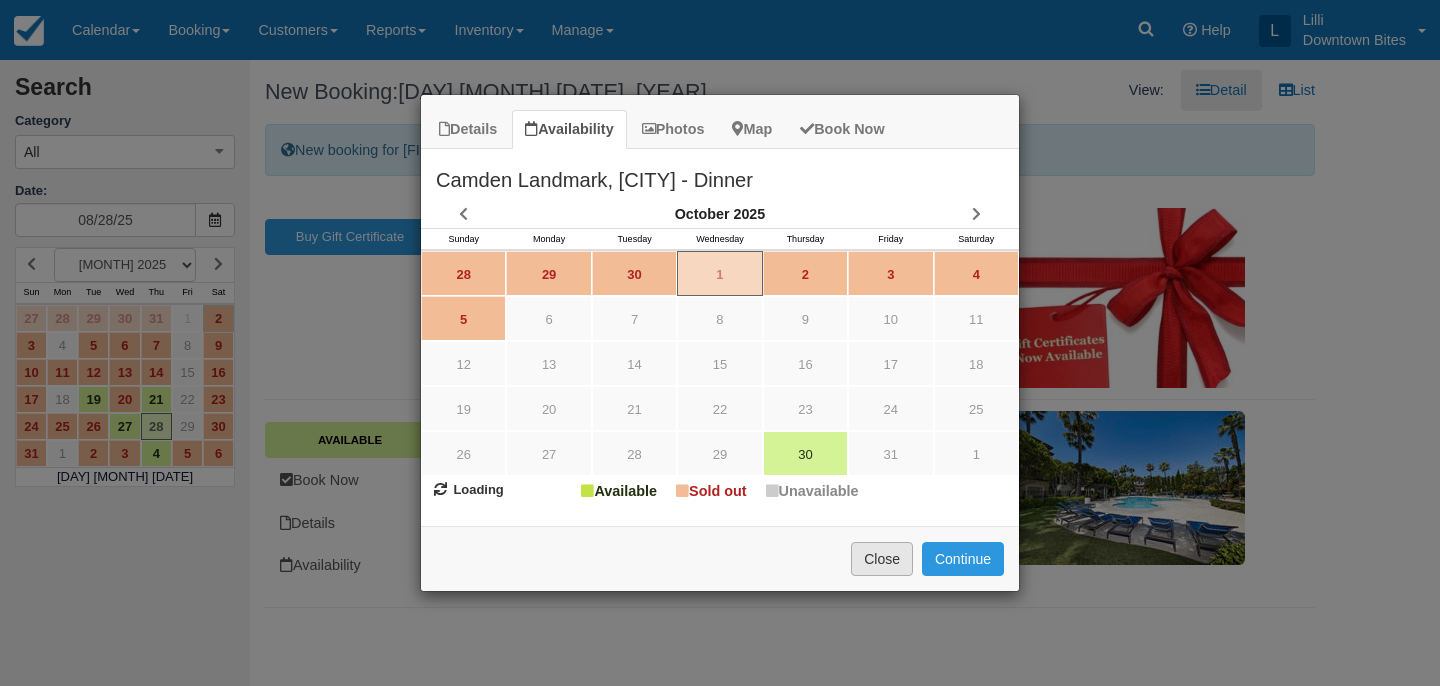 click on "Close" at bounding box center (882, 559) 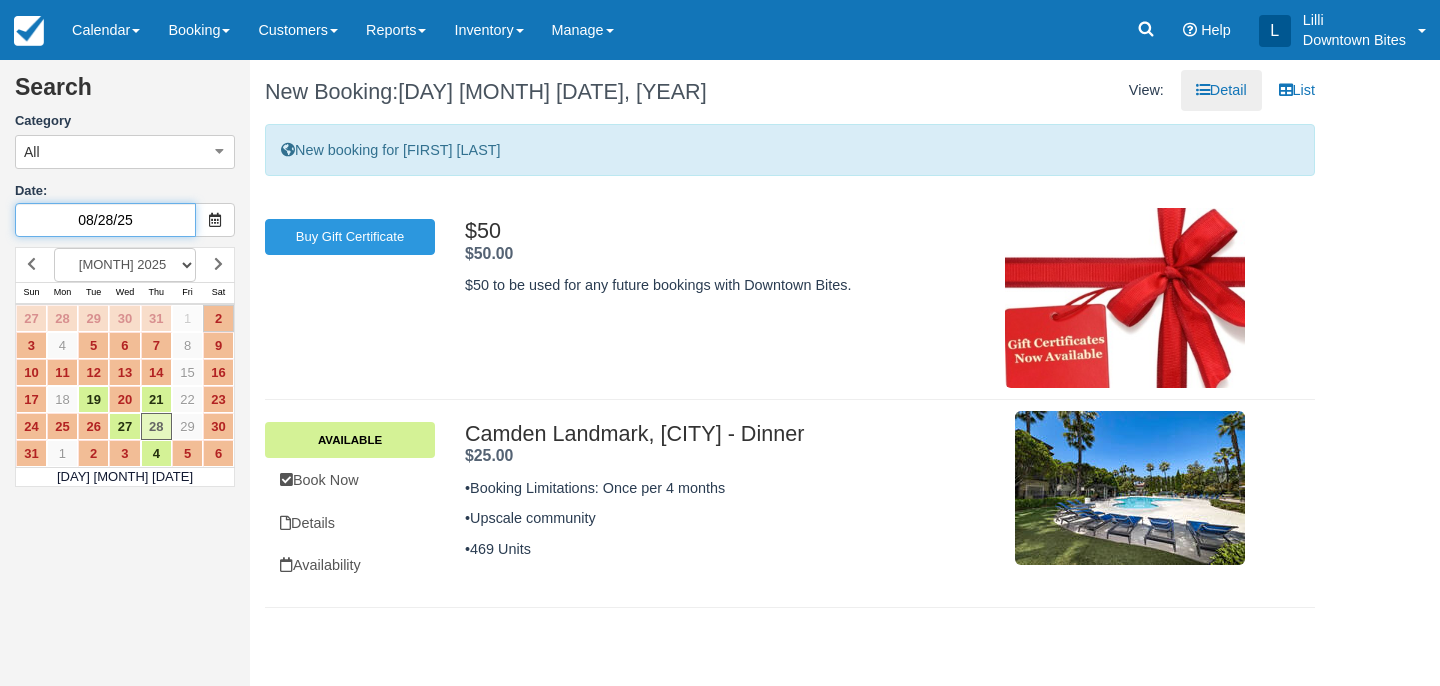 click on "08/28/25" at bounding box center (105, 220) 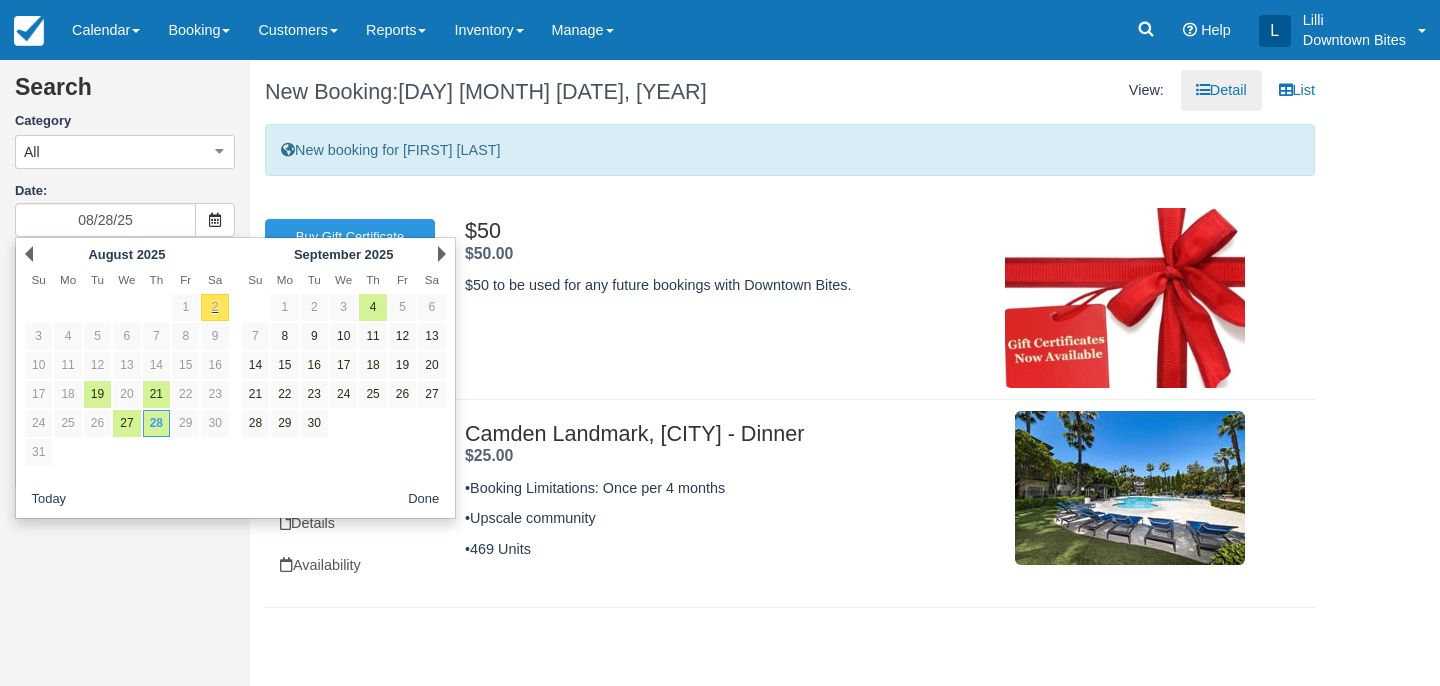 click on "Next September   2025" at bounding box center [343, 254] 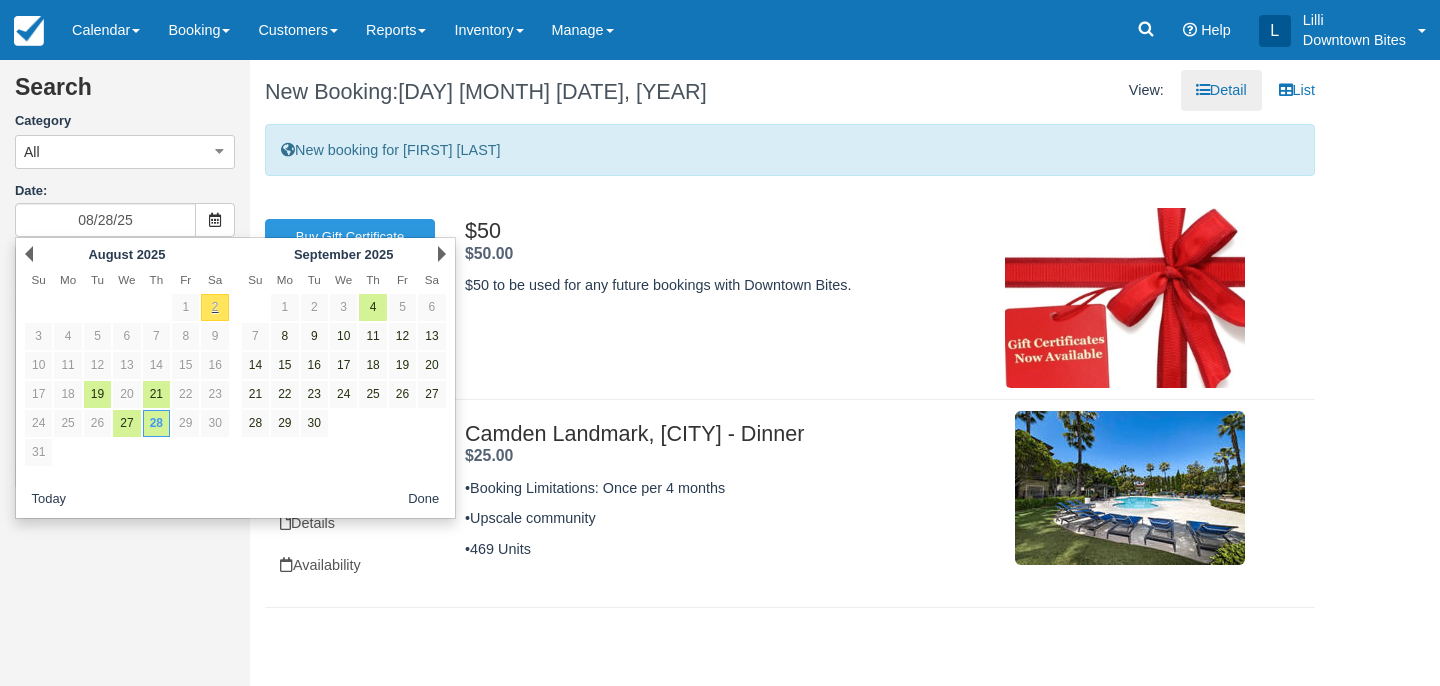 click on "Next September   2025" at bounding box center [343, 254] 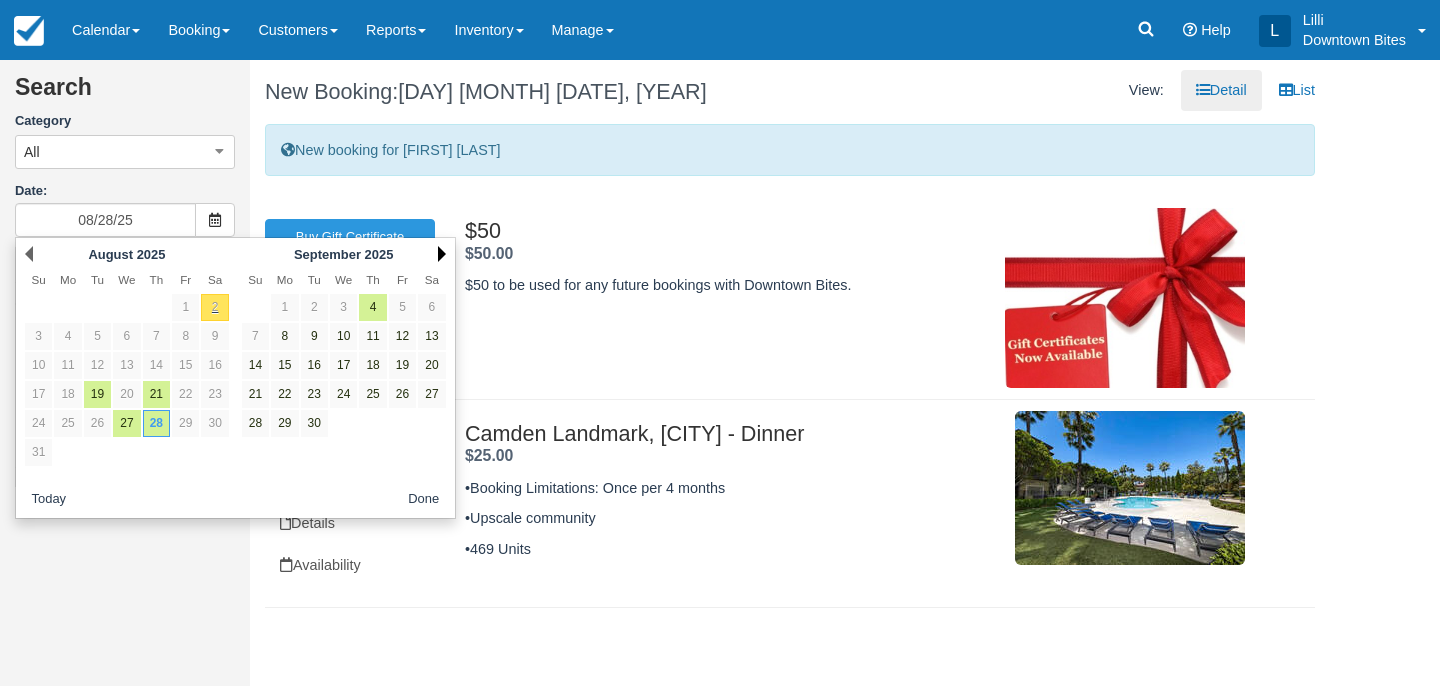 click on "Next" at bounding box center (442, 254) 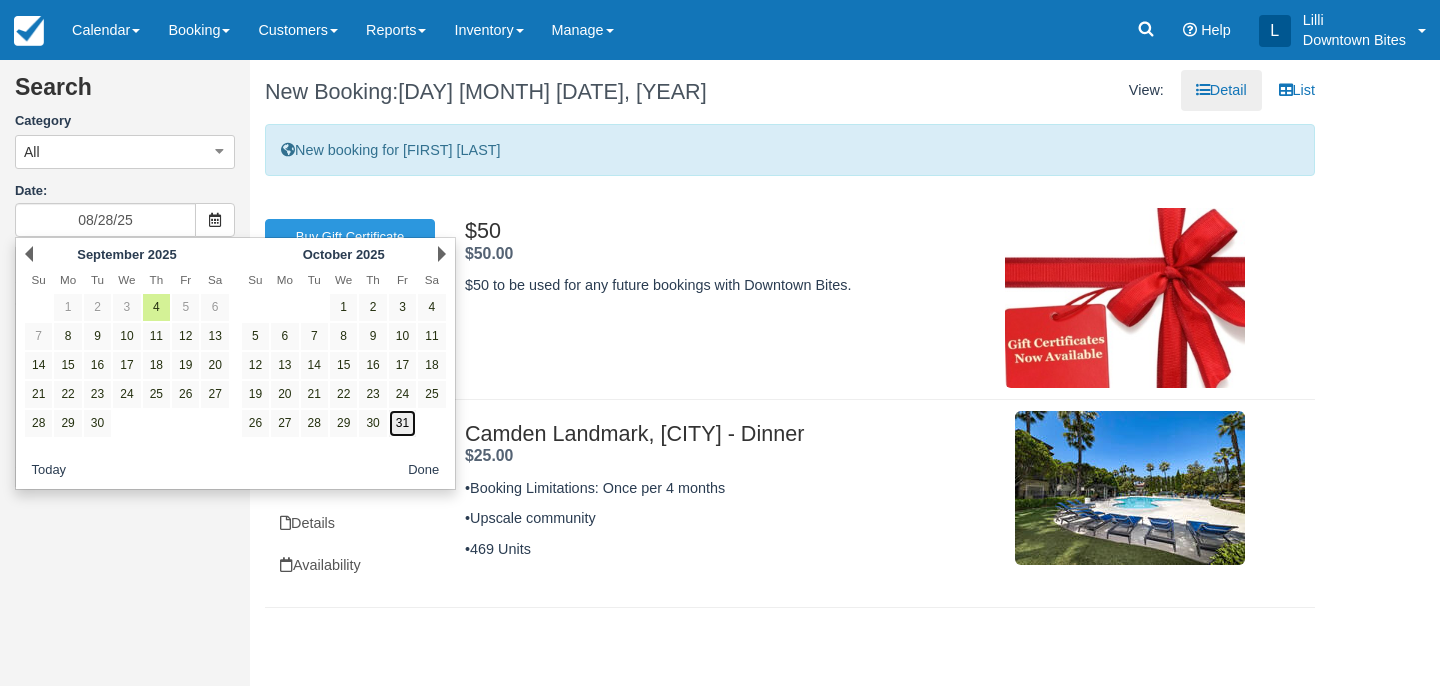click on "31" at bounding box center [402, 423] 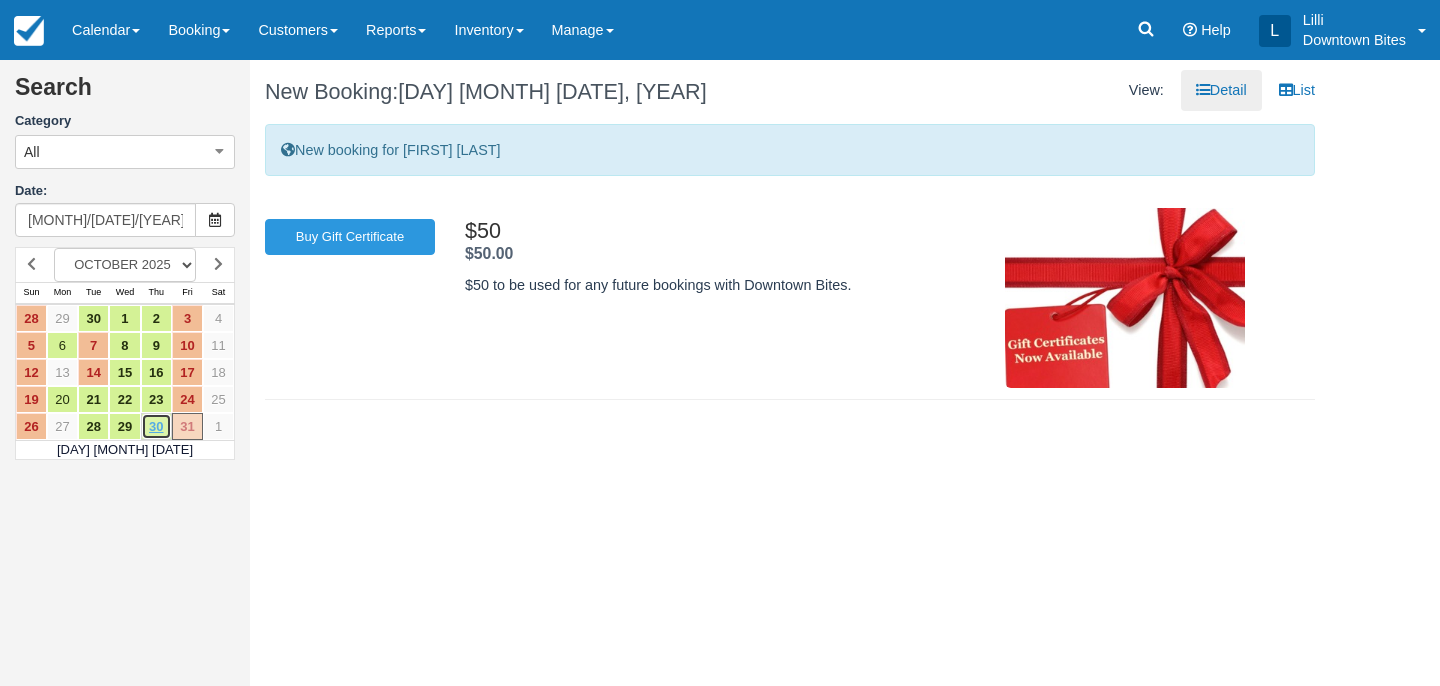 click on "30" at bounding box center [156, 426] 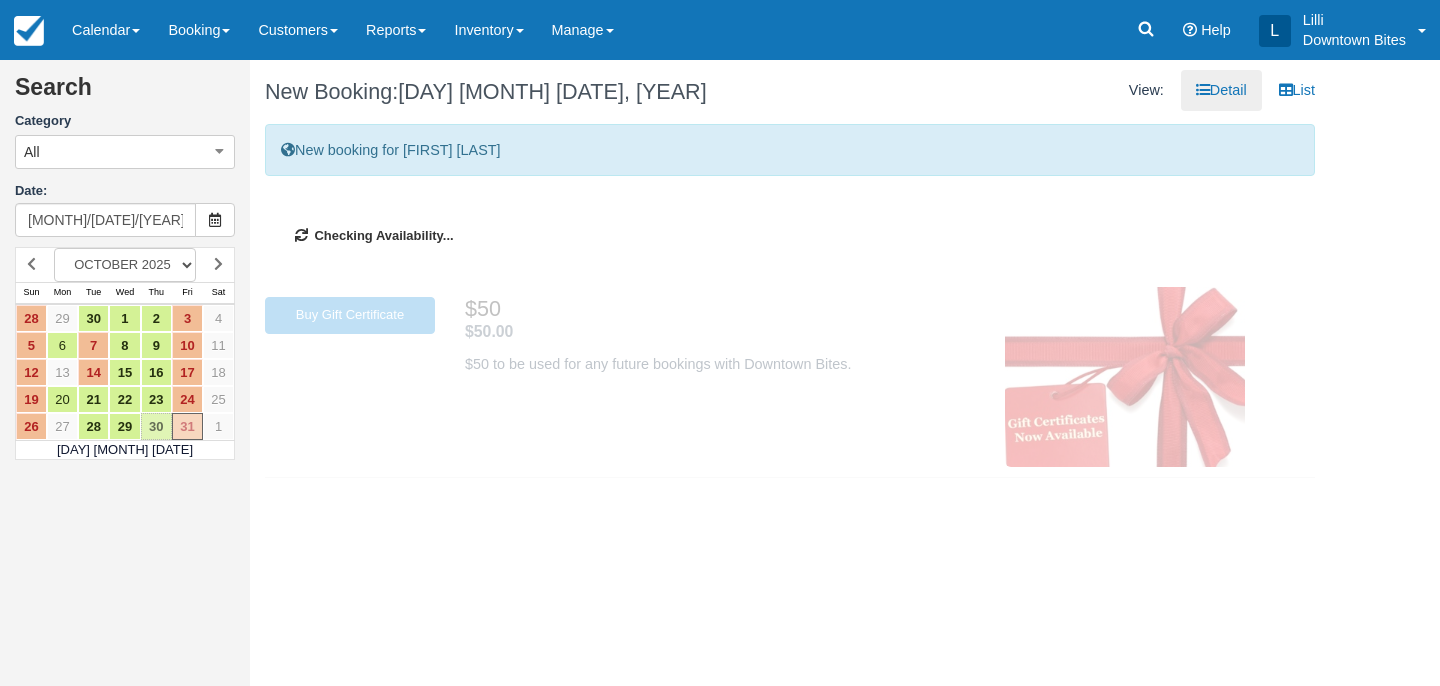 type on "10/30/25" 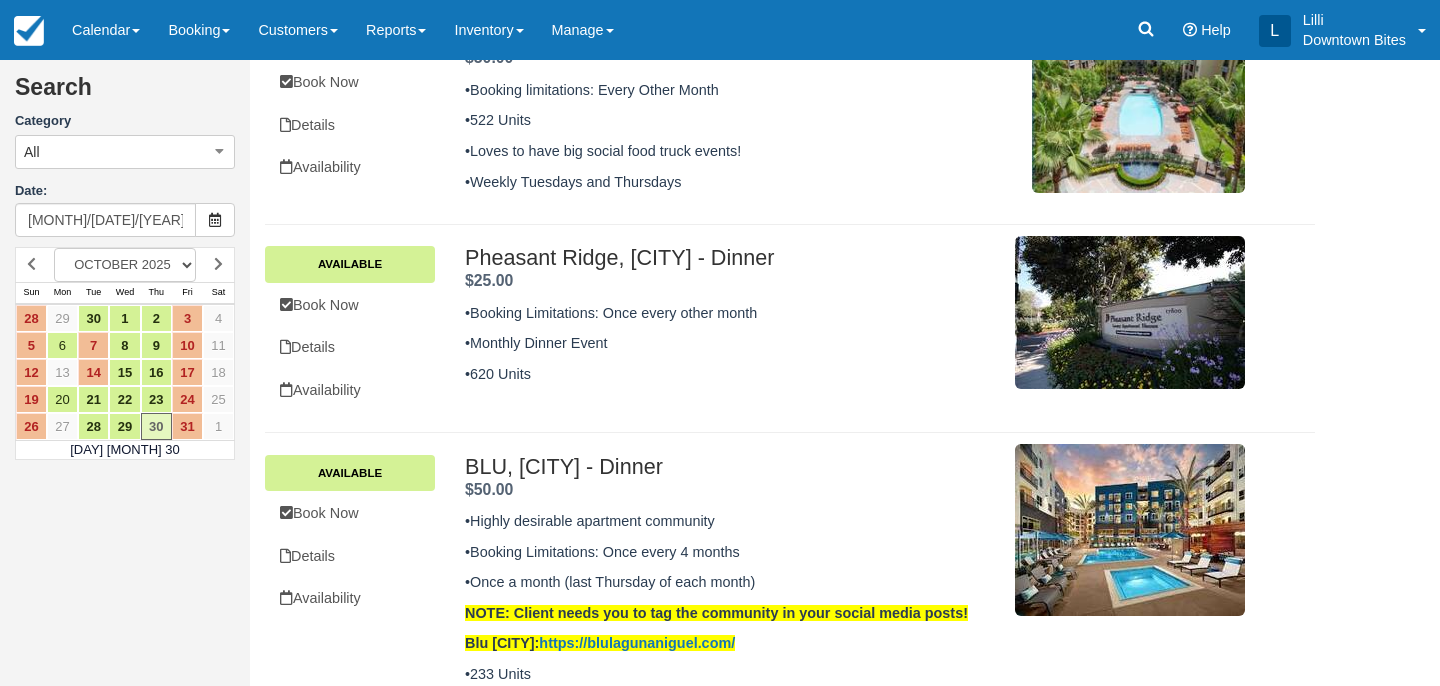 scroll, scrollTop: 368, scrollLeft: 0, axis: vertical 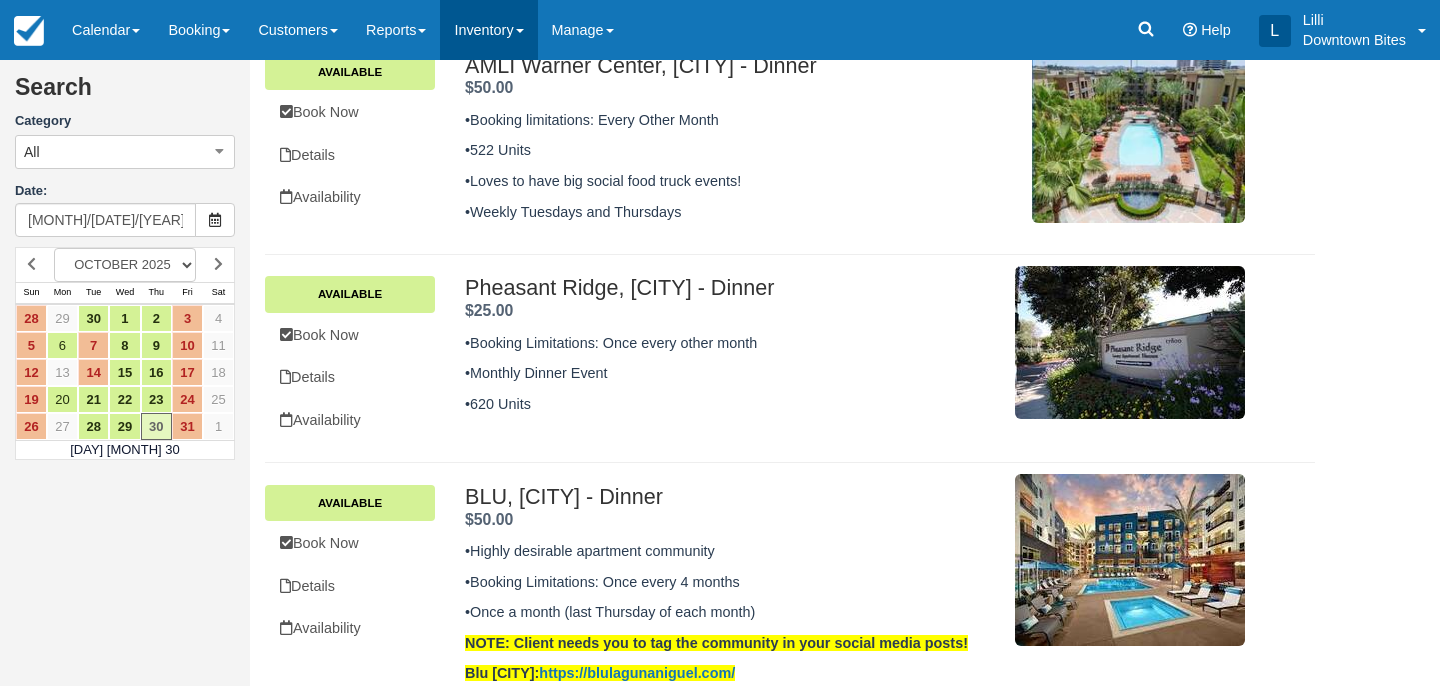 click on "Inventory" at bounding box center (488, 30) 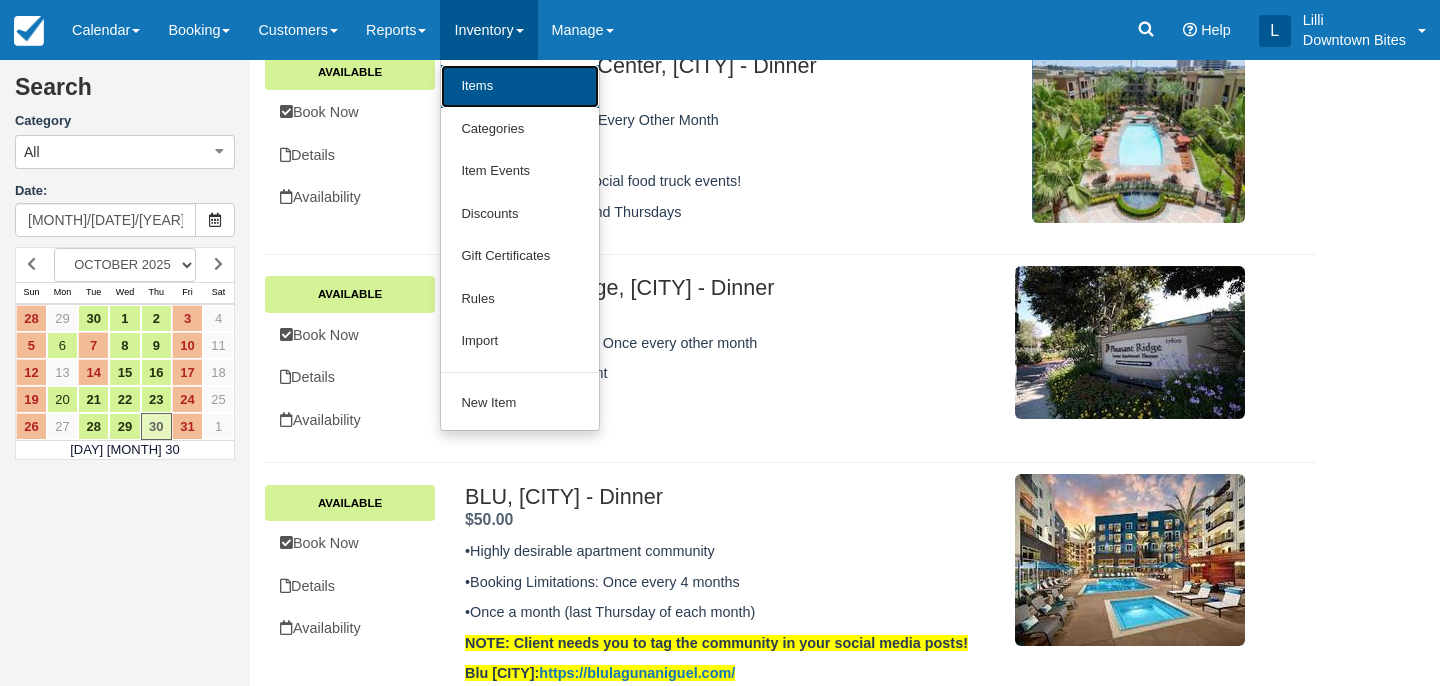click on "Items" at bounding box center [520, 86] 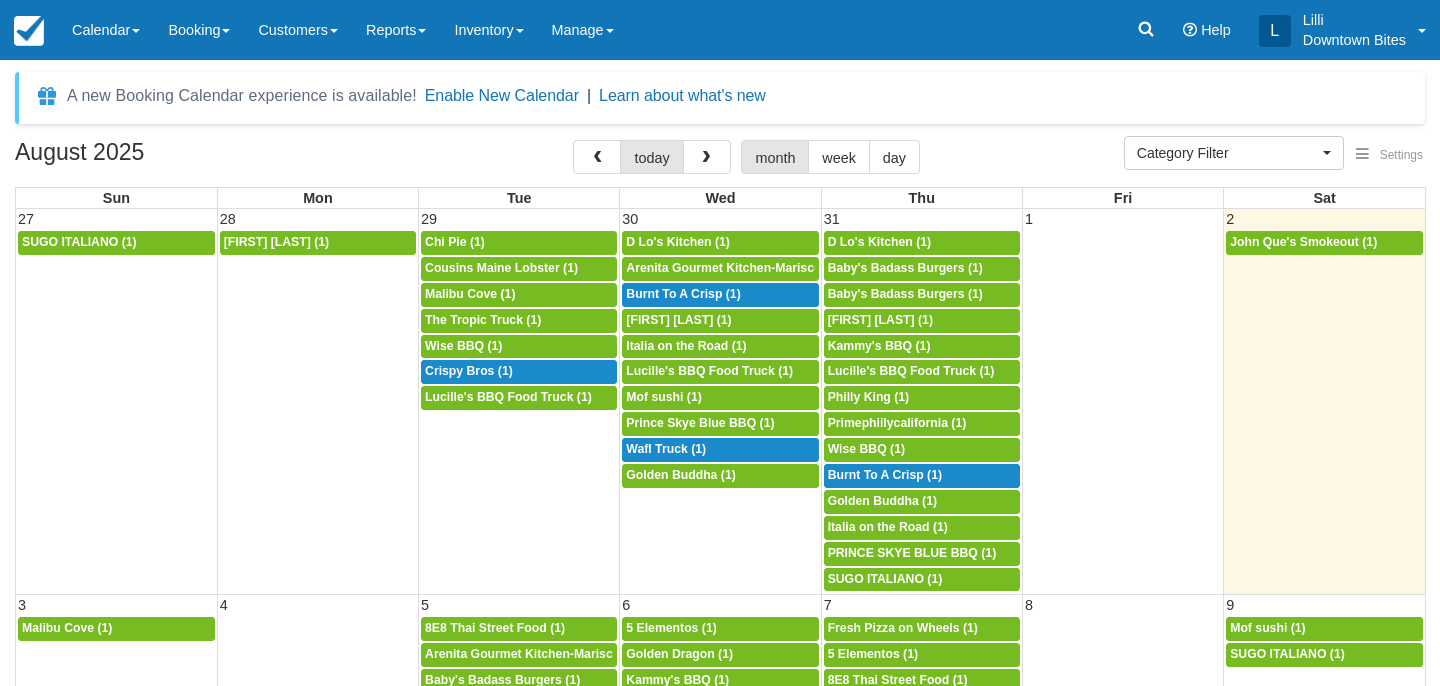 select 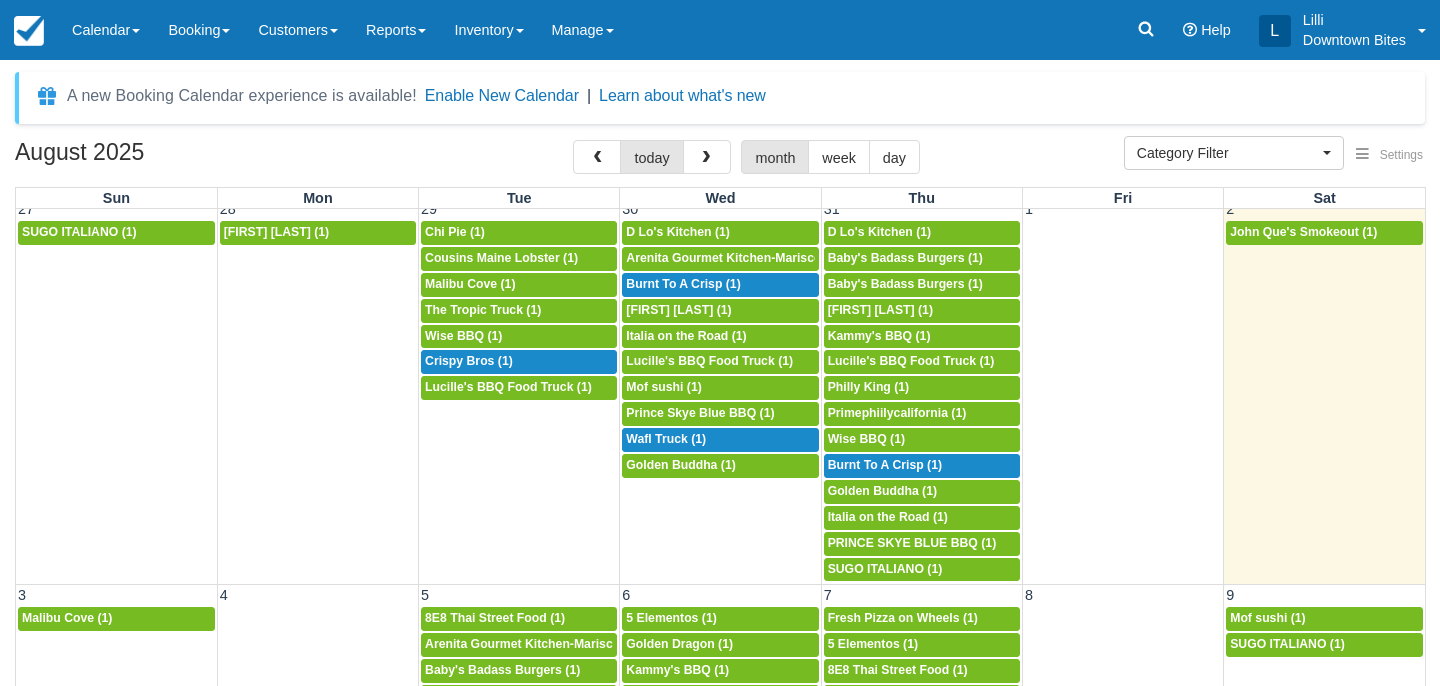 scroll, scrollTop: 0, scrollLeft: 0, axis: both 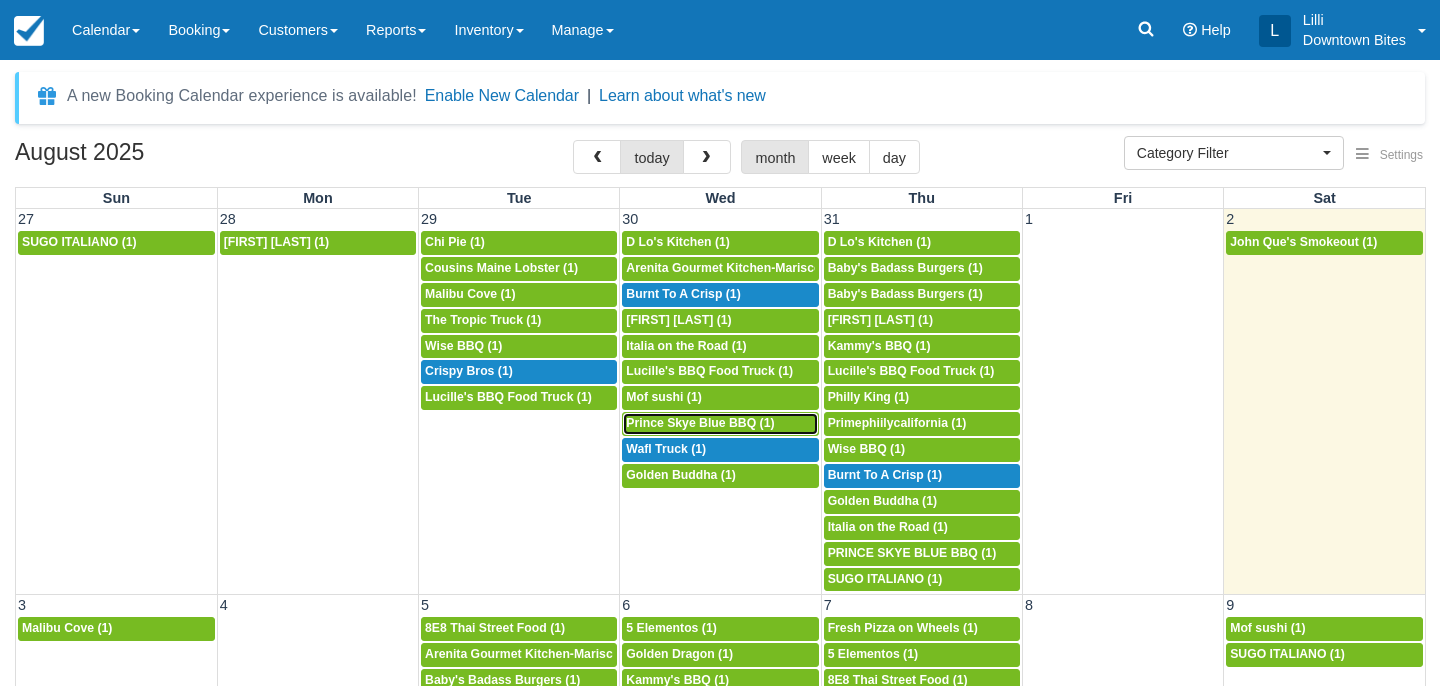 click on "Prince Skye Blue BBQ (1)" at bounding box center [700, 423] 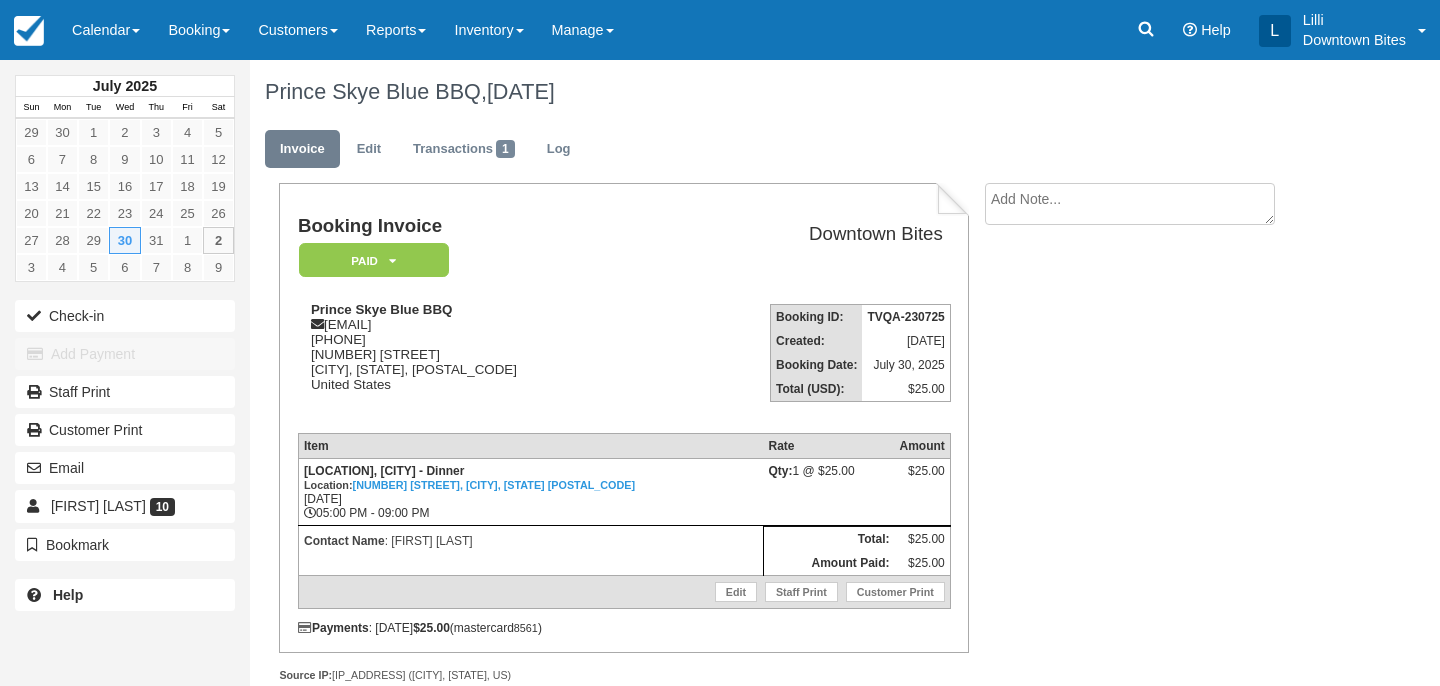 scroll, scrollTop: 0, scrollLeft: 0, axis: both 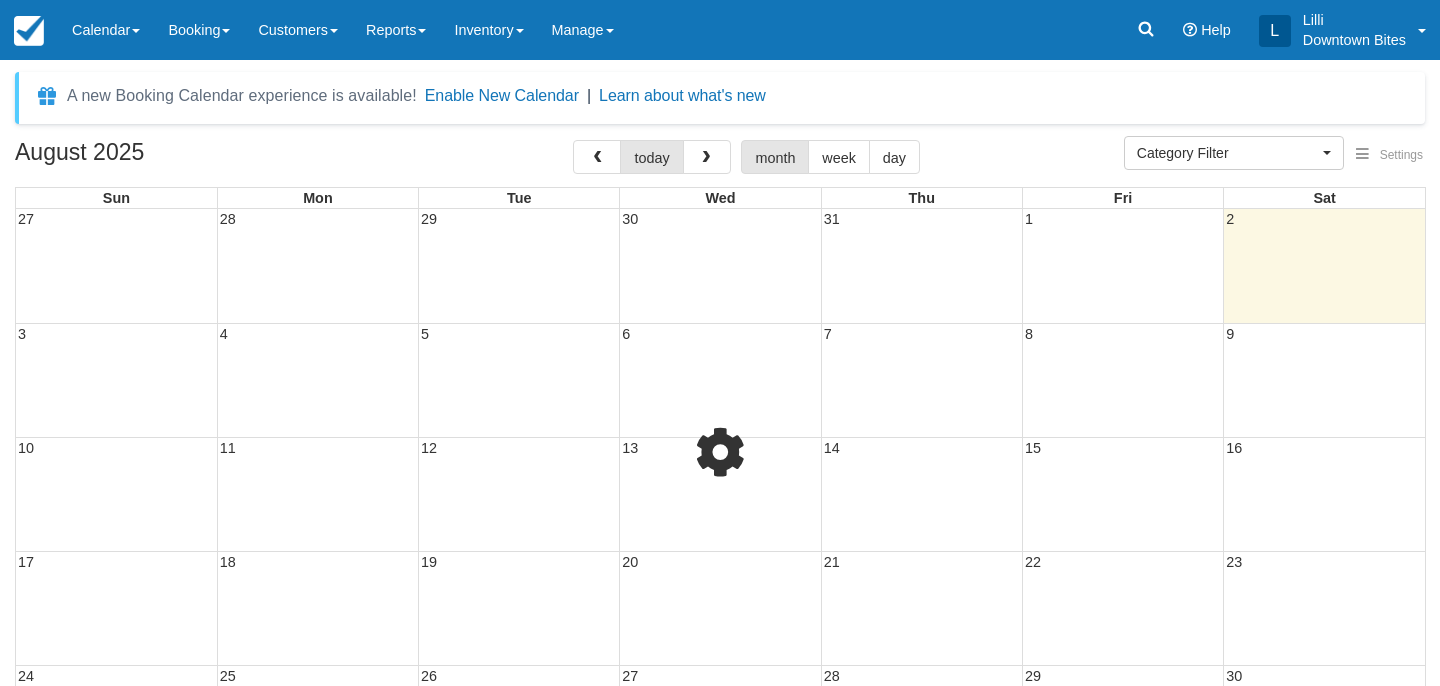 select 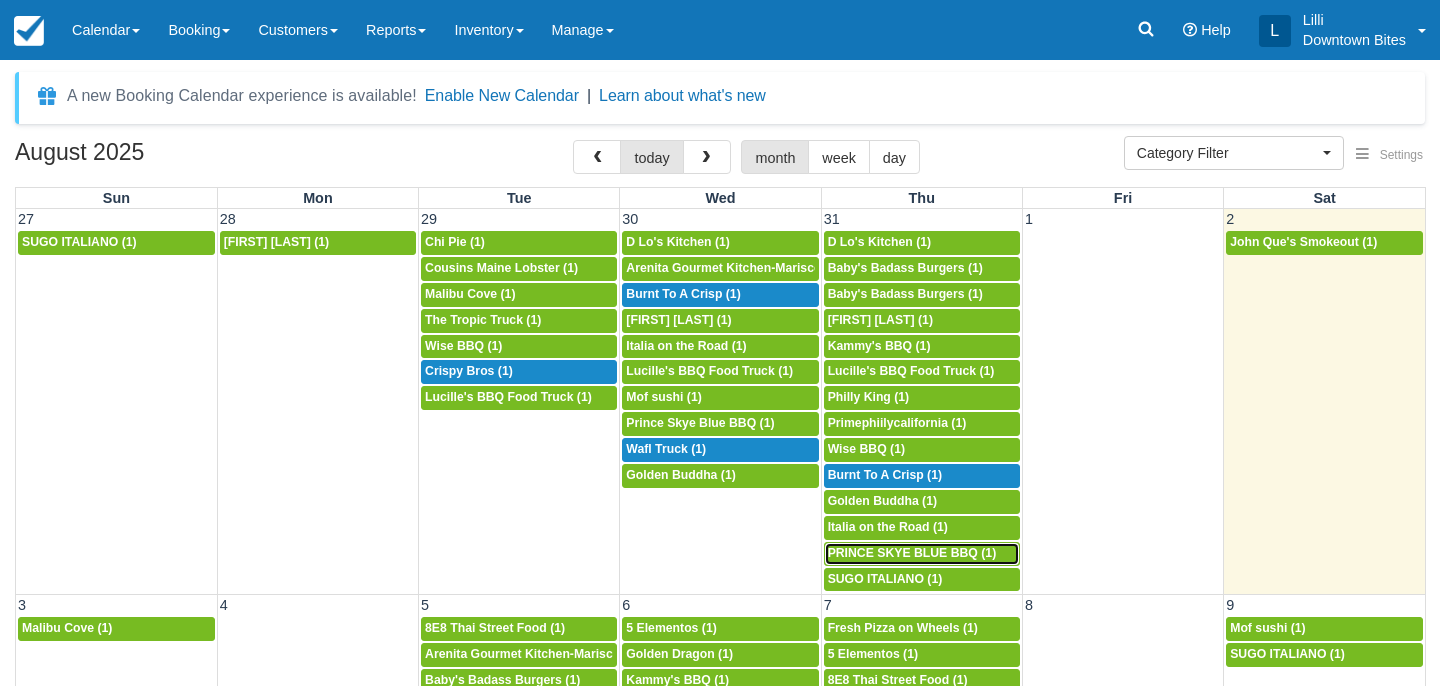 click on "PRINCE SKYE BLUE BBQ (1)" at bounding box center (912, 553) 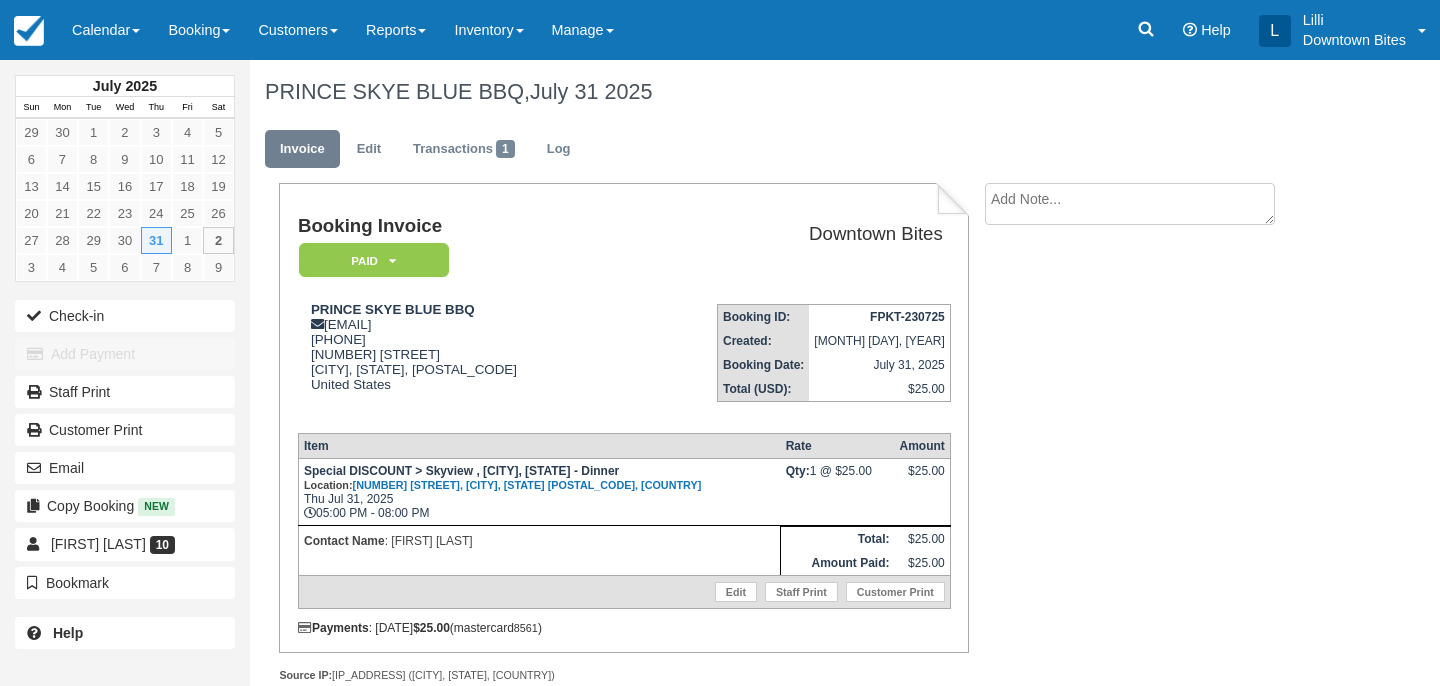 scroll, scrollTop: 0, scrollLeft: 0, axis: both 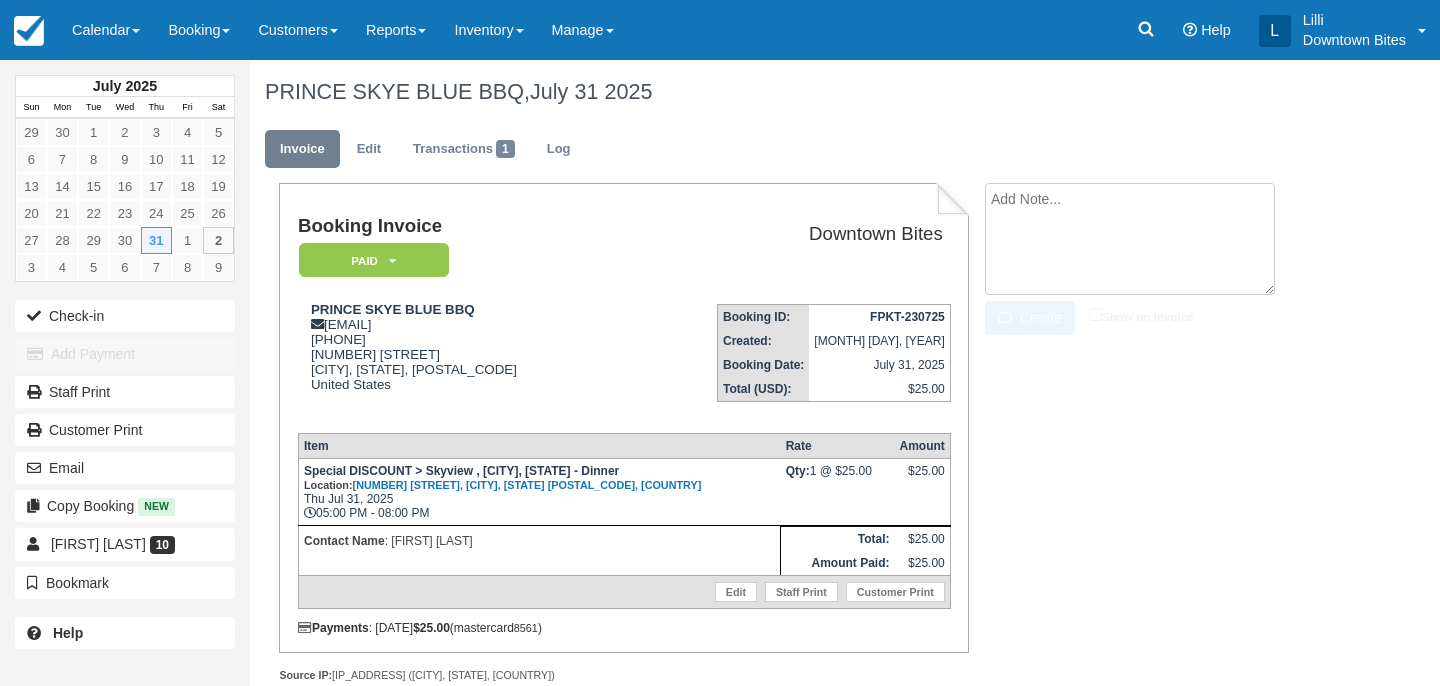 click at bounding box center [1130, 239] 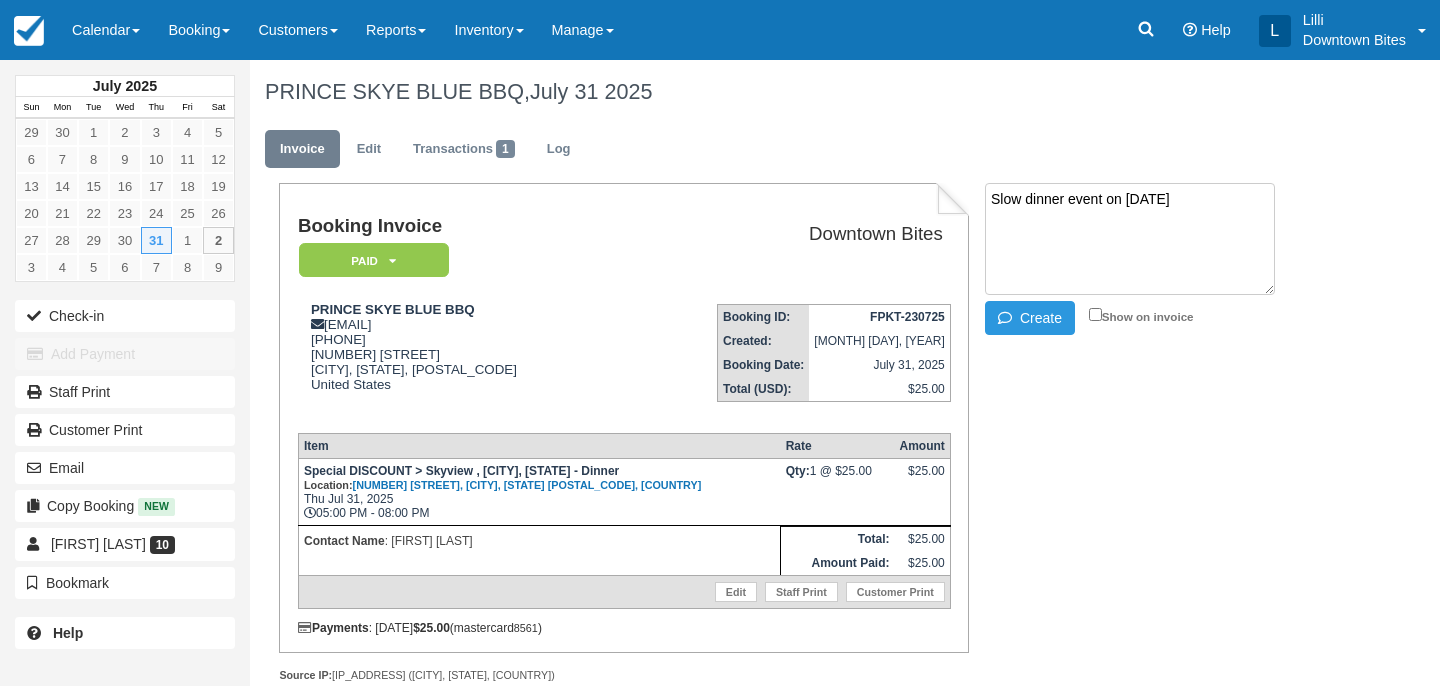 drag, startPoint x: 1158, startPoint y: 211, endPoint x: 922, endPoint y: 199, distance: 236.30489 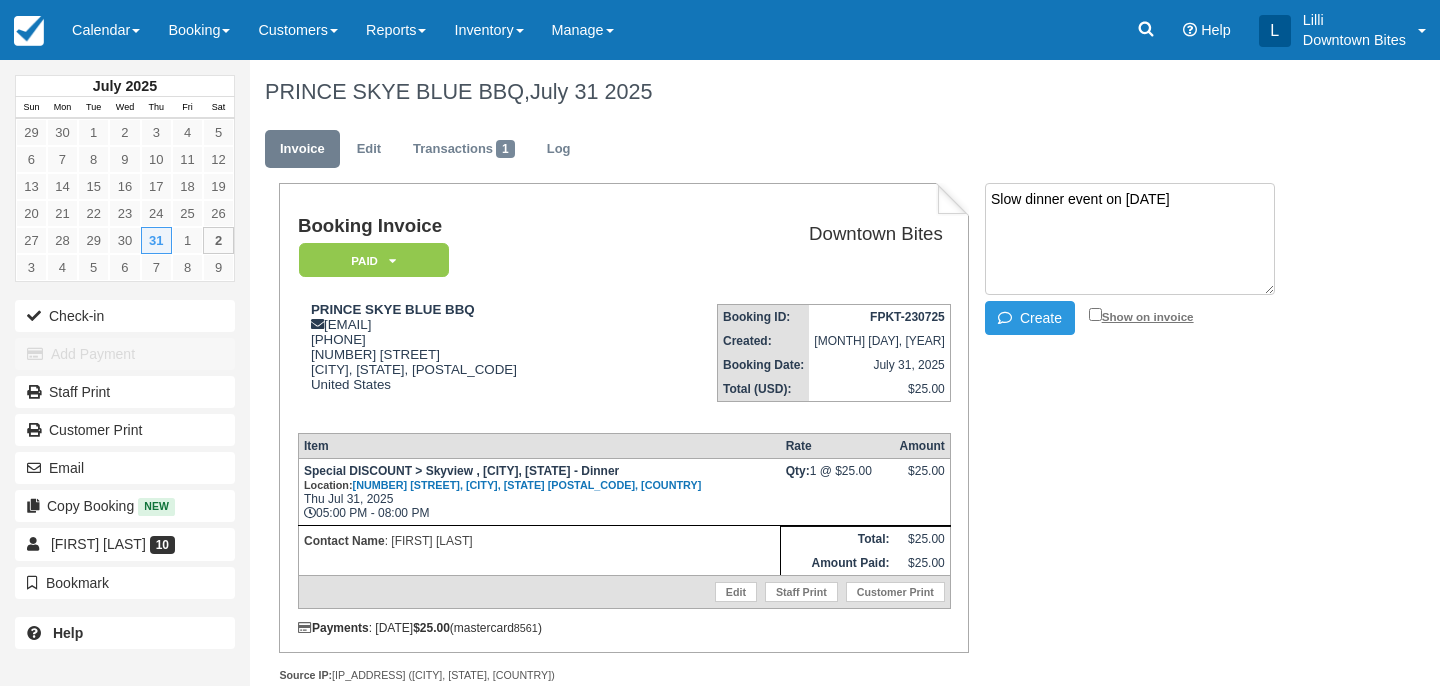 type on "Slow dinner event on 7/31" 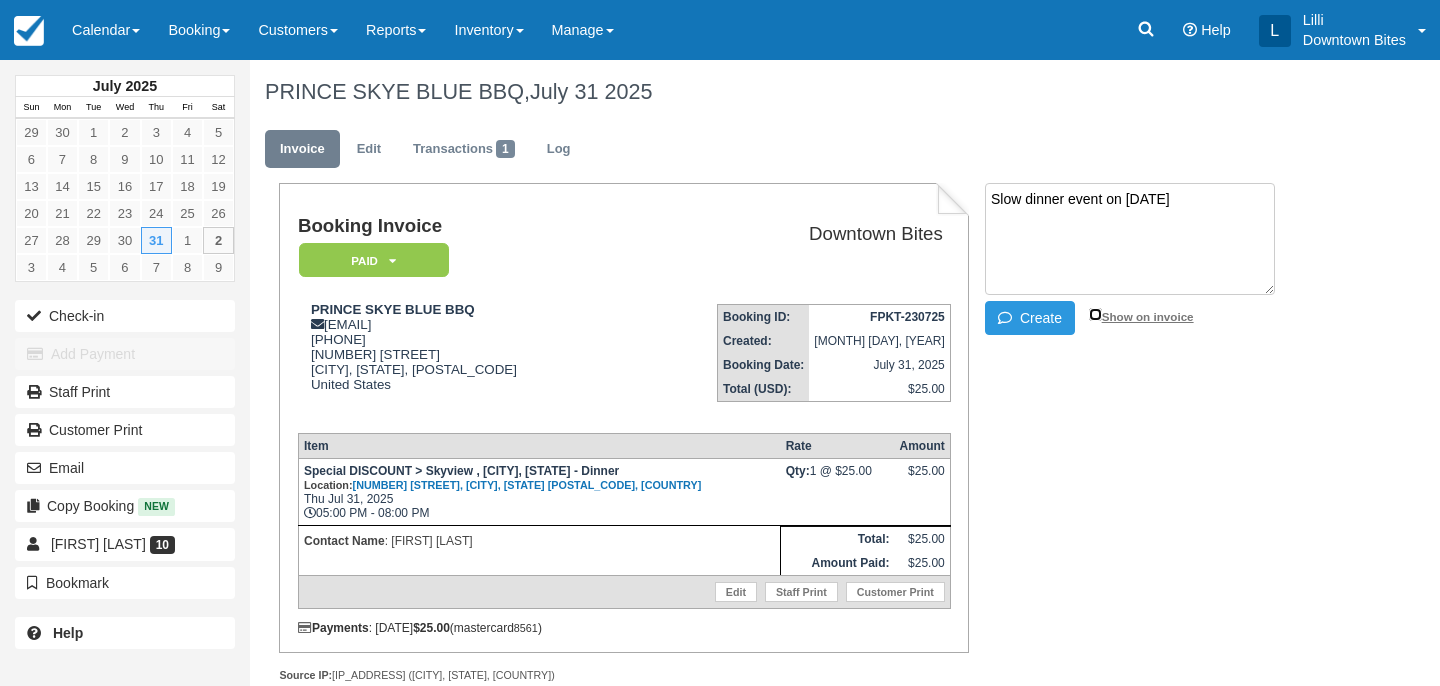click on "Show on invoice" at bounding box center (1095, 314) 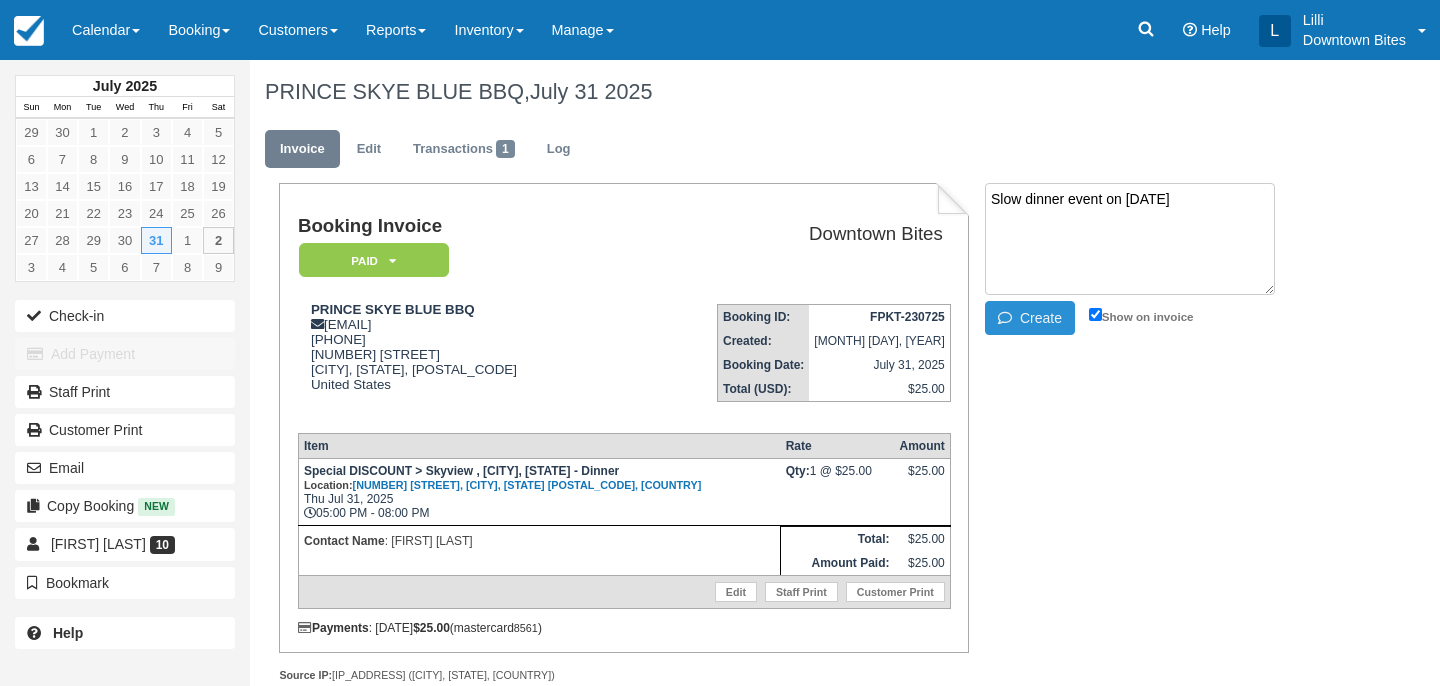 click at bounding box center [1009, 318] 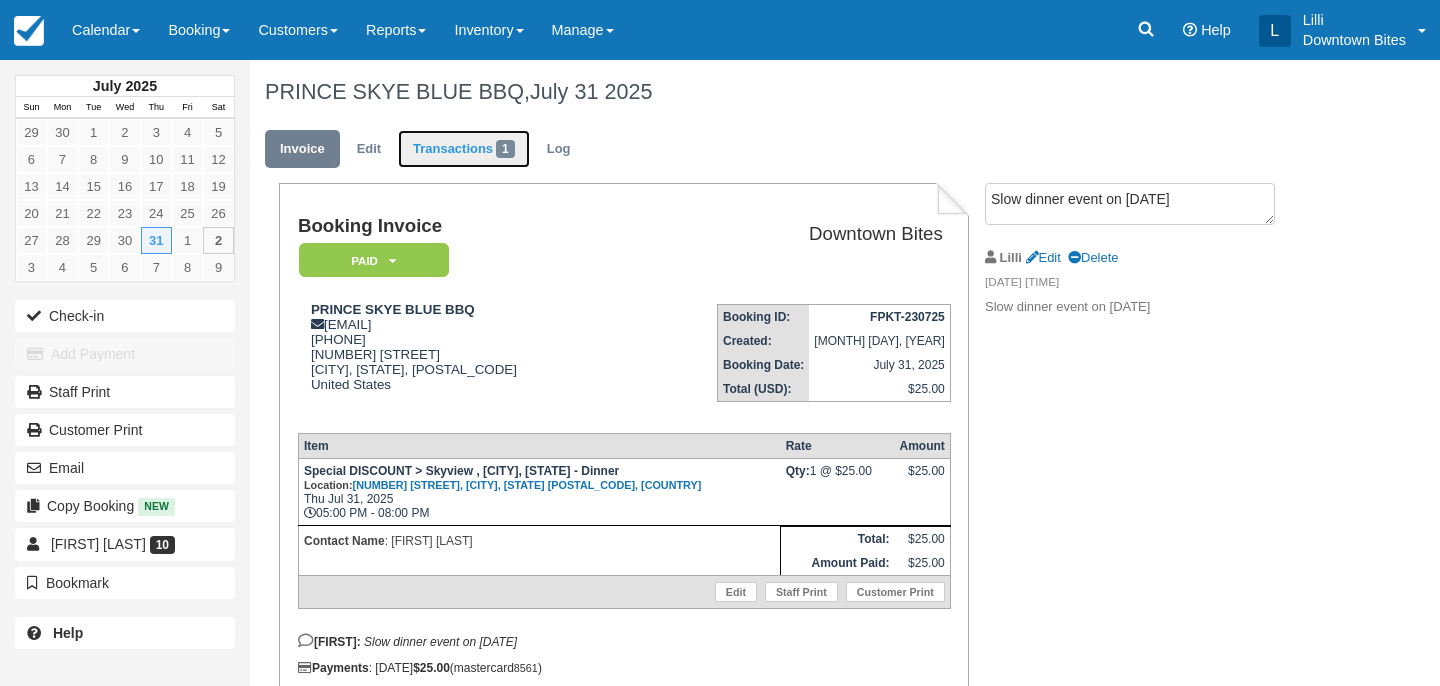 click on "Transactions  1" at bounding box center (464, 149) 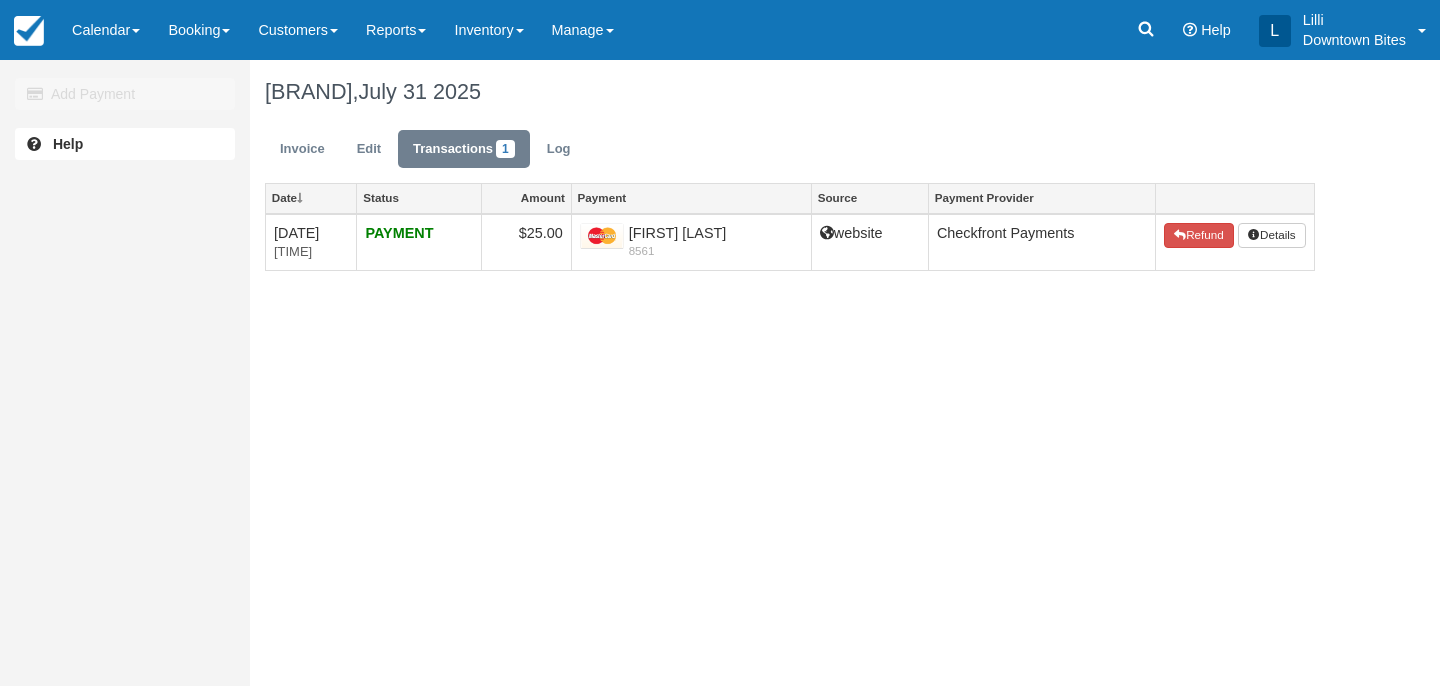 scroll, scrollTop: 0, scrollLeft: 0, axis: both 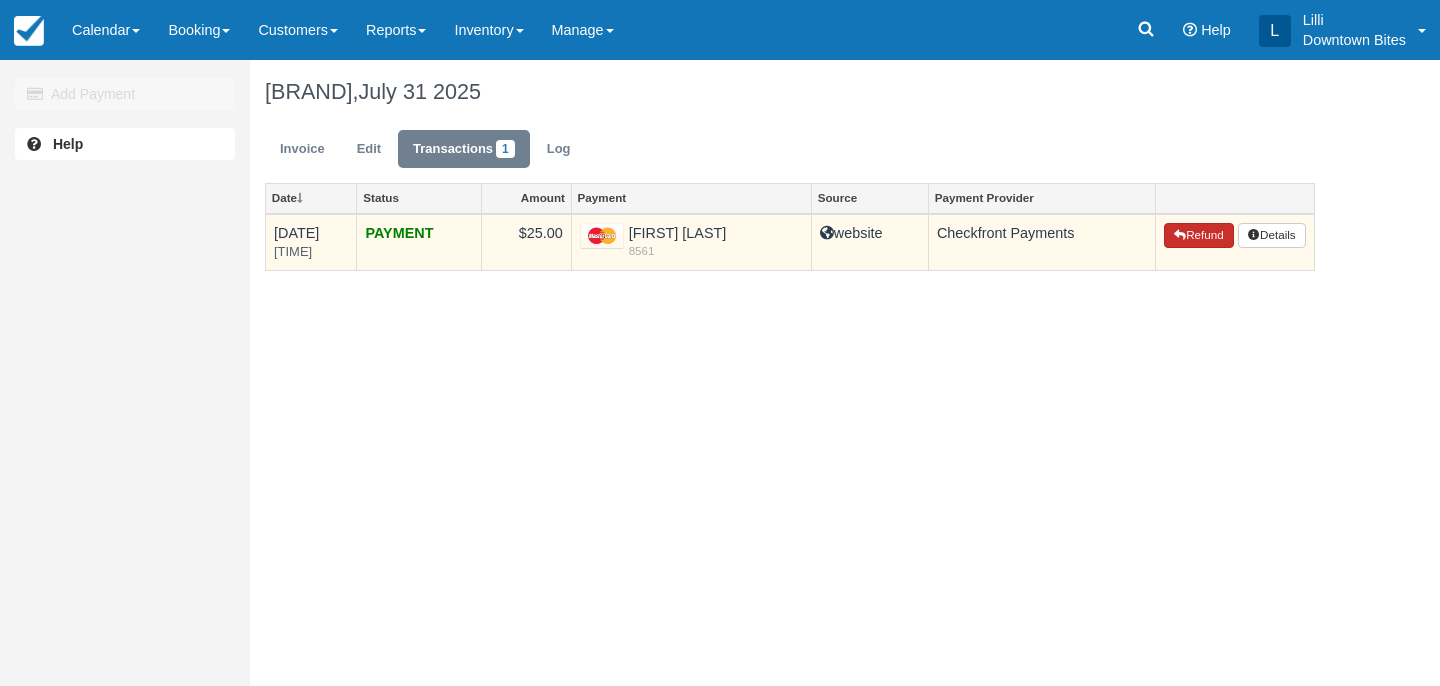 click on "Refund" at bounding box center [1199, 236] 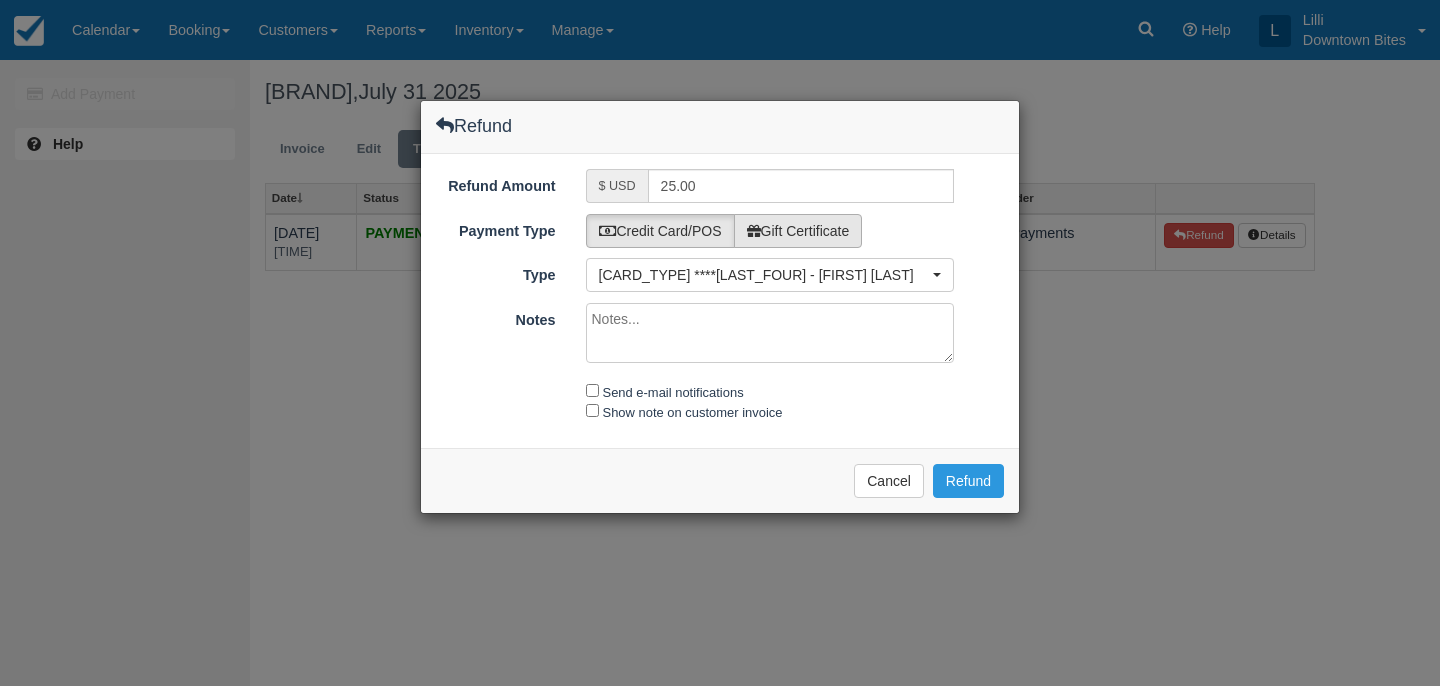 click on "Gift Certificate" at bounding box center (798, 231) 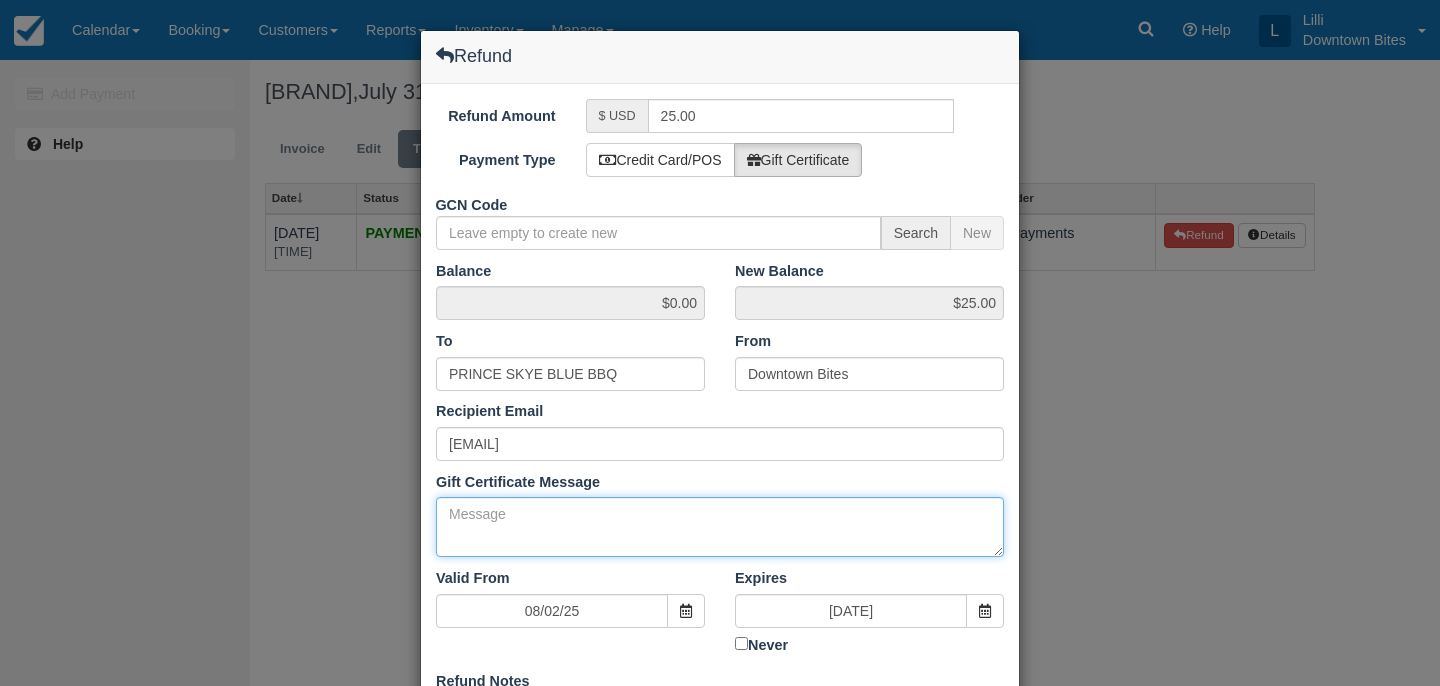click on "Gift Certificate Message" at bounding box center (720, 527) 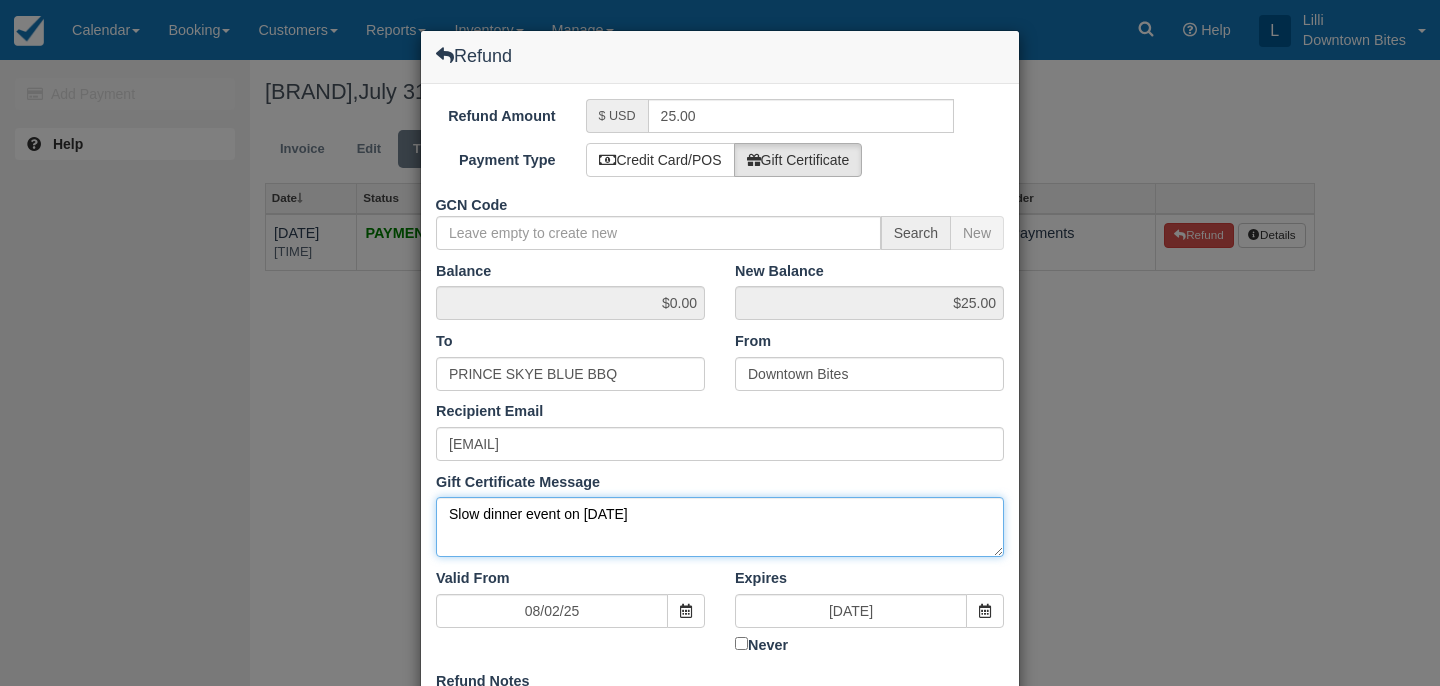 scroll, scrollTop: 239, scrollLeft: 0, axis: vertical 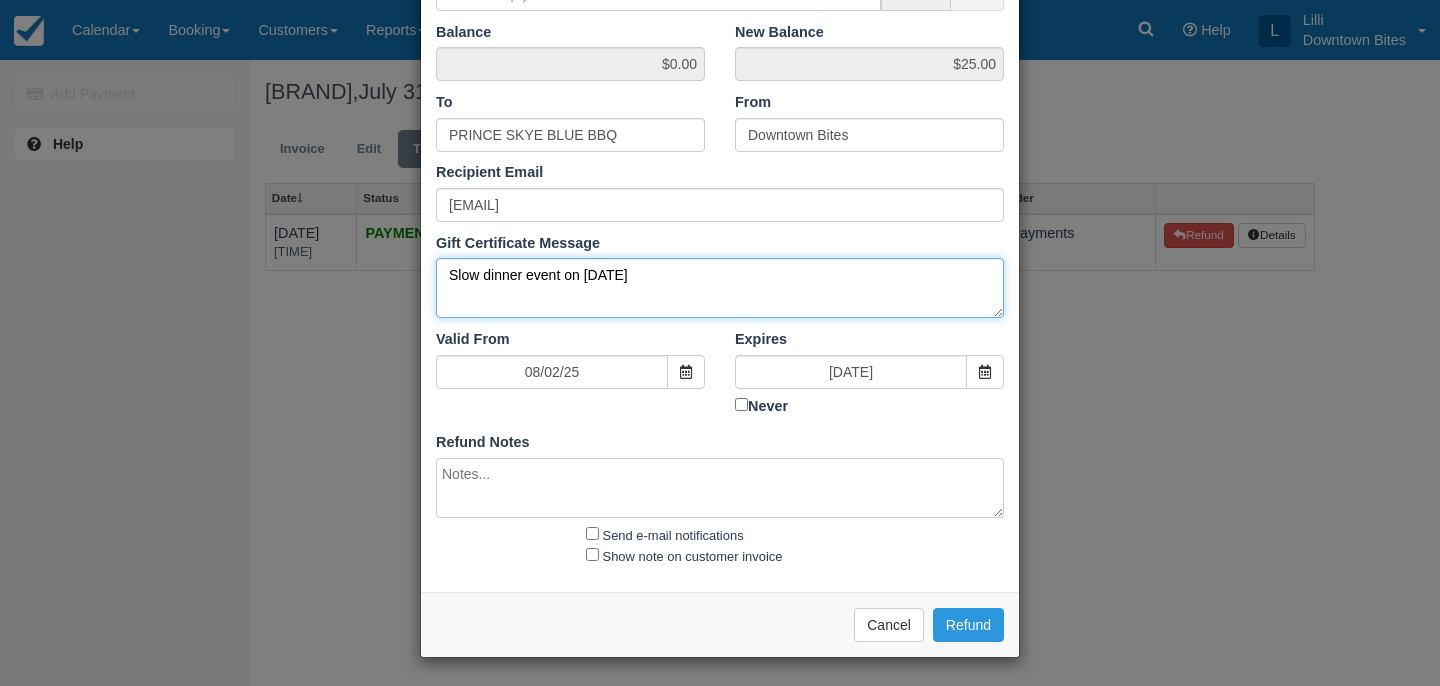 type on "Slow dinner event on [DATE]" 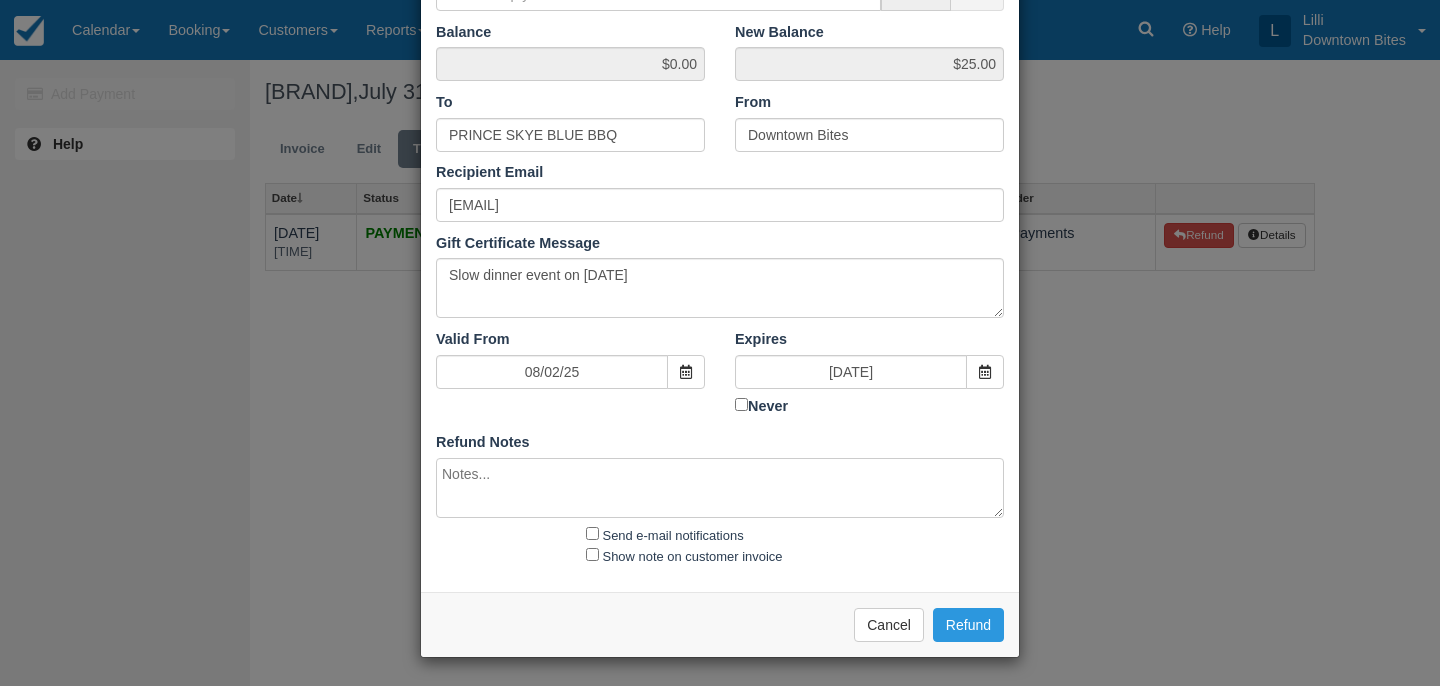 click at bounding box center (720, 488) 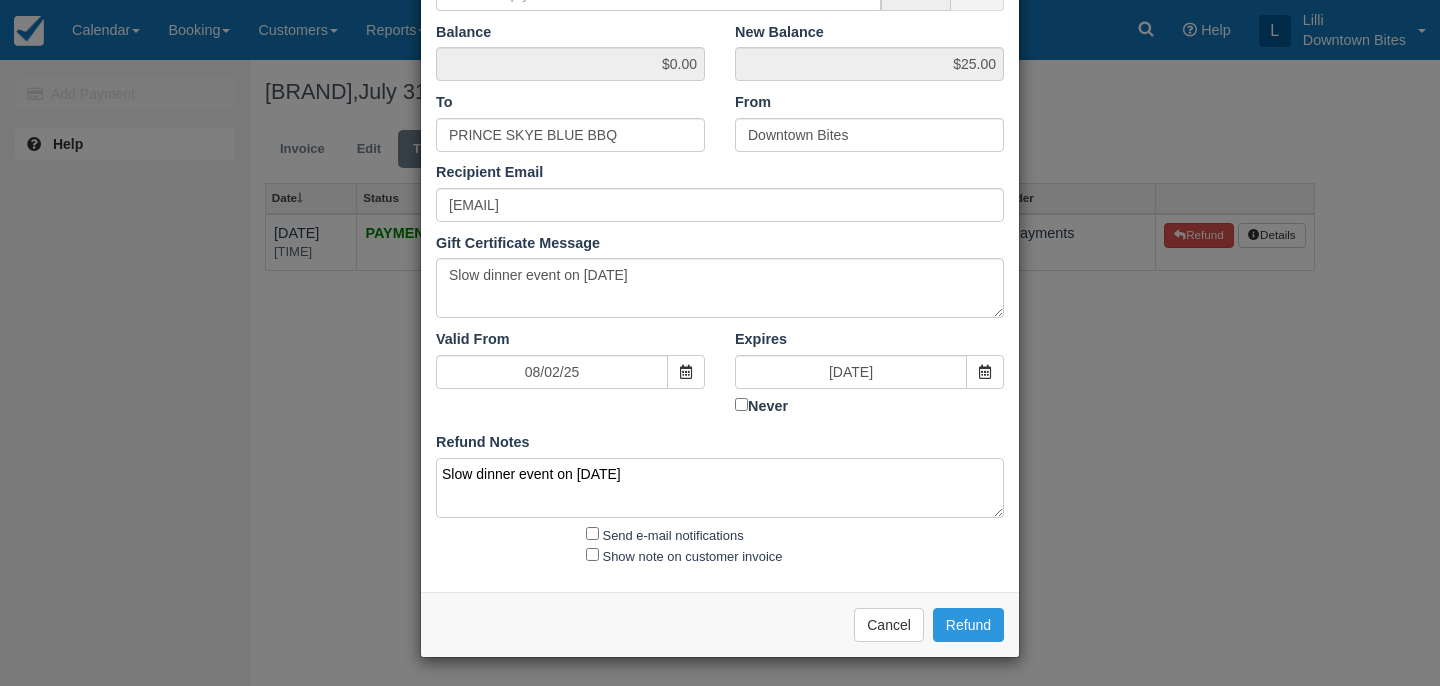 type on "Slow dinner event on [DATE]" 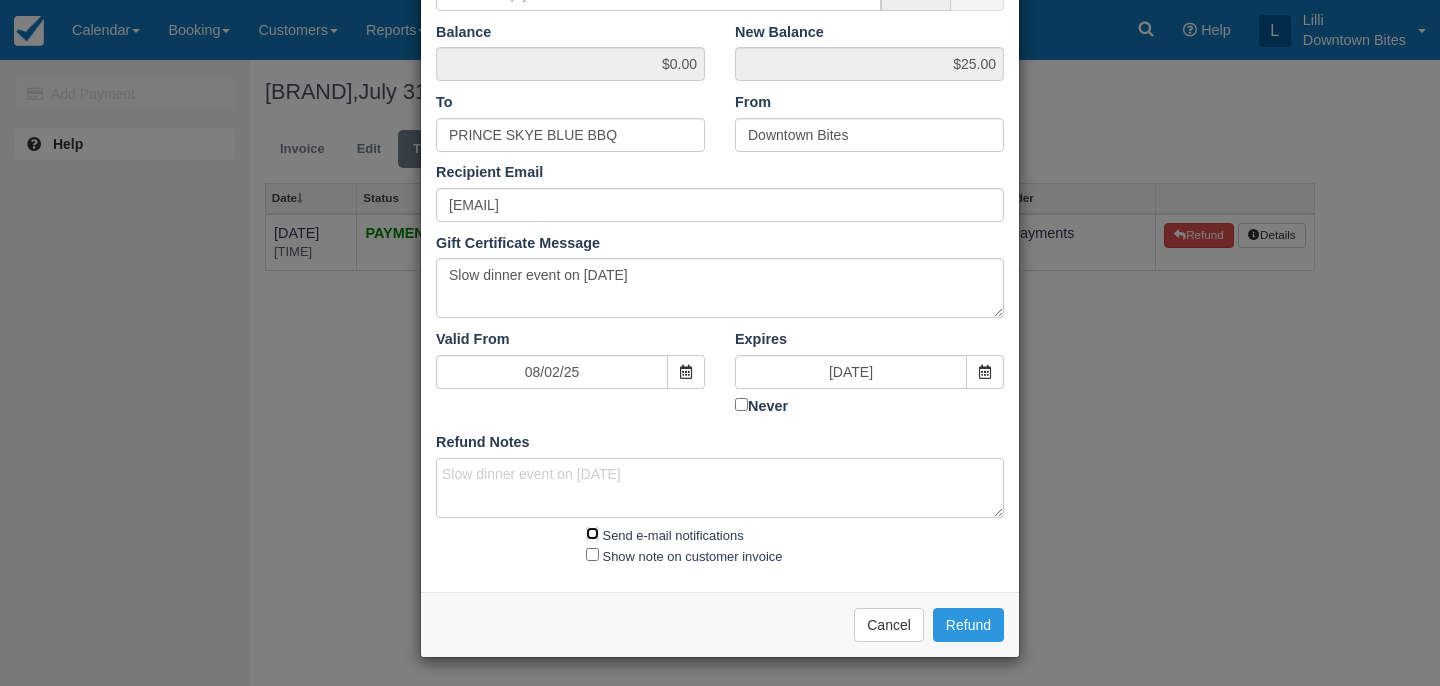 click on "Send e-mail notifications" at bounding box center (592, 533) 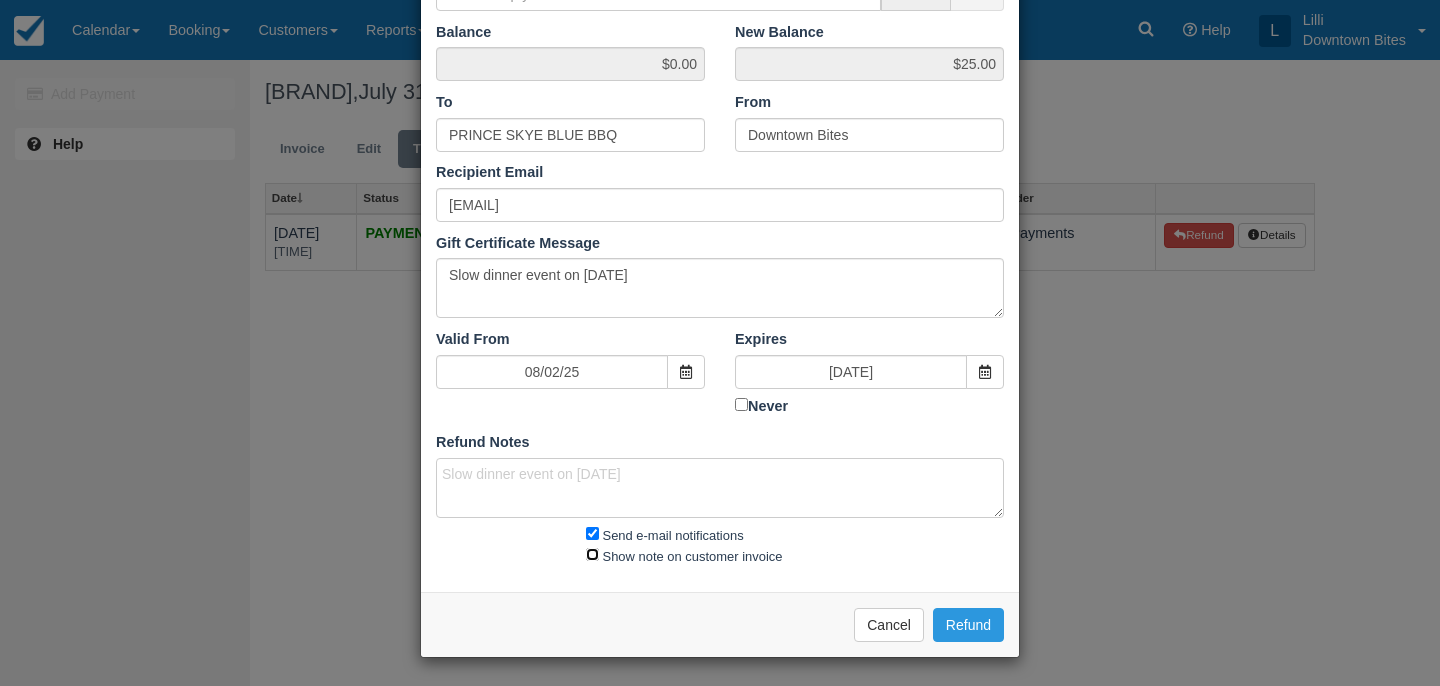 click on "Show note on customer invoice" at bounding box center (592, 554) 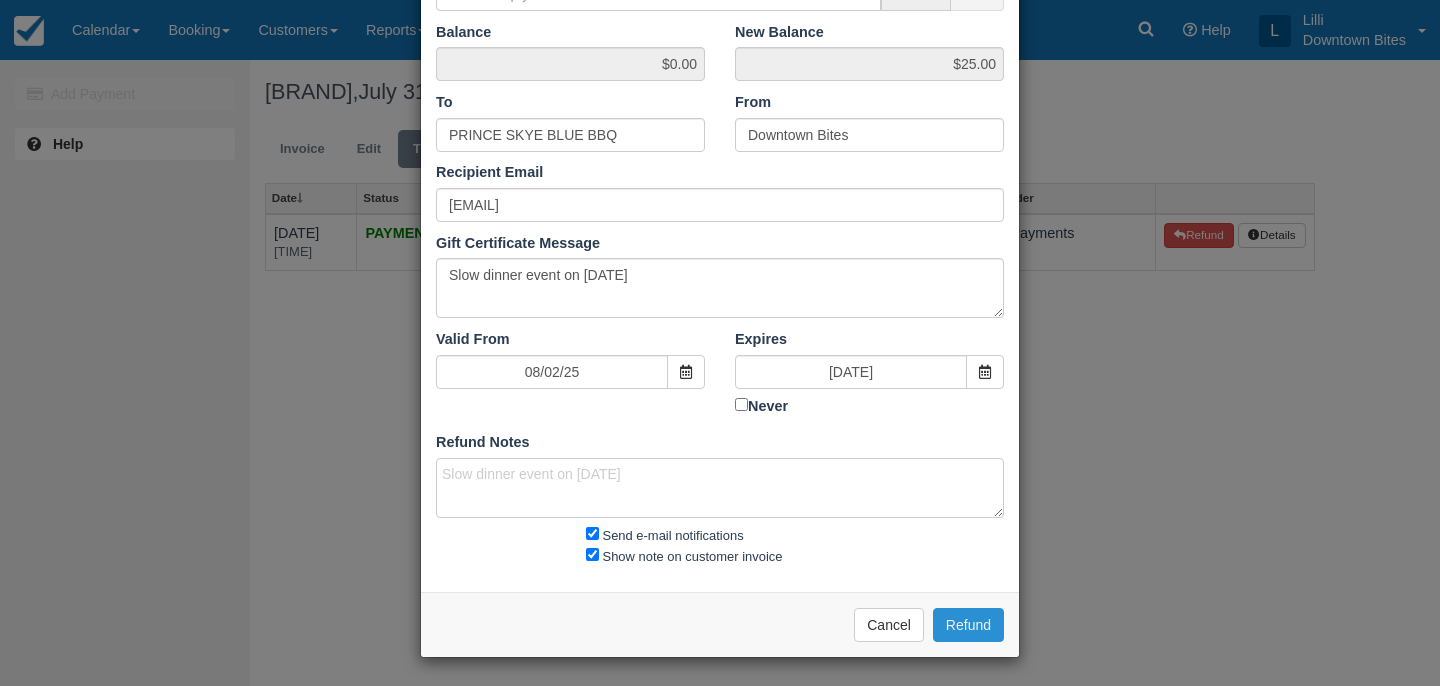 click on "Refund" at bounding box center (968, 625) 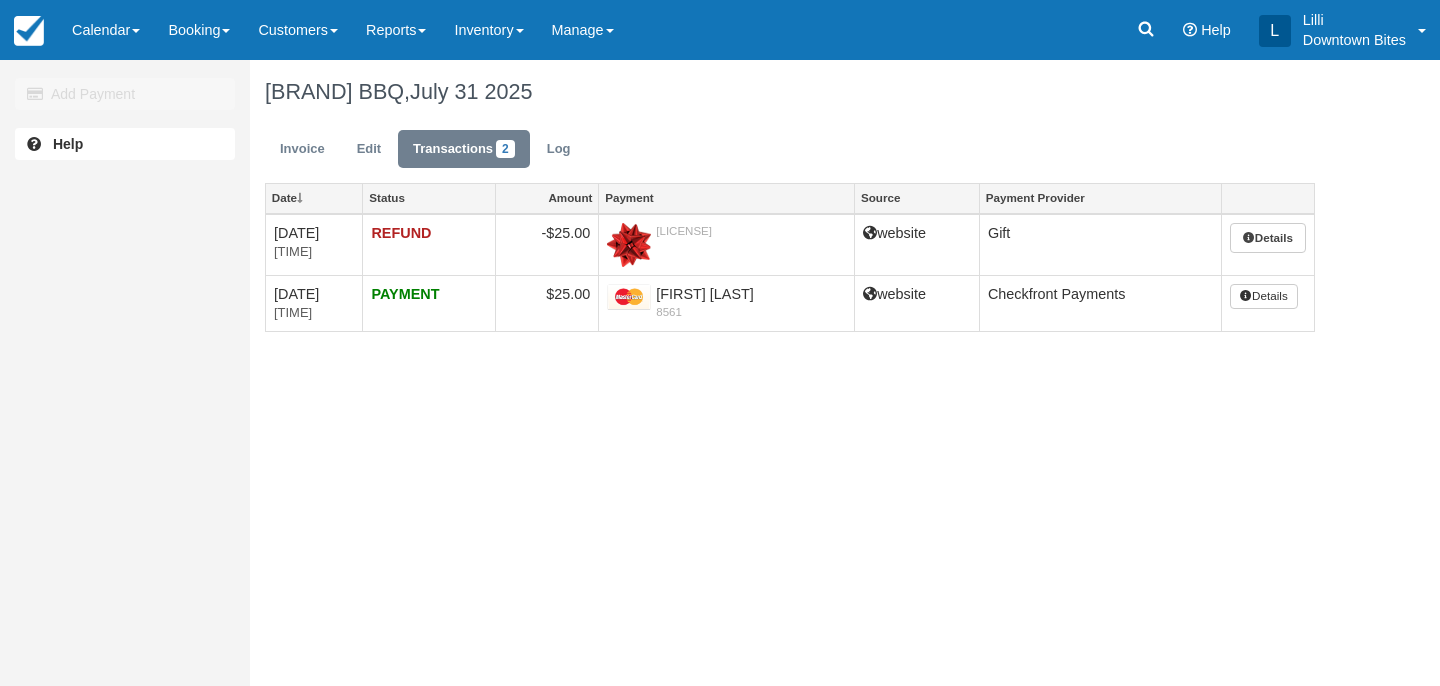 scroll, scrollTop: 0, scrollLeft: 0, axis: both 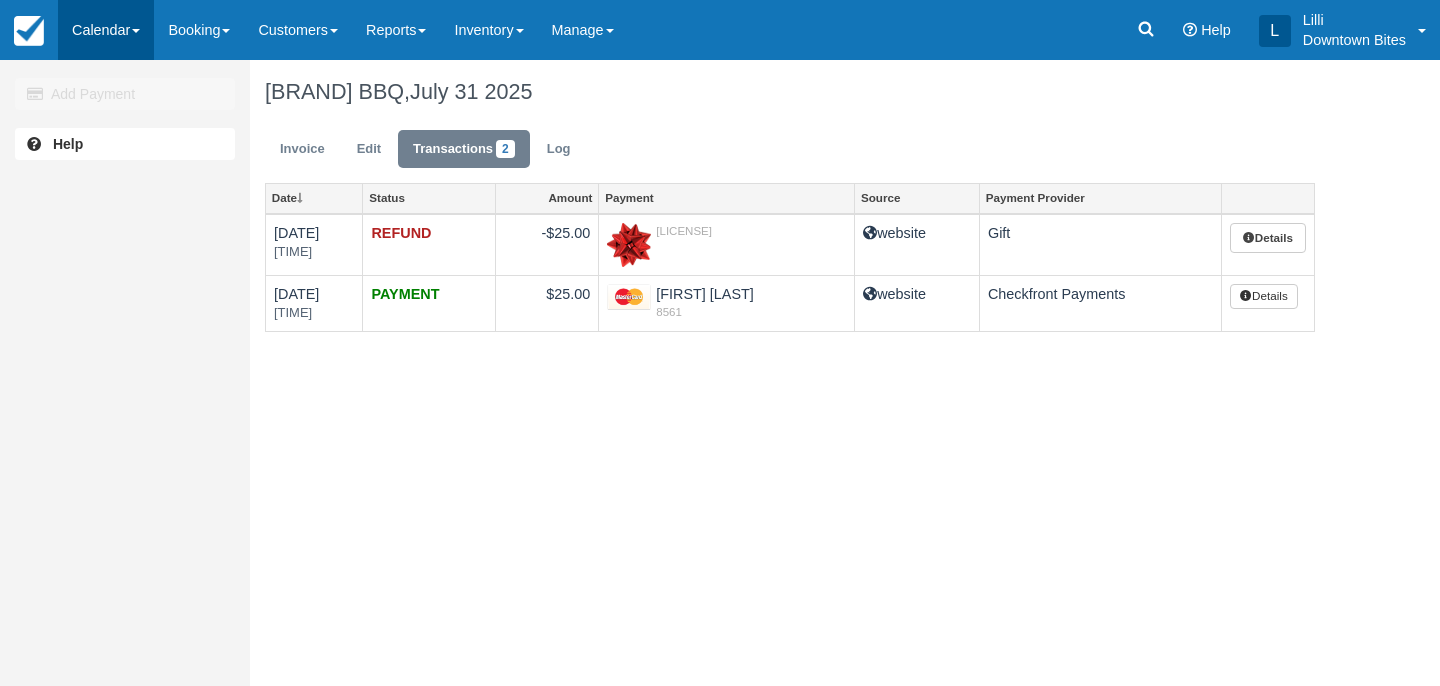 click on "Calendar" at bounding box center (106, 30) 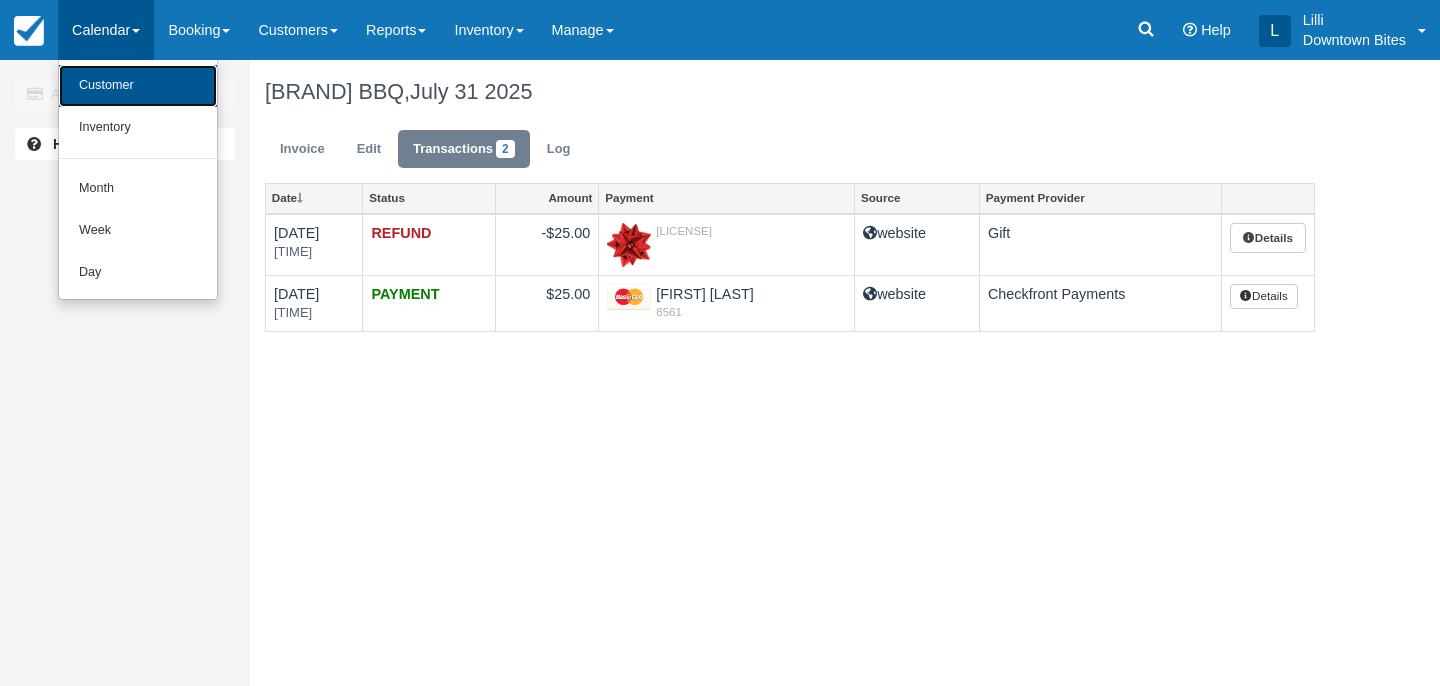 click on "Customer" at bounding box center [138, 86] 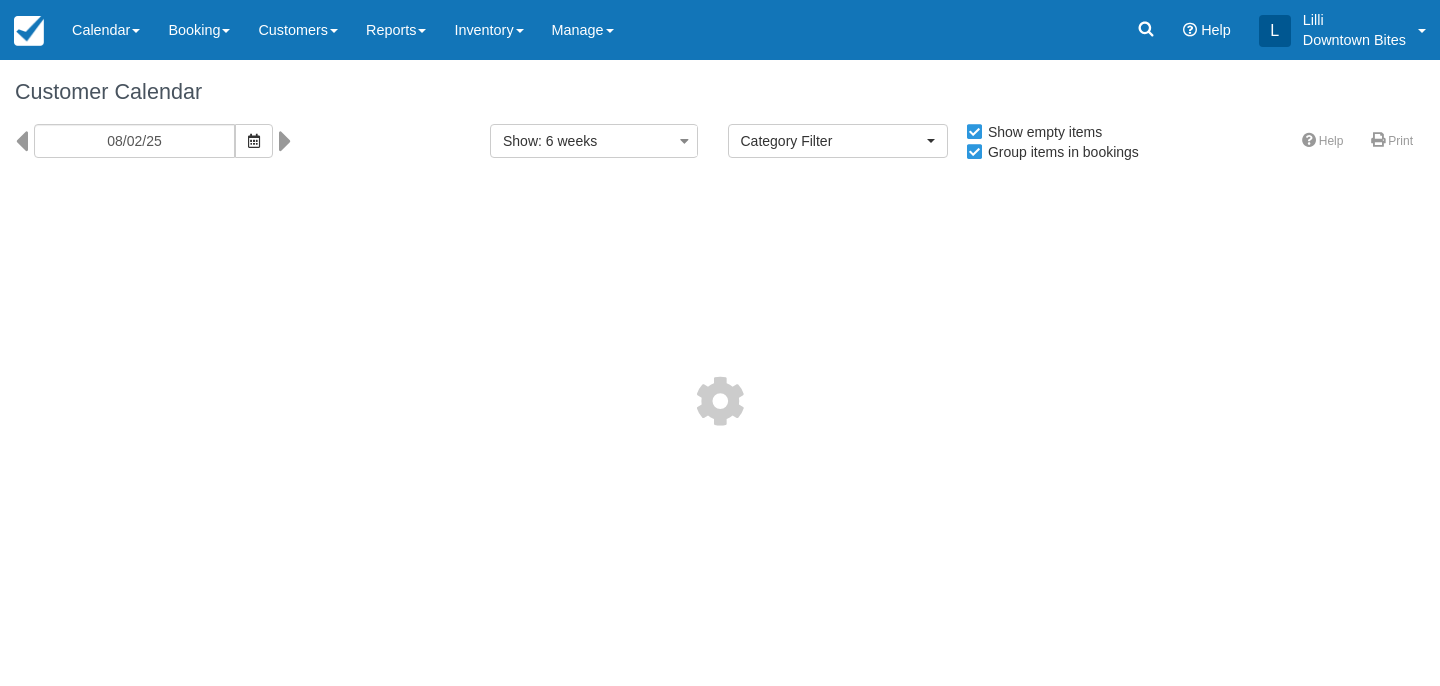 select 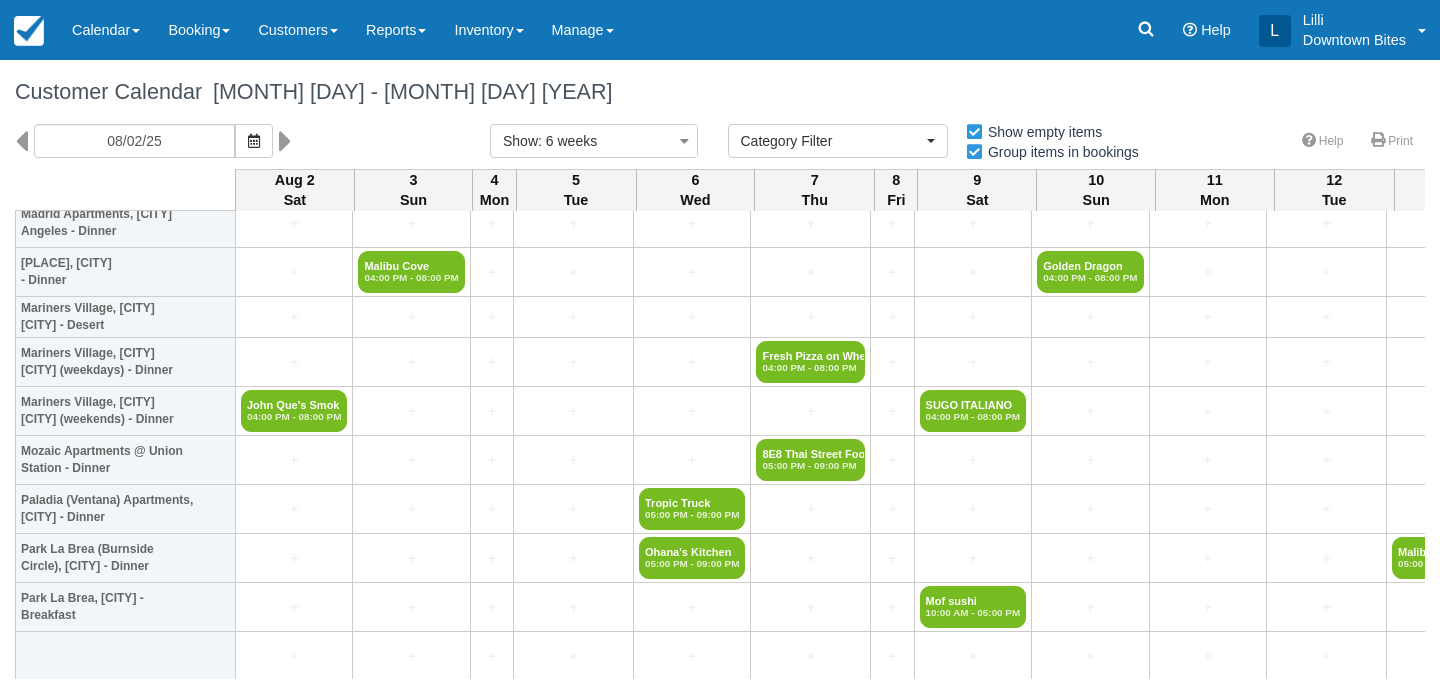 scroll, scrollTop: 1677, scrollLeft: 0, axis: vertical 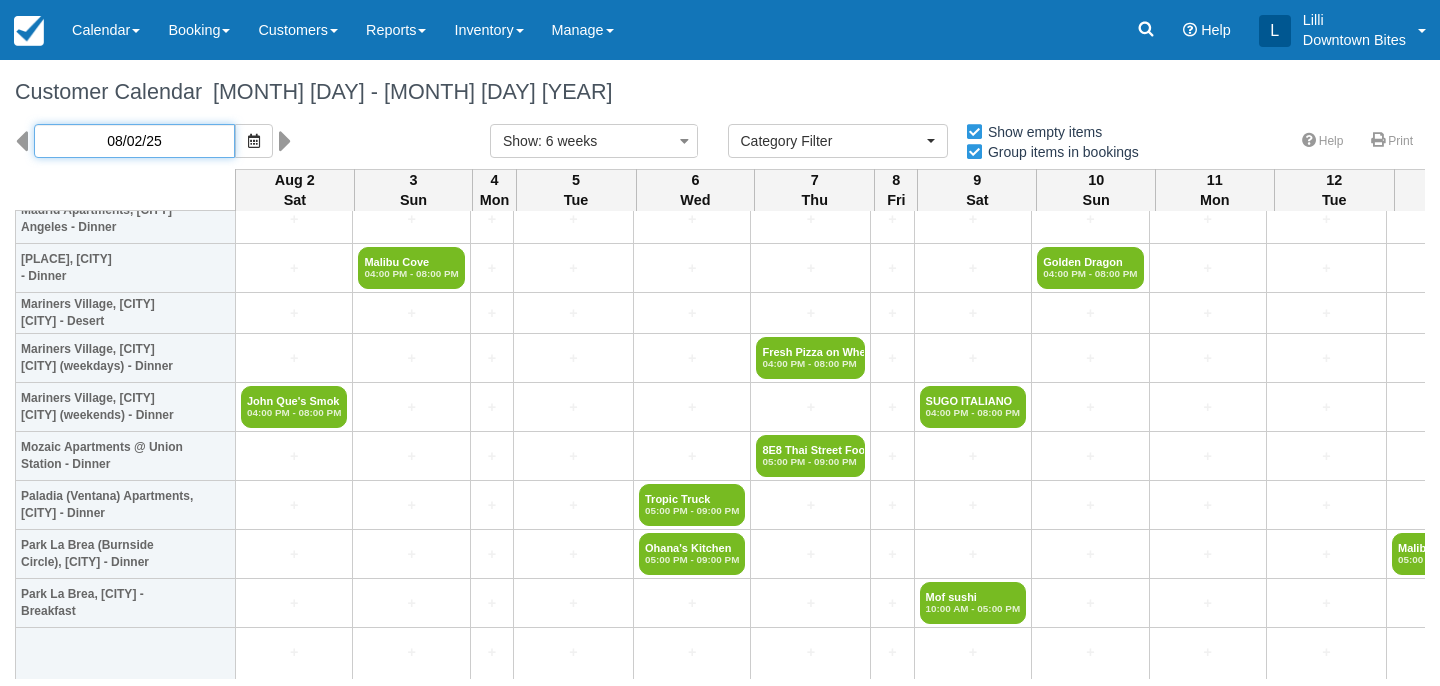 click on "08/02/25" at bounding box center [134, 141] 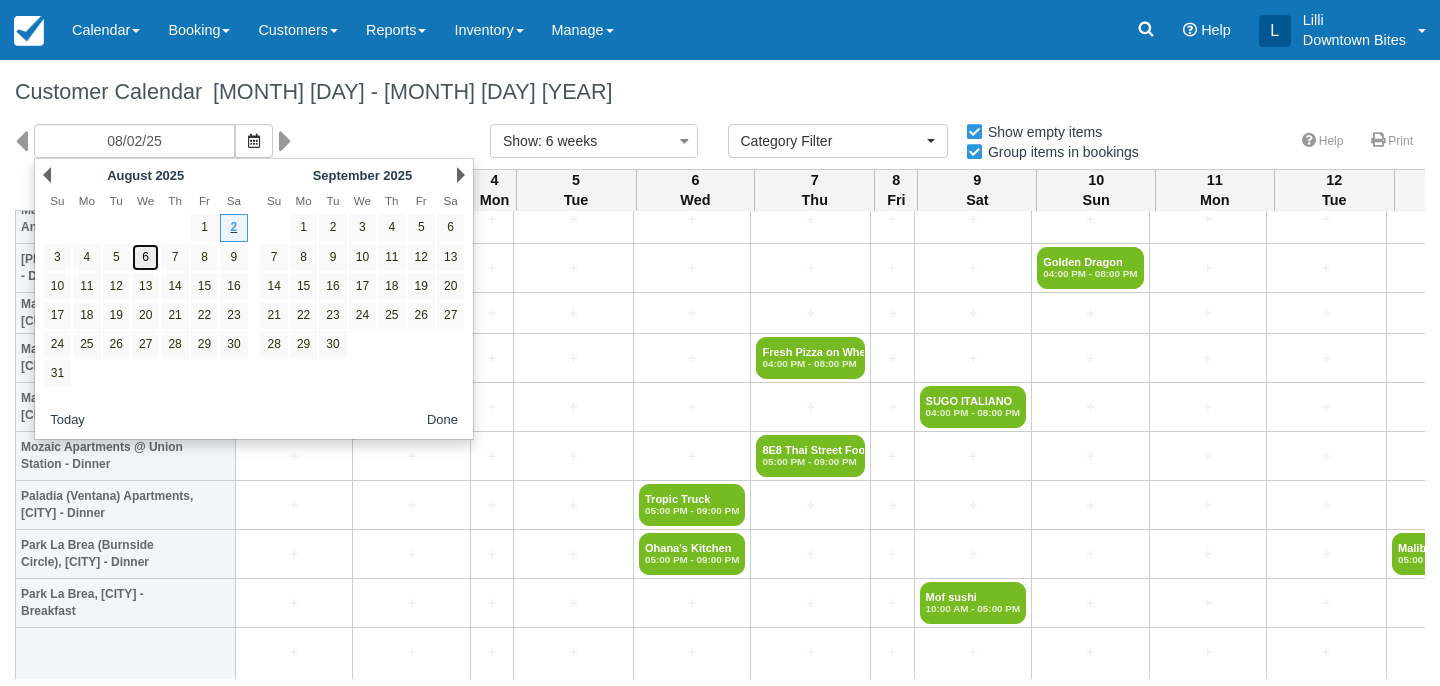 click on "6" at bounding box center [145, 257] 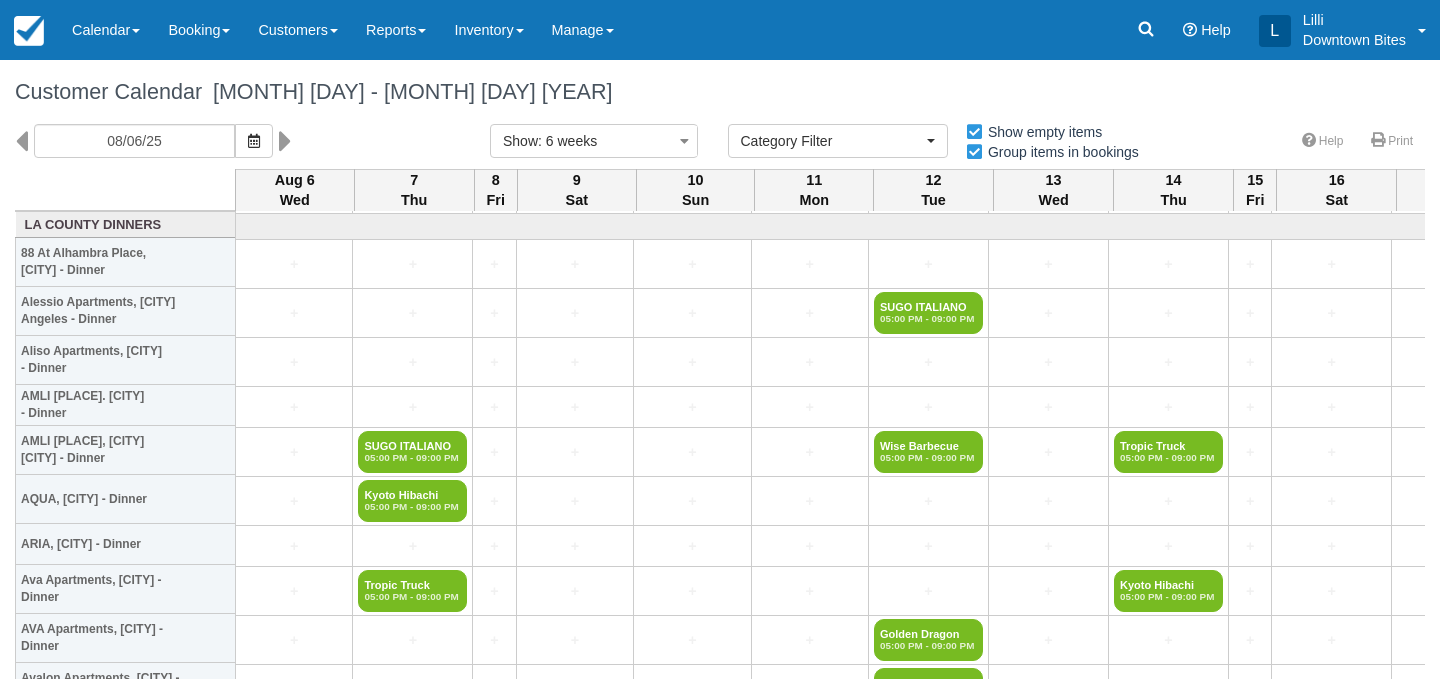 scroll, scrollTop: 79, scrollLeft: 0, axis: vertical 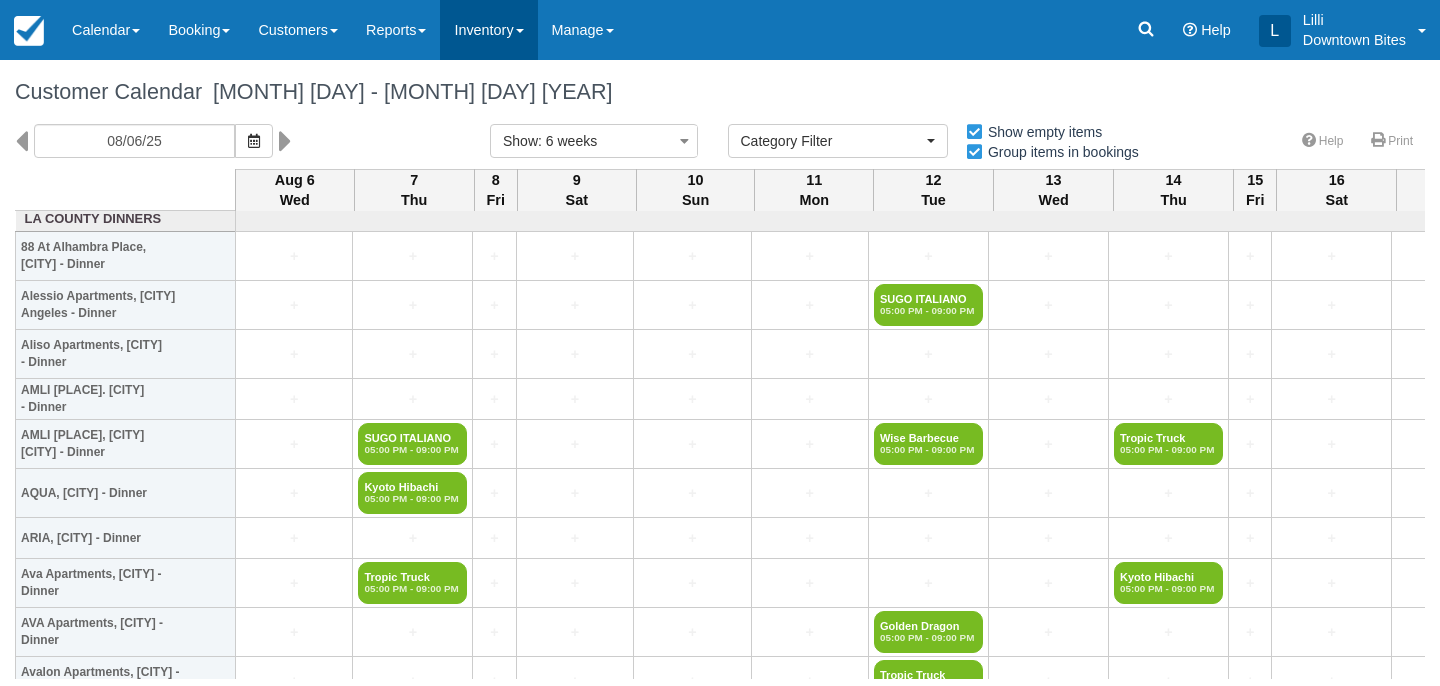 click on "Inventory" at bounding box center [488, 30] 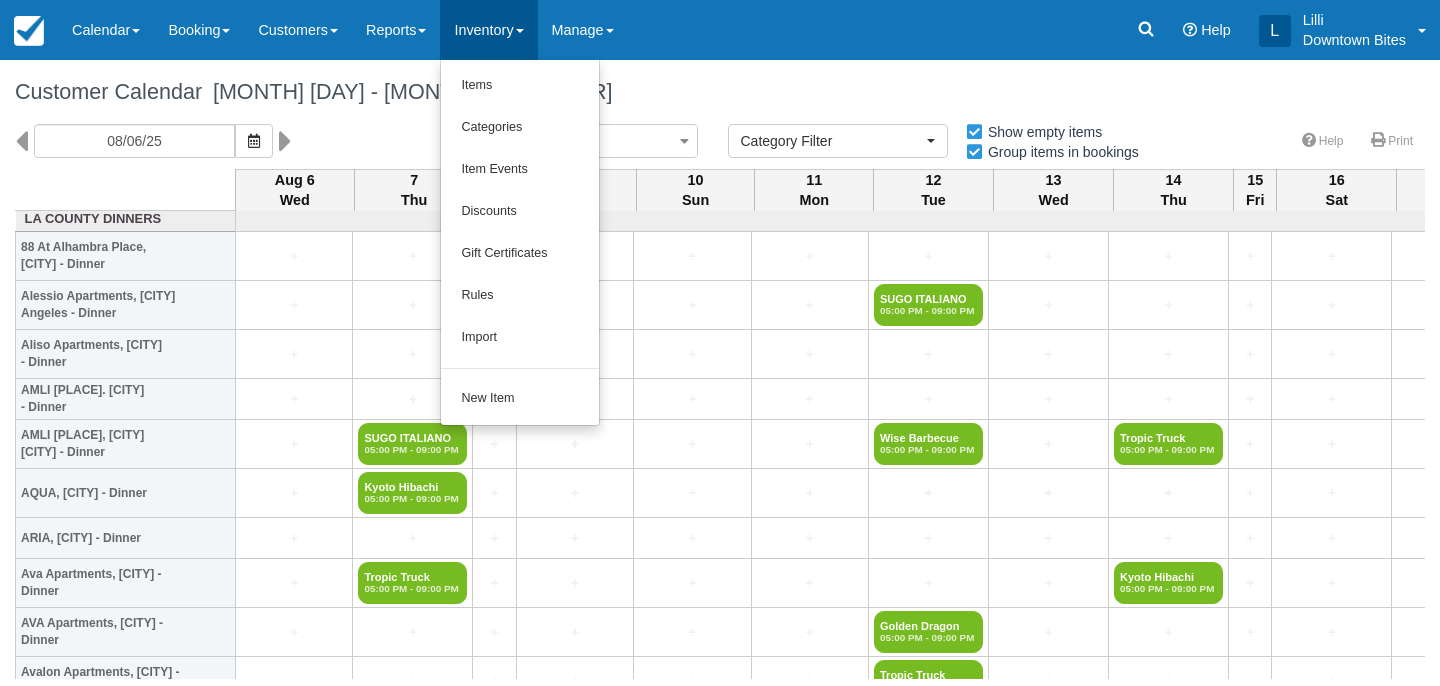 click on "08/06/25" at bounding box center [237, 141] 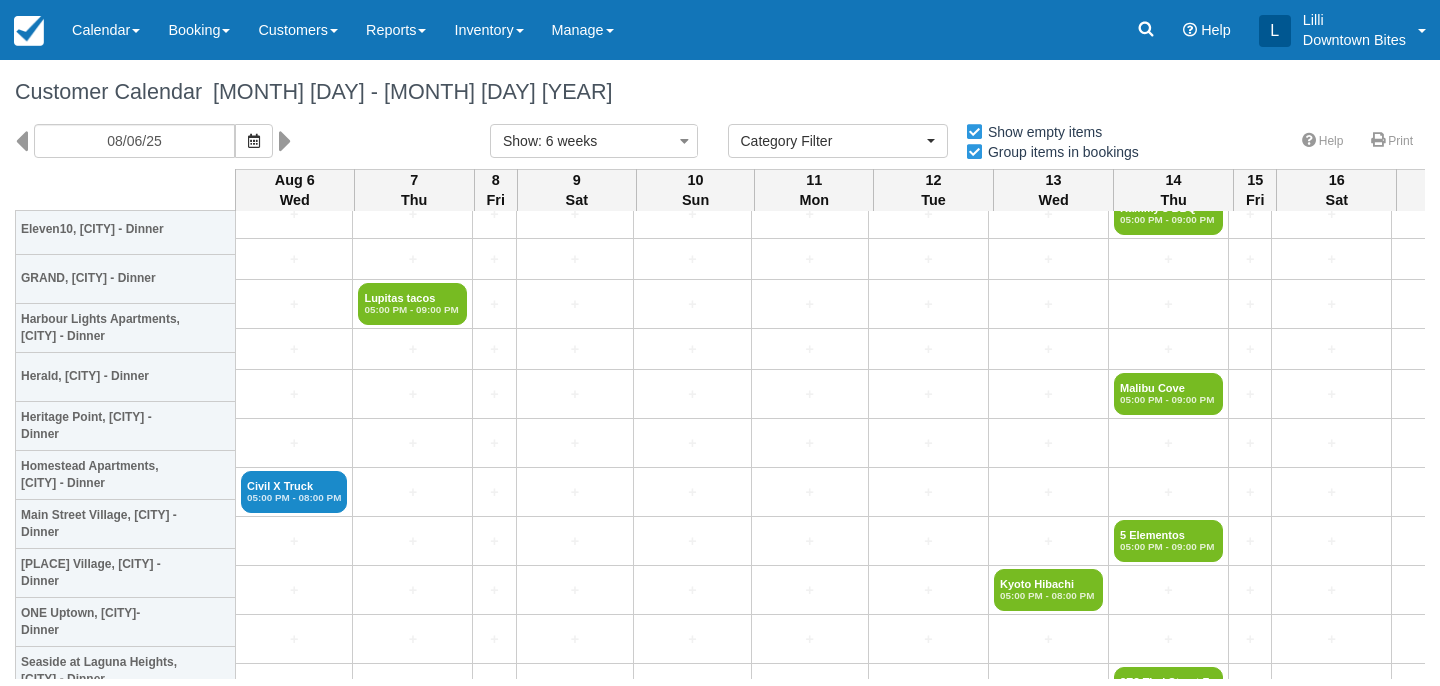 scroll, scrollTop: 3437, scrollLeft: 0, axis: vertical 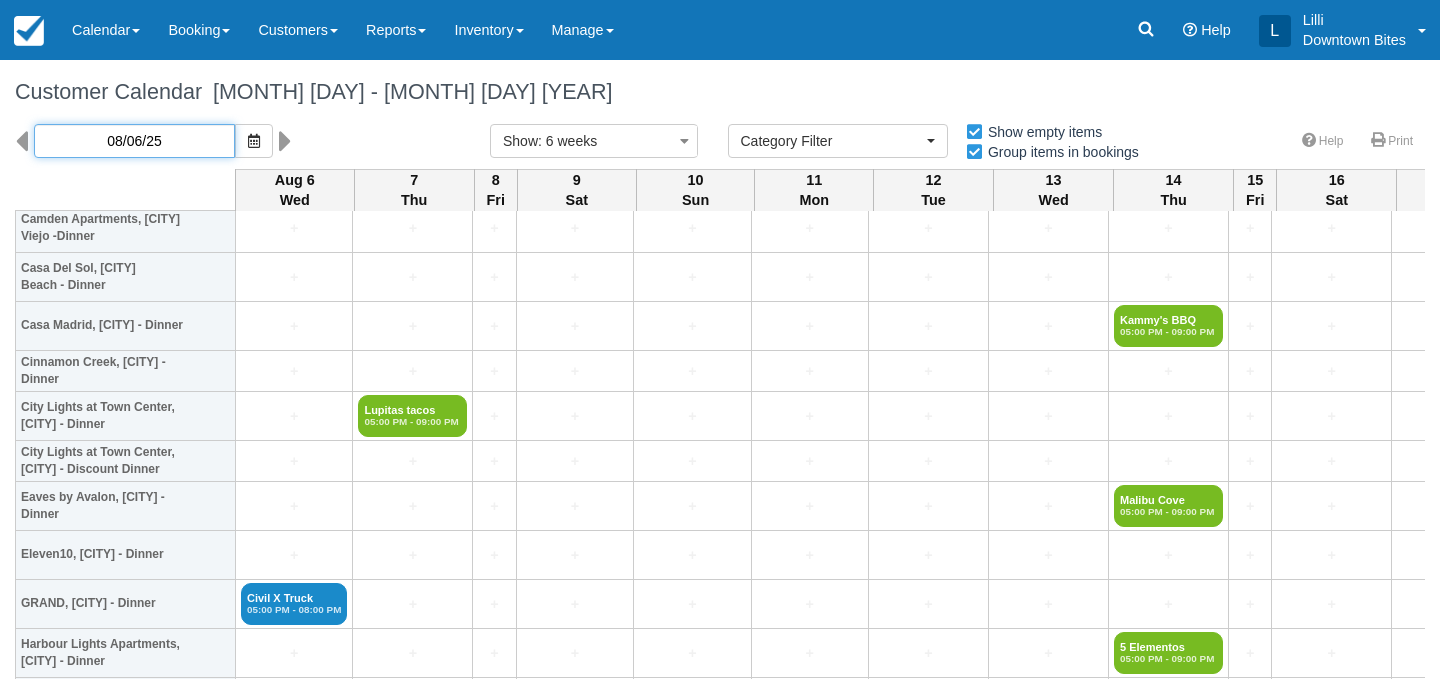 click on "08/06/25" at bounding box center [134, 141] 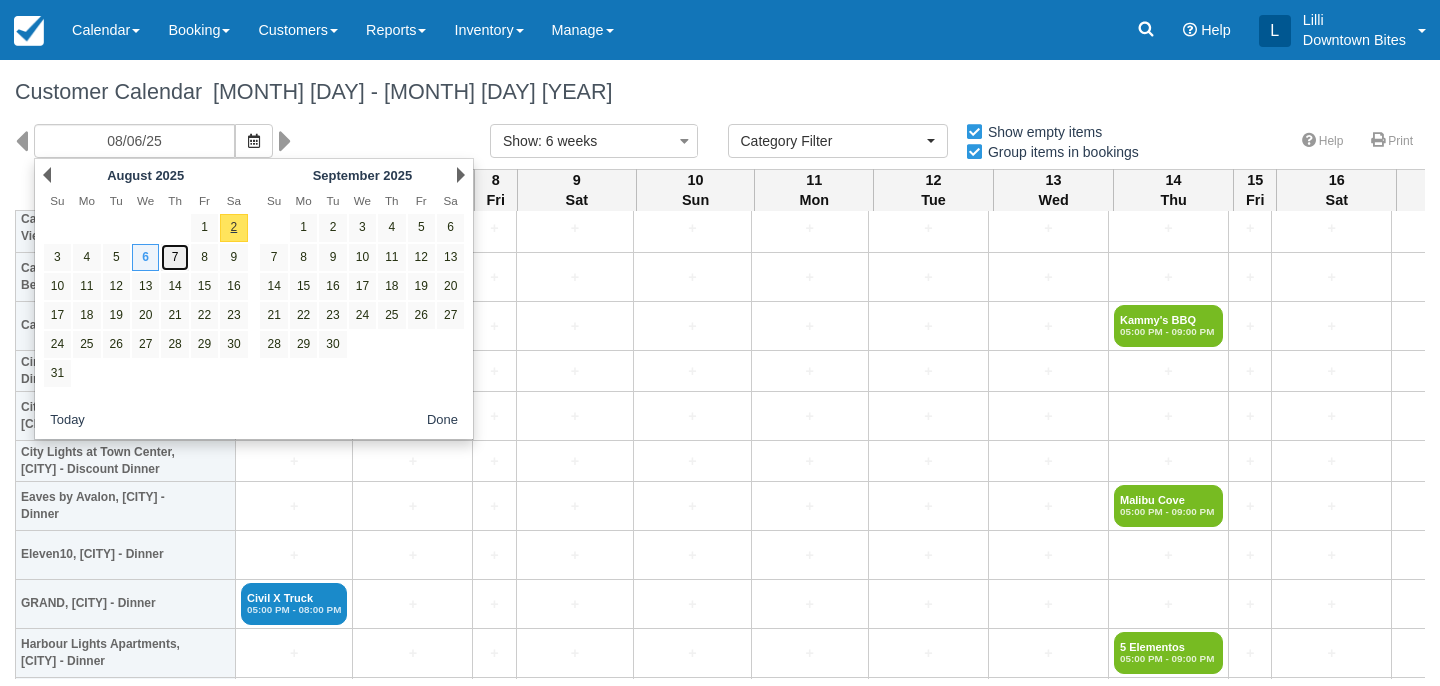 click on "7" at bounding box center [174, 257] 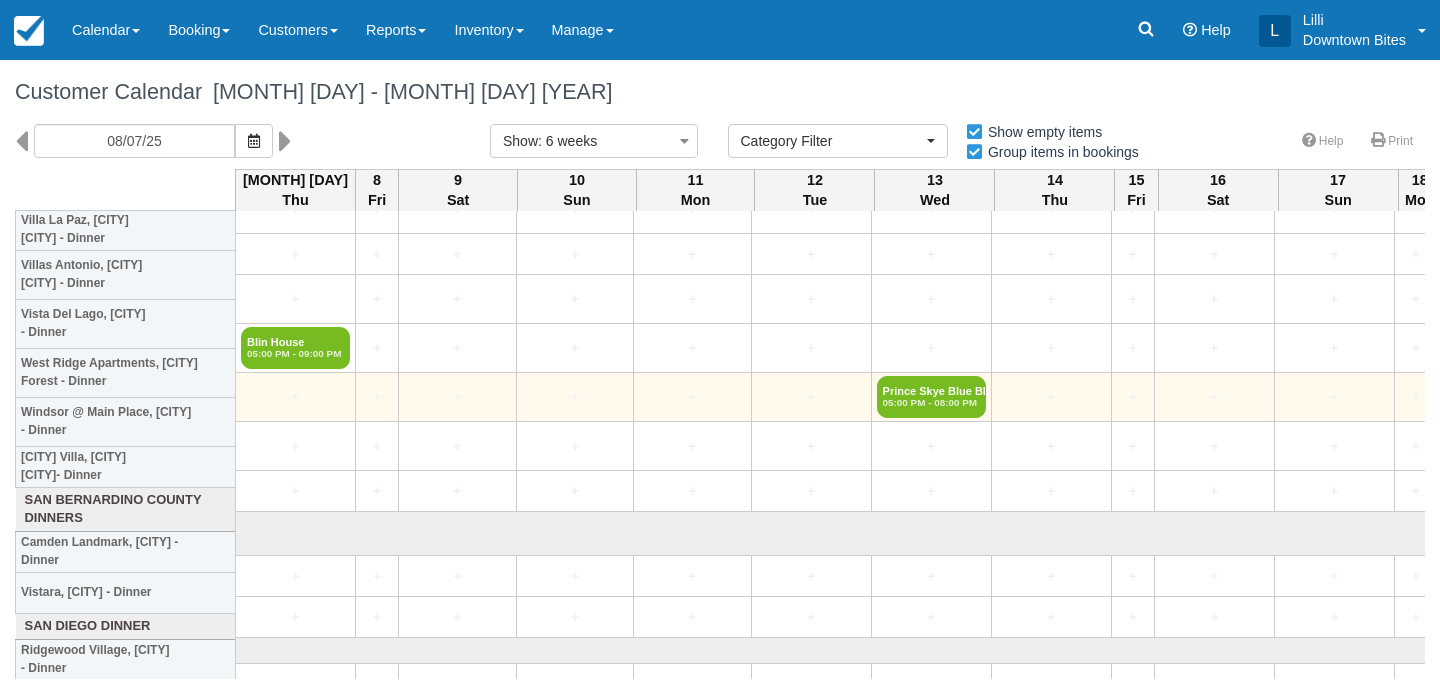 scroll, scrollTop: 5090, scrollLeft: 0, axis: vertical 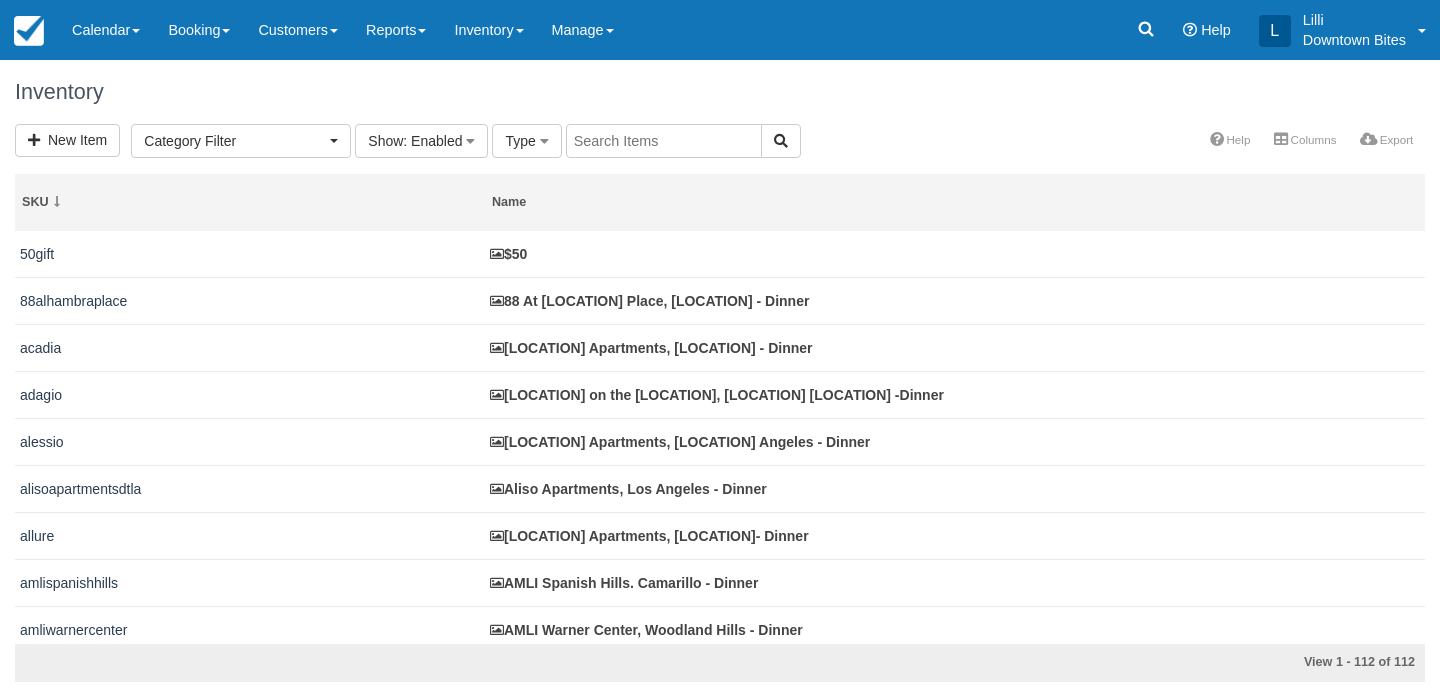 select 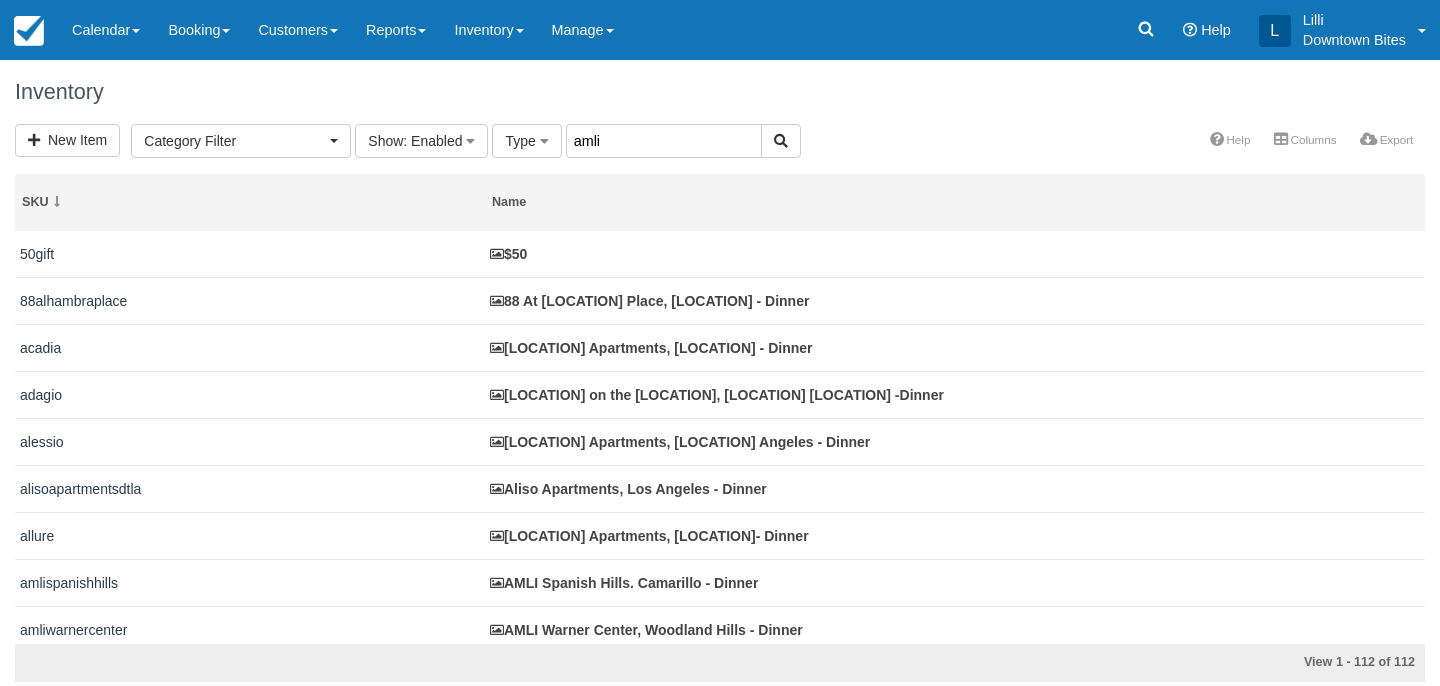 type on "amli" 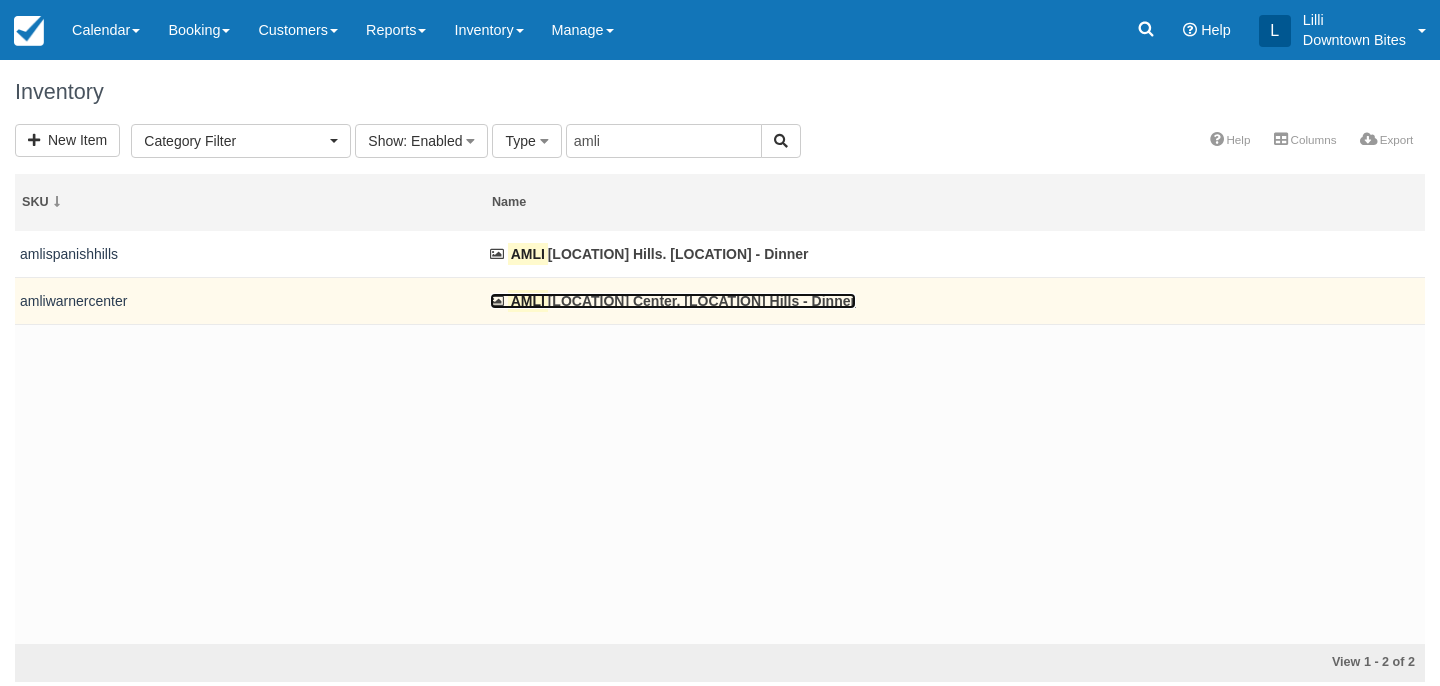 click on "AMLI Warner Center, [LOCATION] Hills - Dinner" at bounding box center [673, 301] 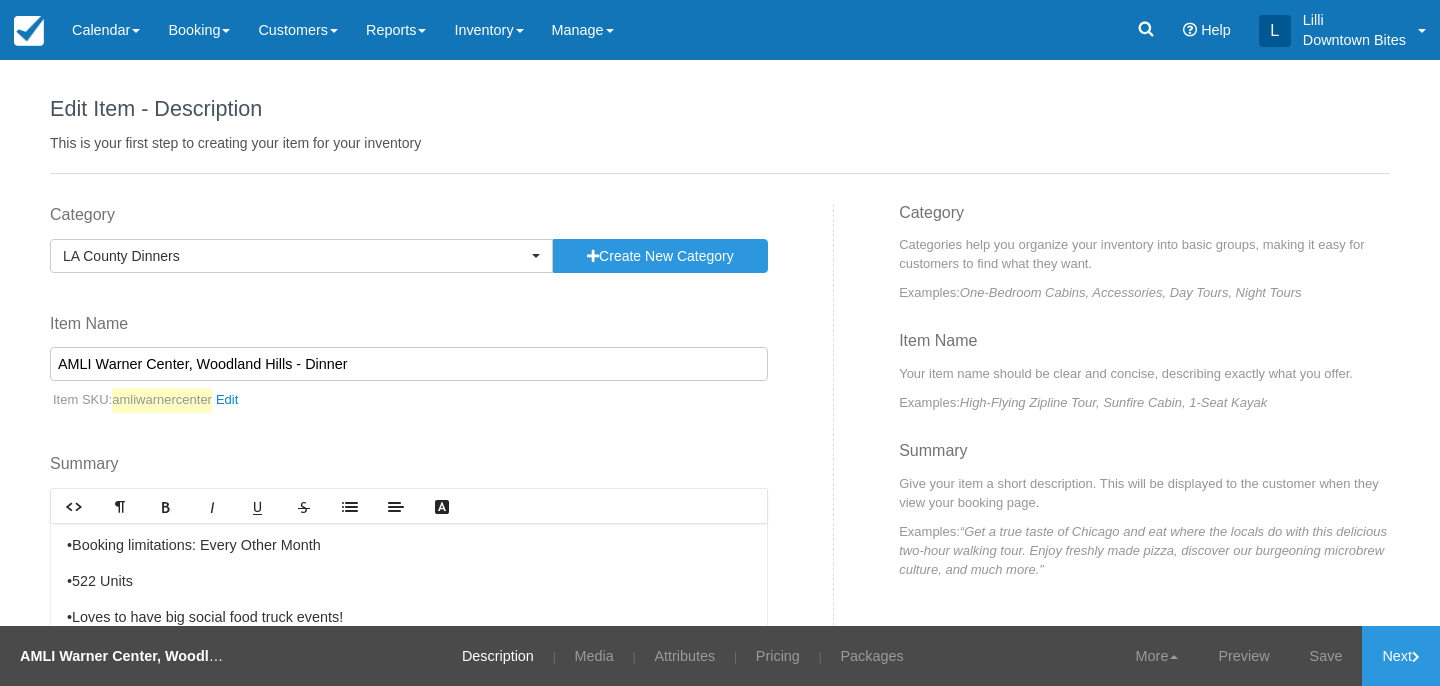 scroll, scrollTop: 0, scrollLeft: 0, axis: both 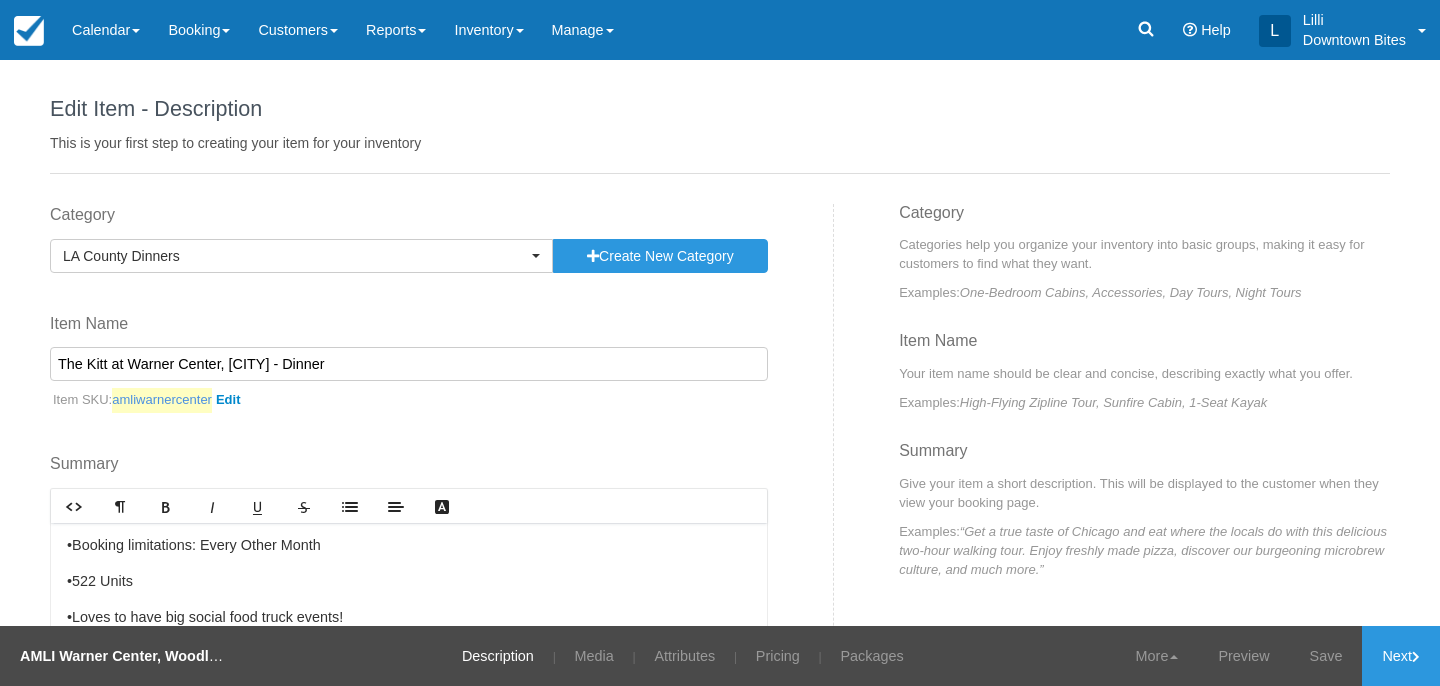 type on "The Kitt at Warner Center, [CITY] - Dinner" 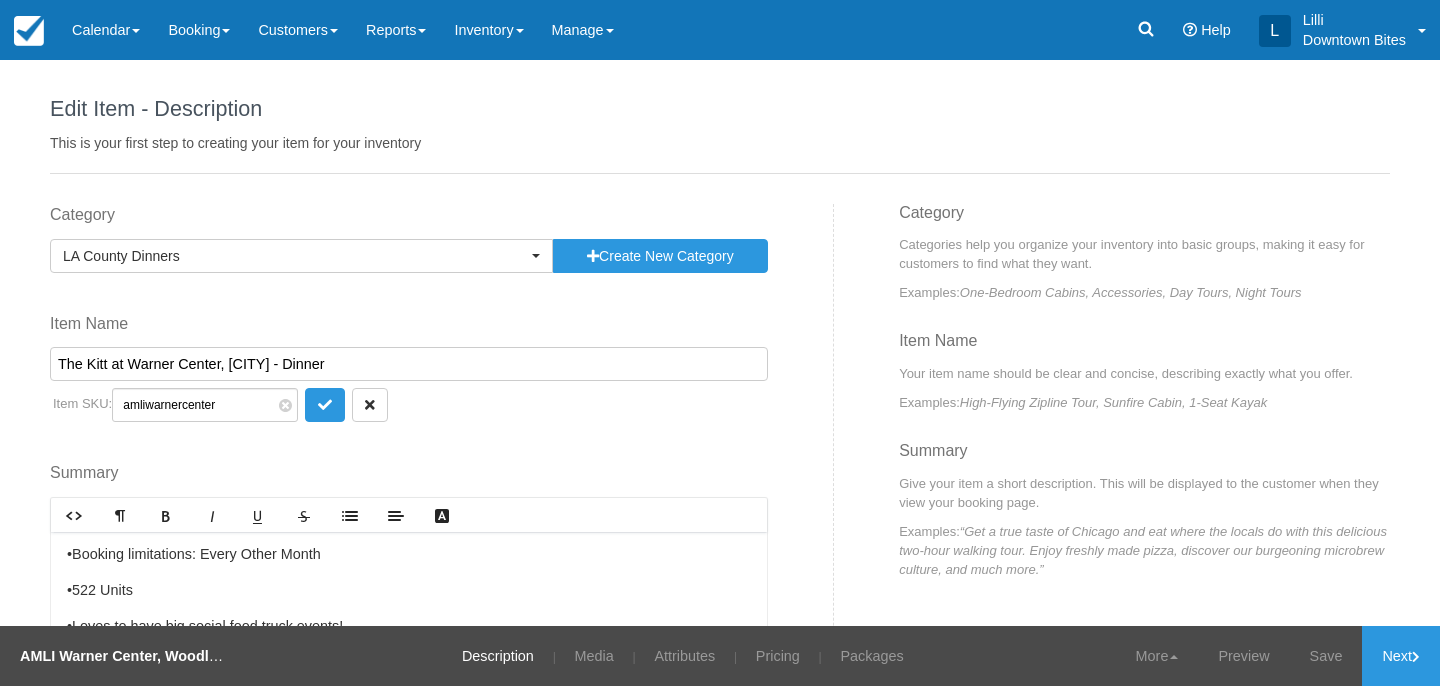 click on "amliwarnercenter" at bounding box center (205, 405) 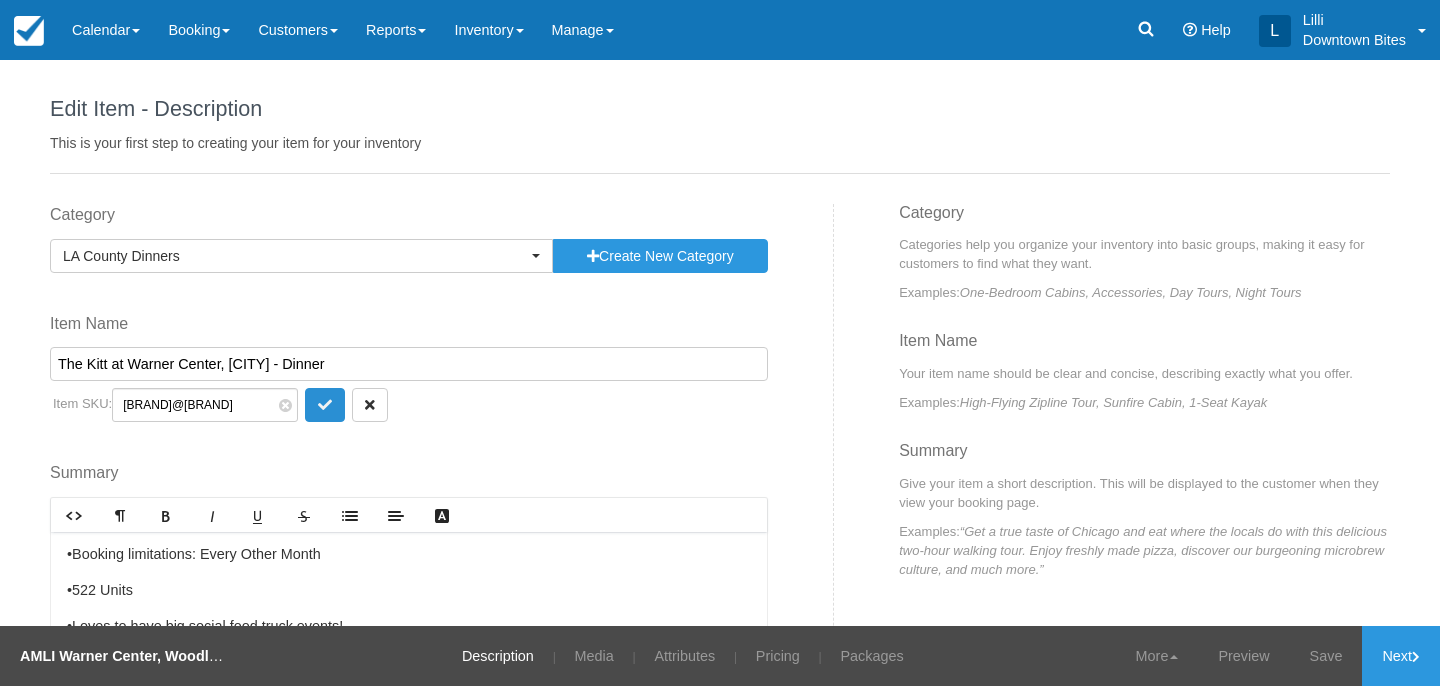 type on "[BRAND]@[BRAND]" 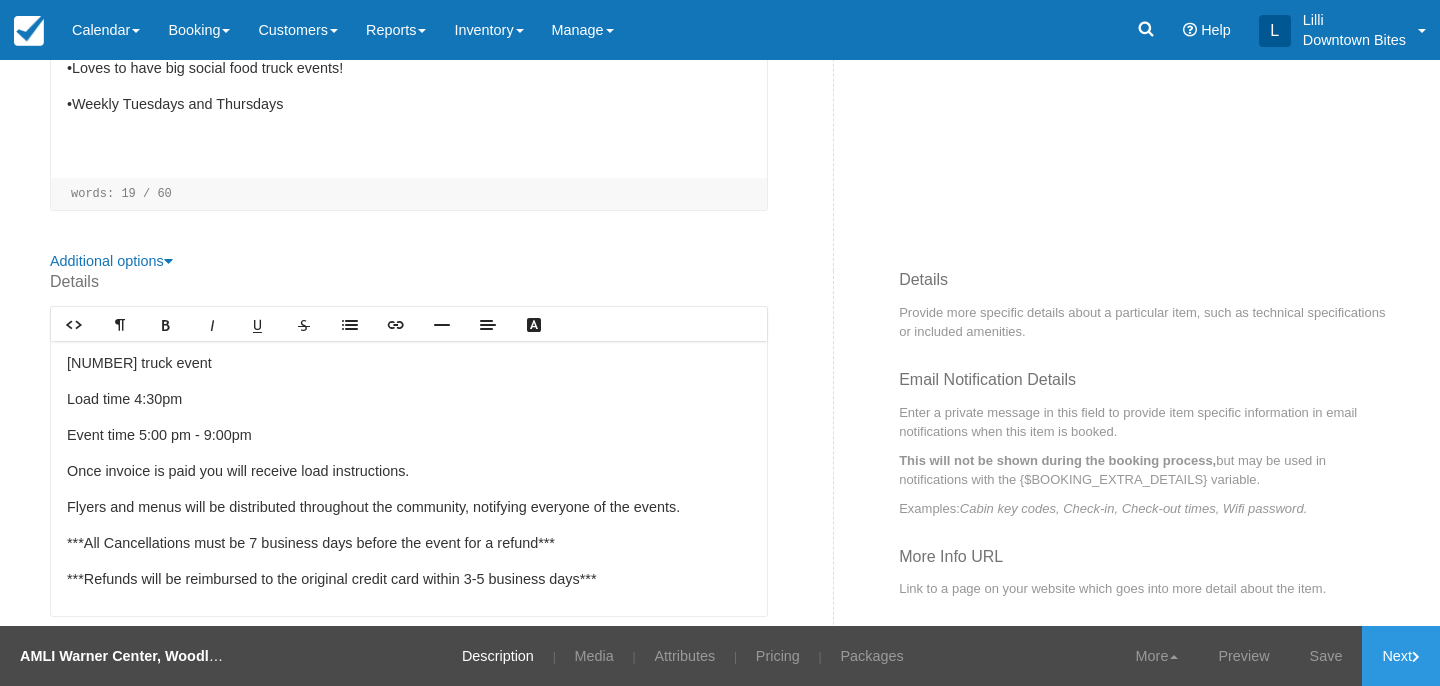 scroll, scrollTop: 628, scrollLeft: 0, axis: vertical 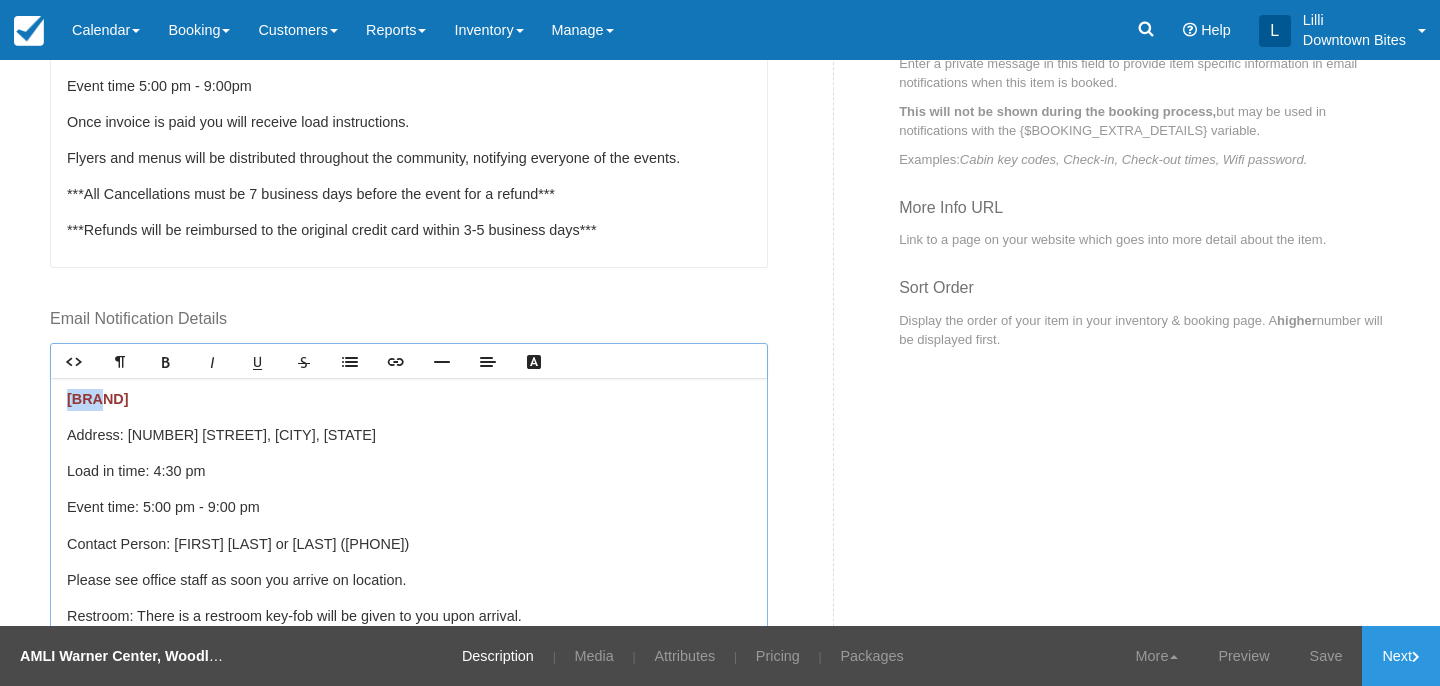 drag, startPoint x: 99, startPoint y: 396, endPoint x: 44, endPoint y: 391, distance: 55.226807 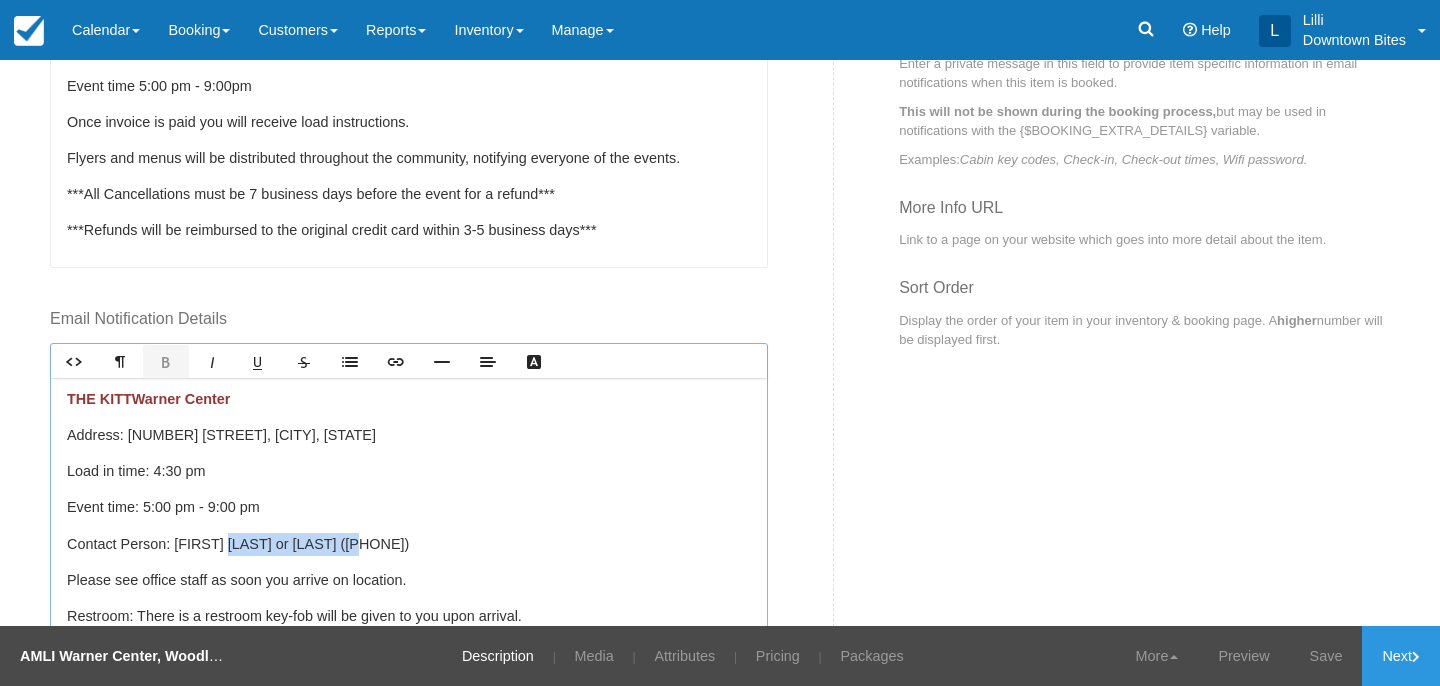 drag, startPoint x: 356, startPoint y: 539, endPoint x: 233, endPoint y: 539, distance: 123 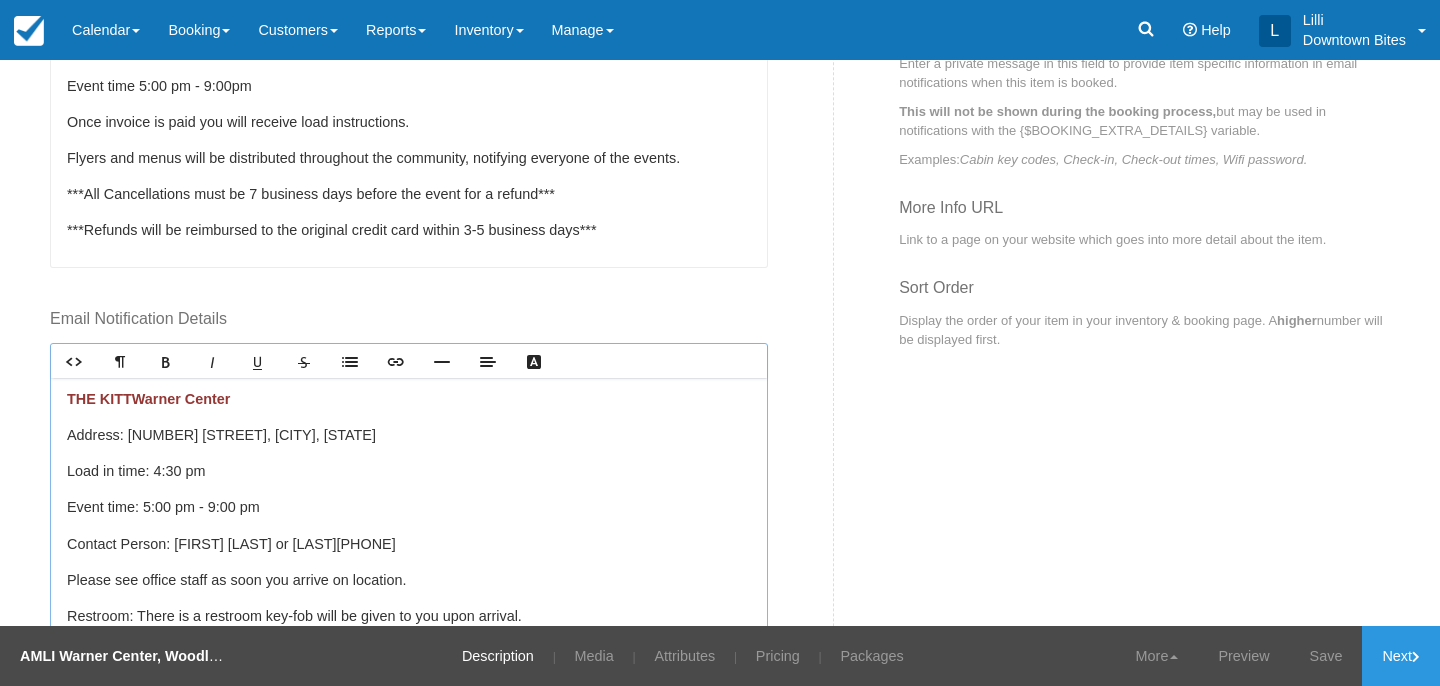 drag, startPoint x: 459, startPoint y: 541, endPoint x: 398, endPoint y: 538, distance: 61.073727 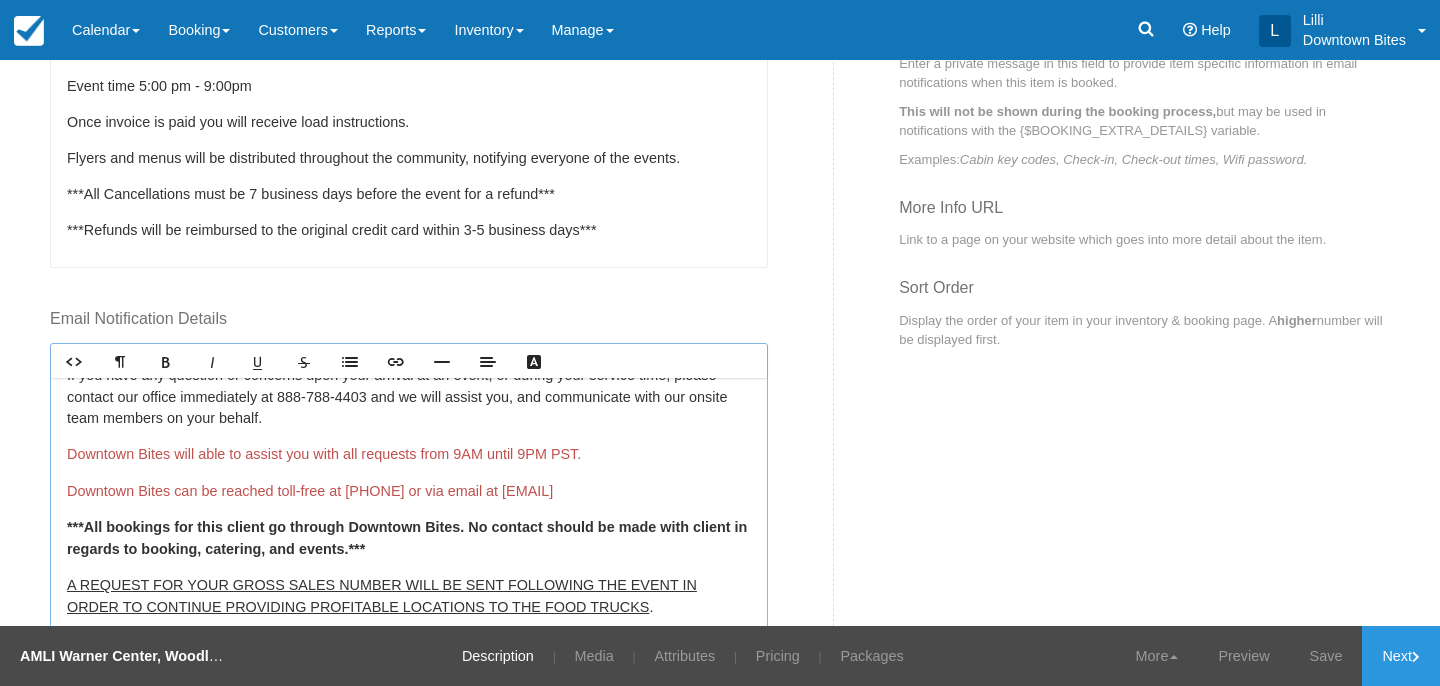 scroll, scrollTop: 620, scrollLeft: 0, axis: vertical 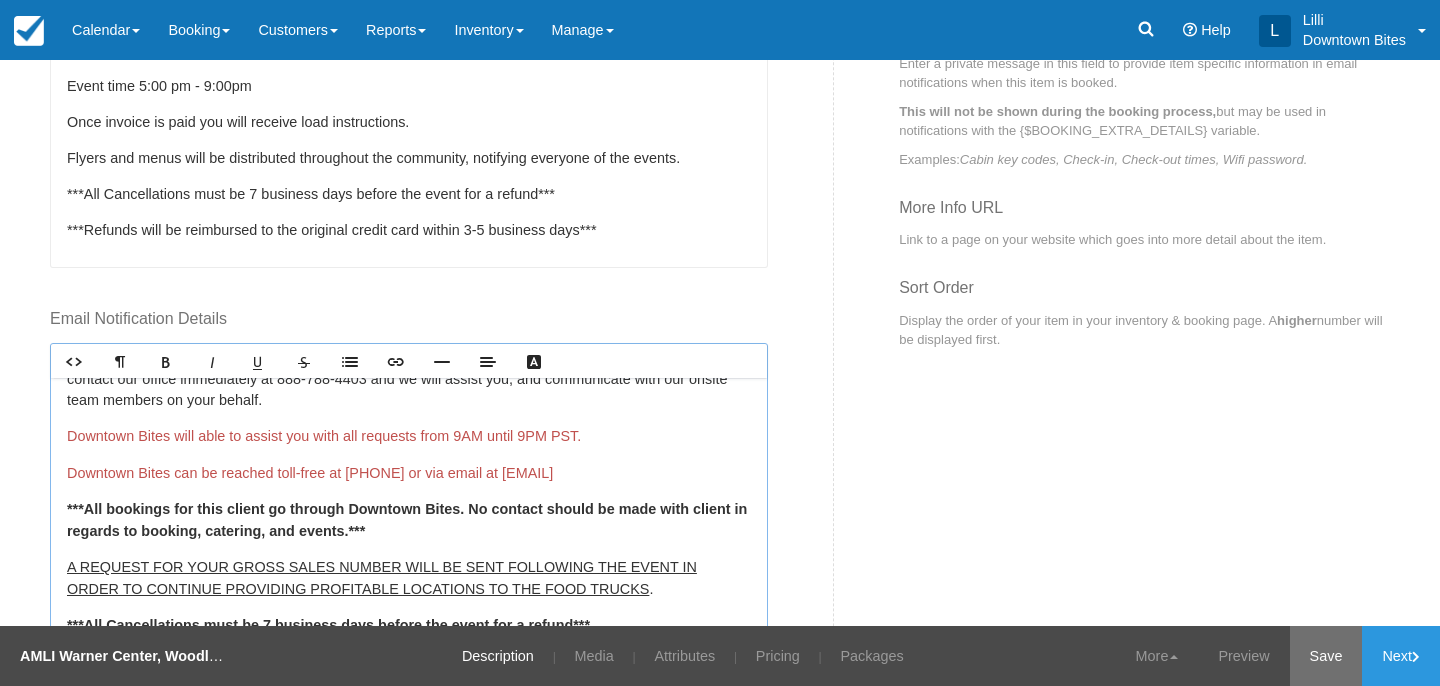 click on "Save" at bounding box center (1326, 656) 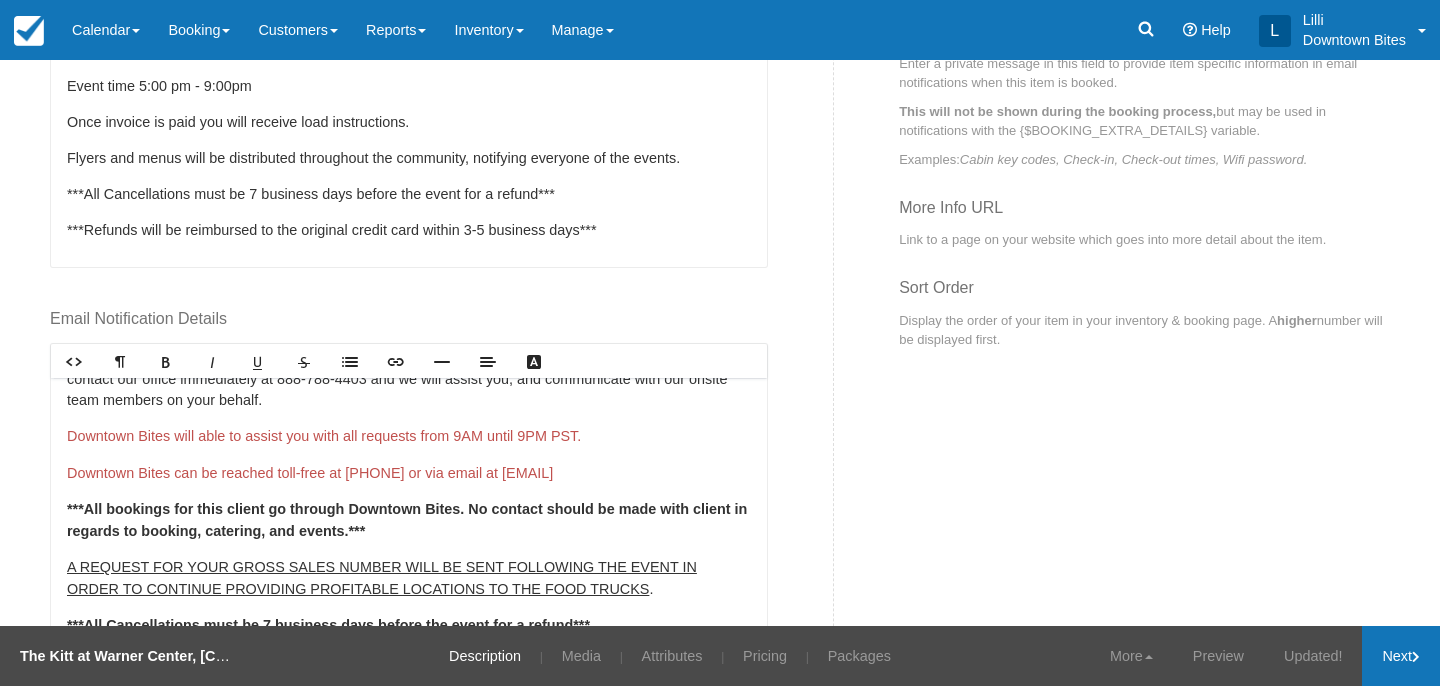 click on "Next" at bounding box center [1401, 656] 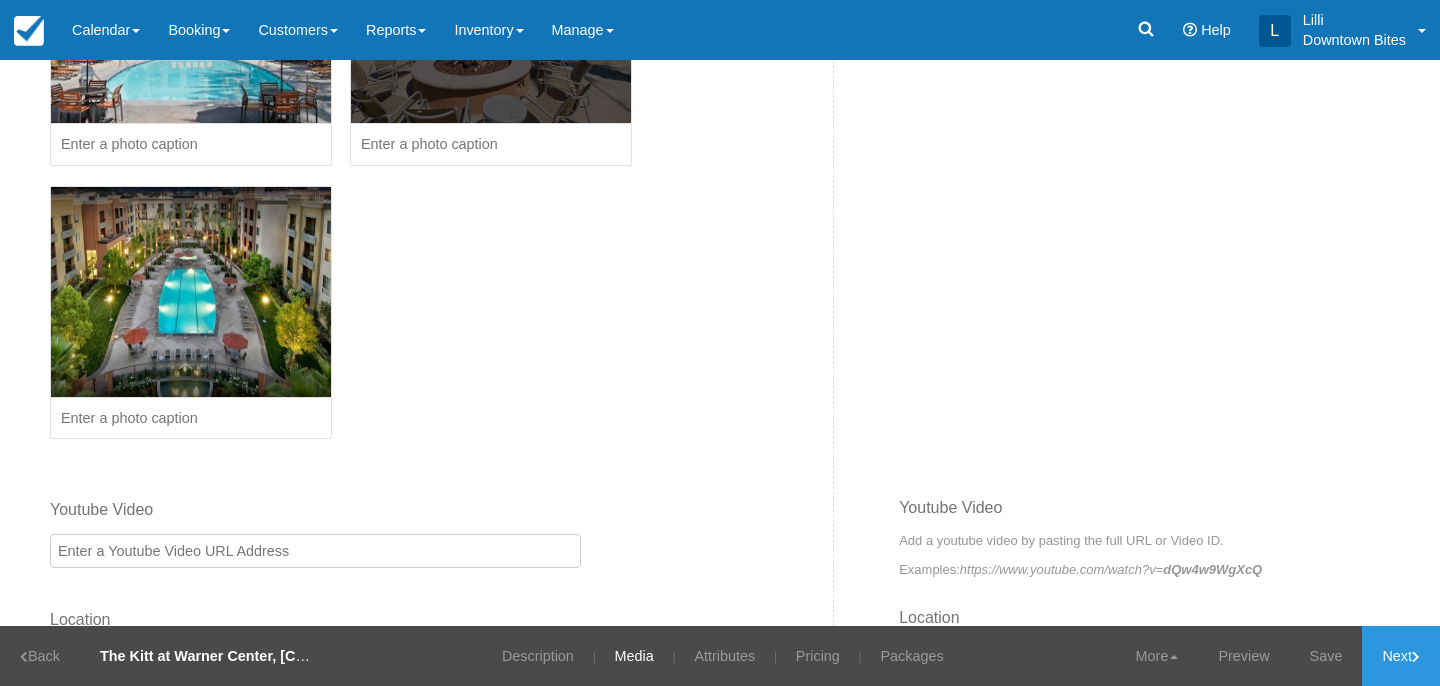 scroll, scrollTop: 607, scrollLeft: 0, axis: vertical 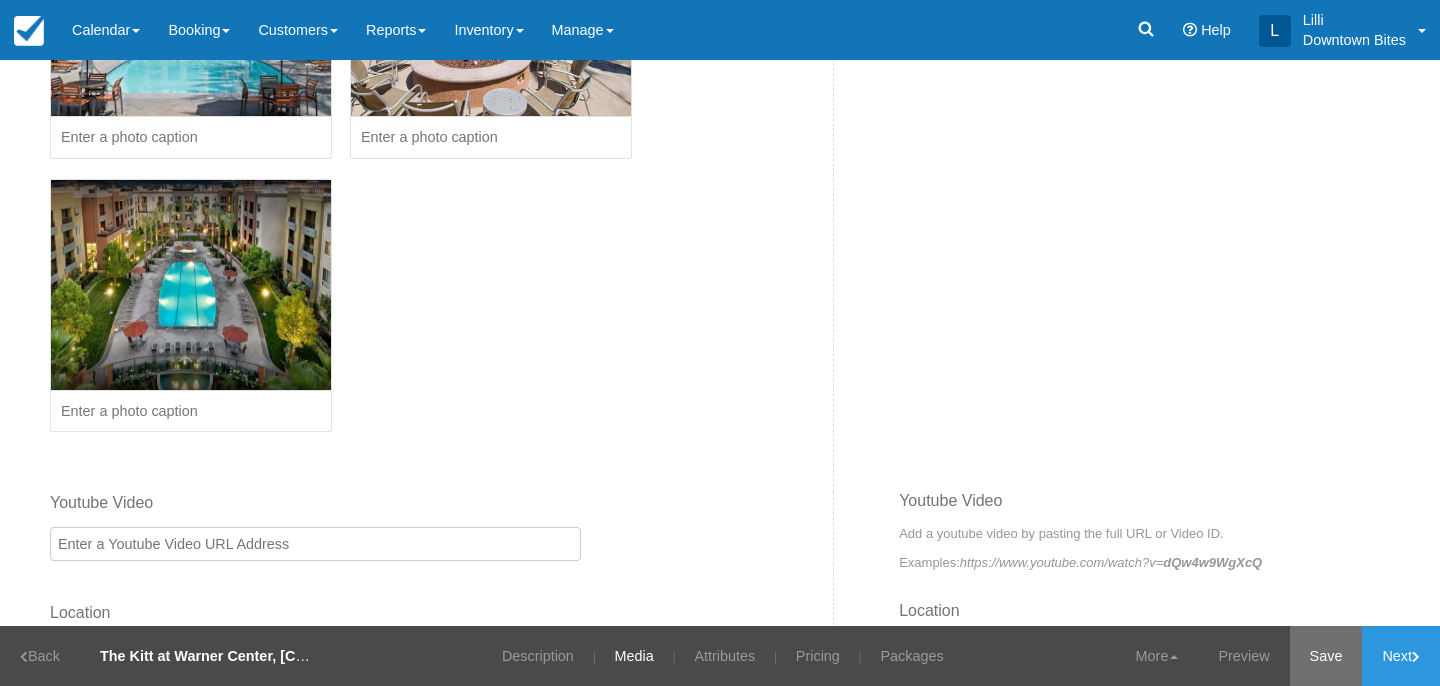 click on "Save" at bounding box center (1326, 656) 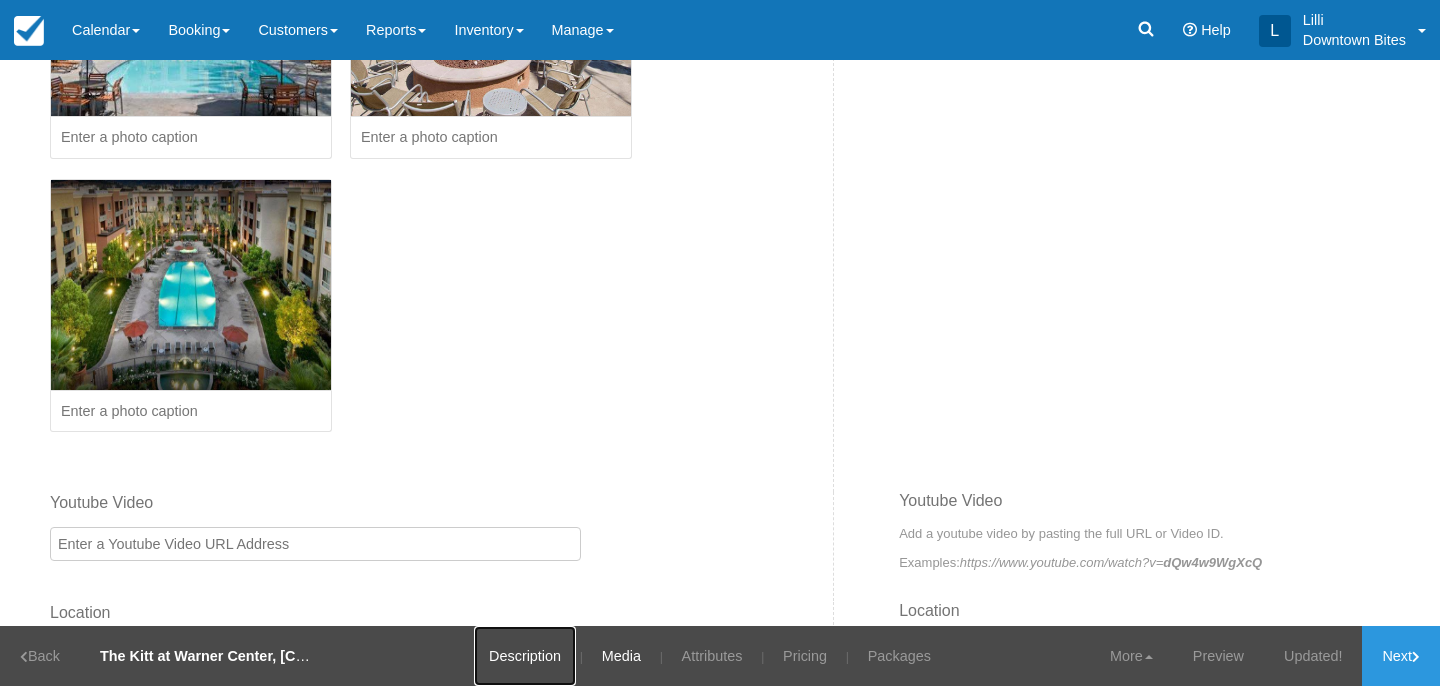 click on "Description" at bounding box center (525, 656) 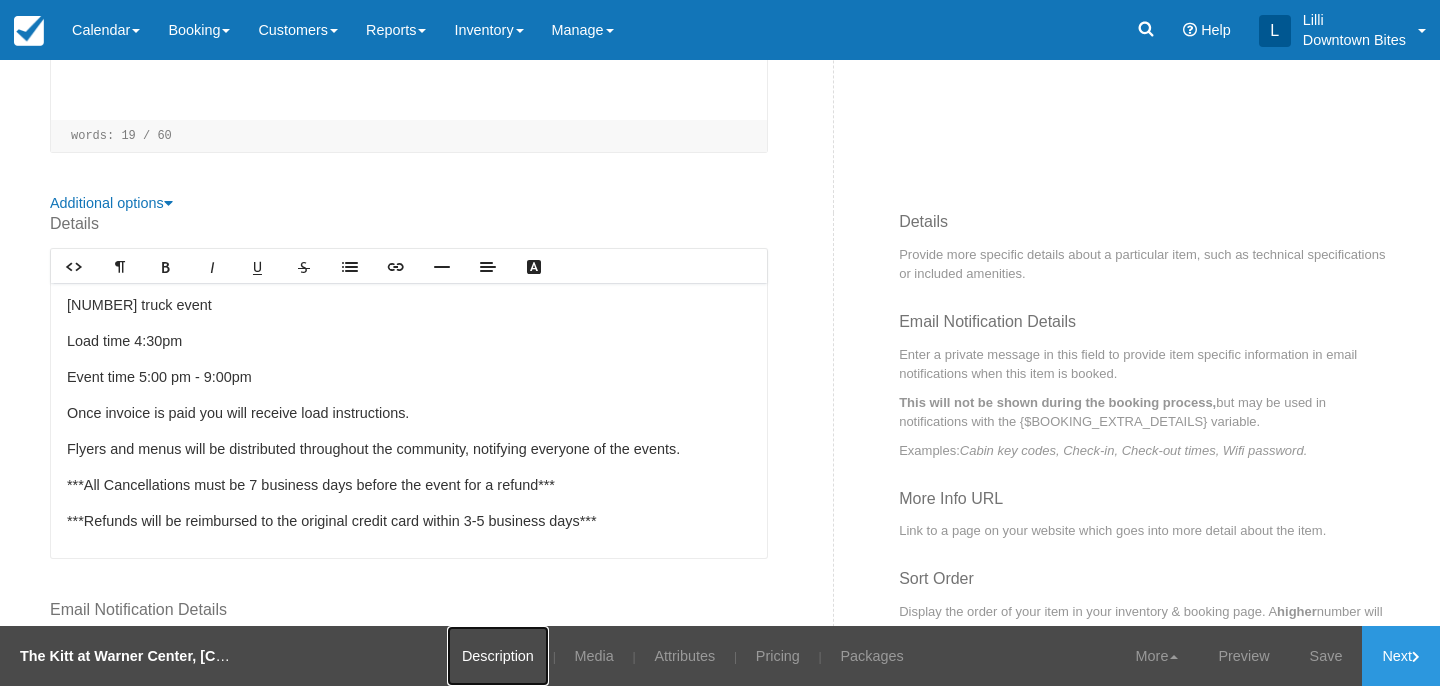 scroll, scrollTop: 0, scrollLeft: 0, axis: both 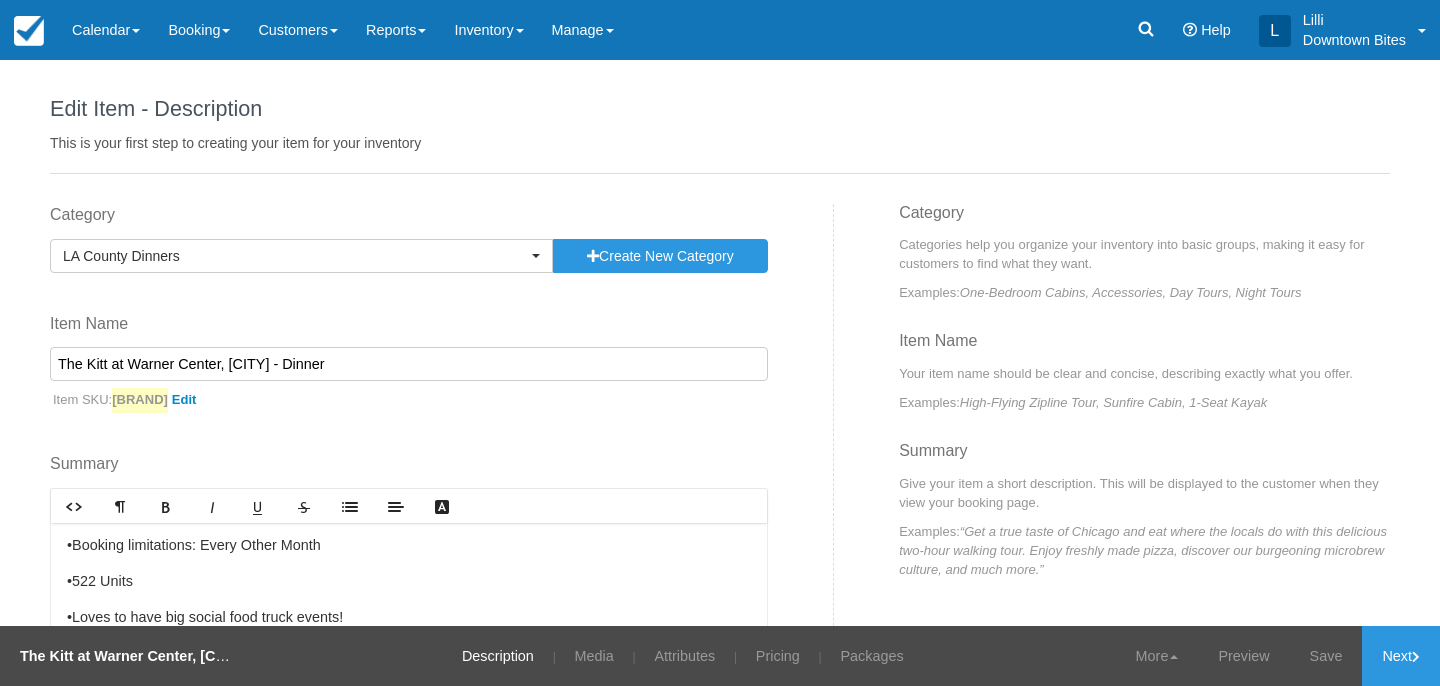 click on "The Kitt at Warner Center, [CITY] - Dinner" at bounding box center [409, 364] 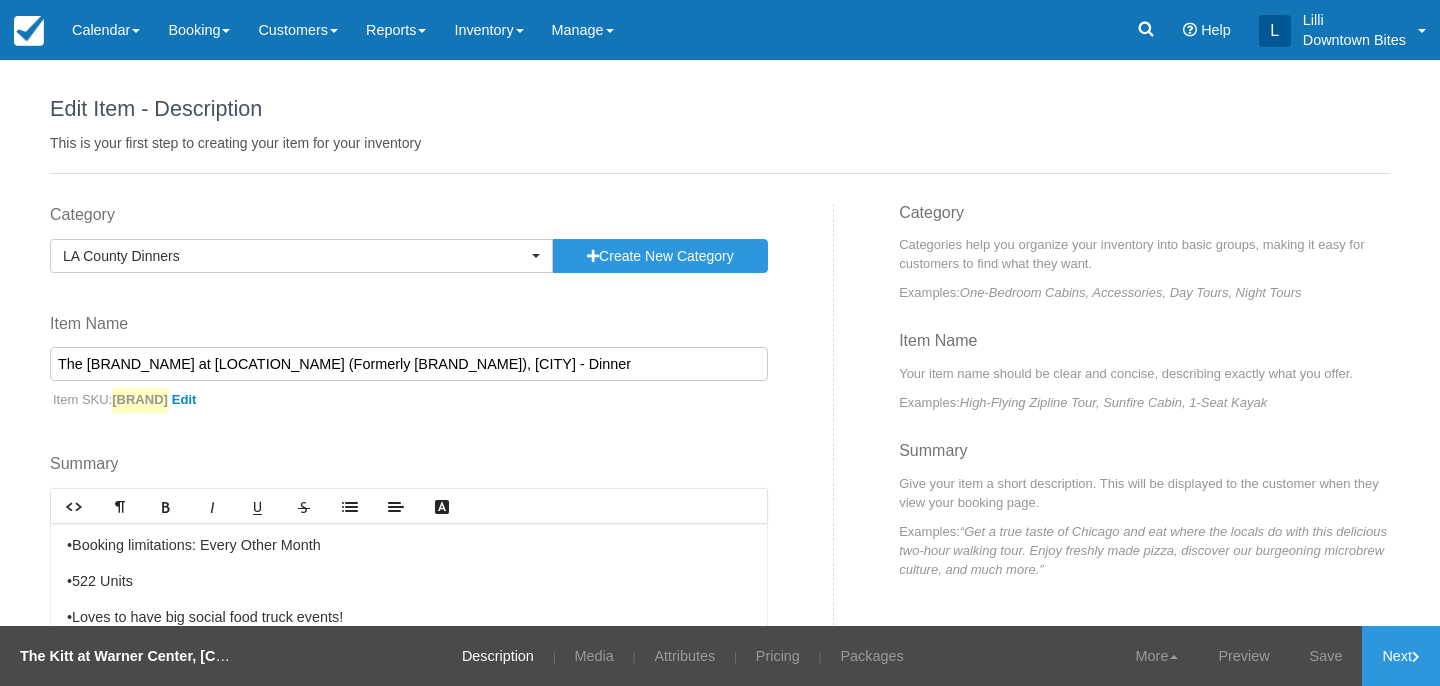 click on "The [BRAND_NAME] at [LOCATION_NAME] (Formerly [BRAND_NAME]), [CITY] - Dinner" at bounding box center [409, 364] 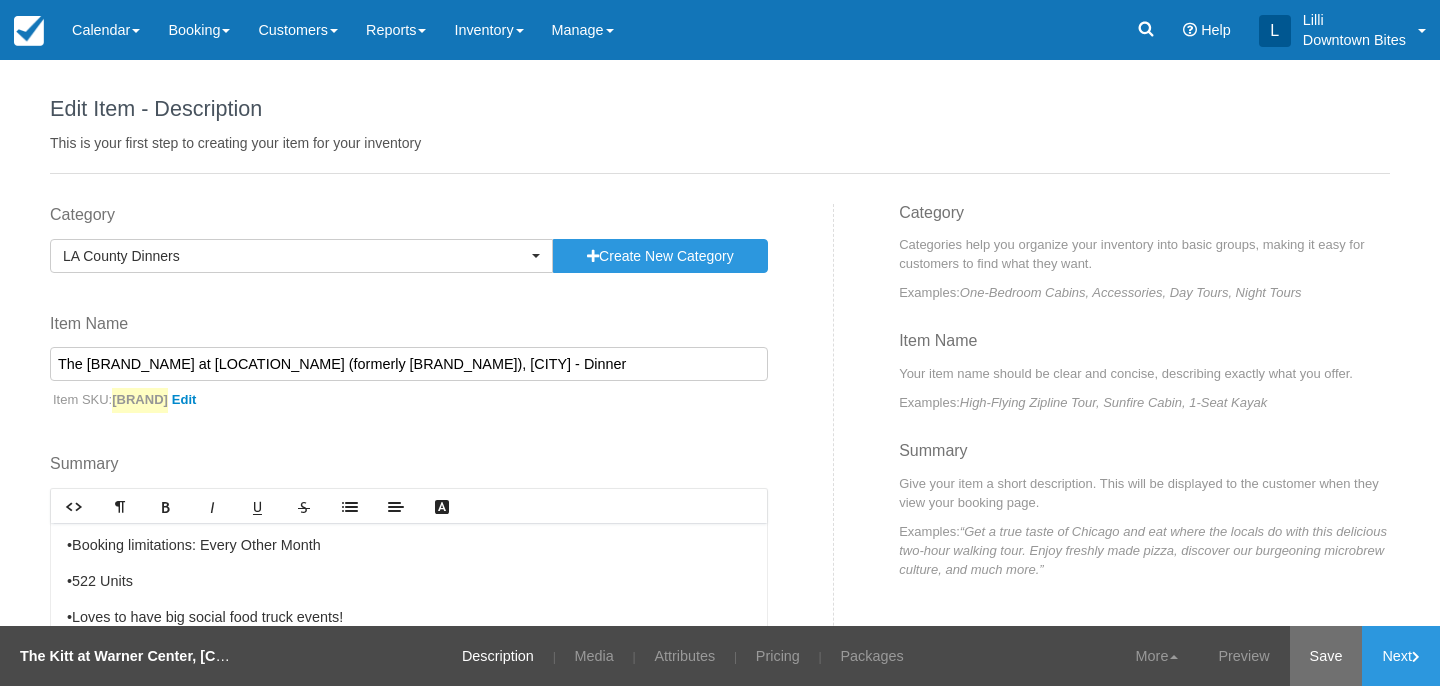 type on "The [BRAND_NAME] at [LOCATION_NAME] (formerly [BRAND_NAME]), [CITY] - Dinner" 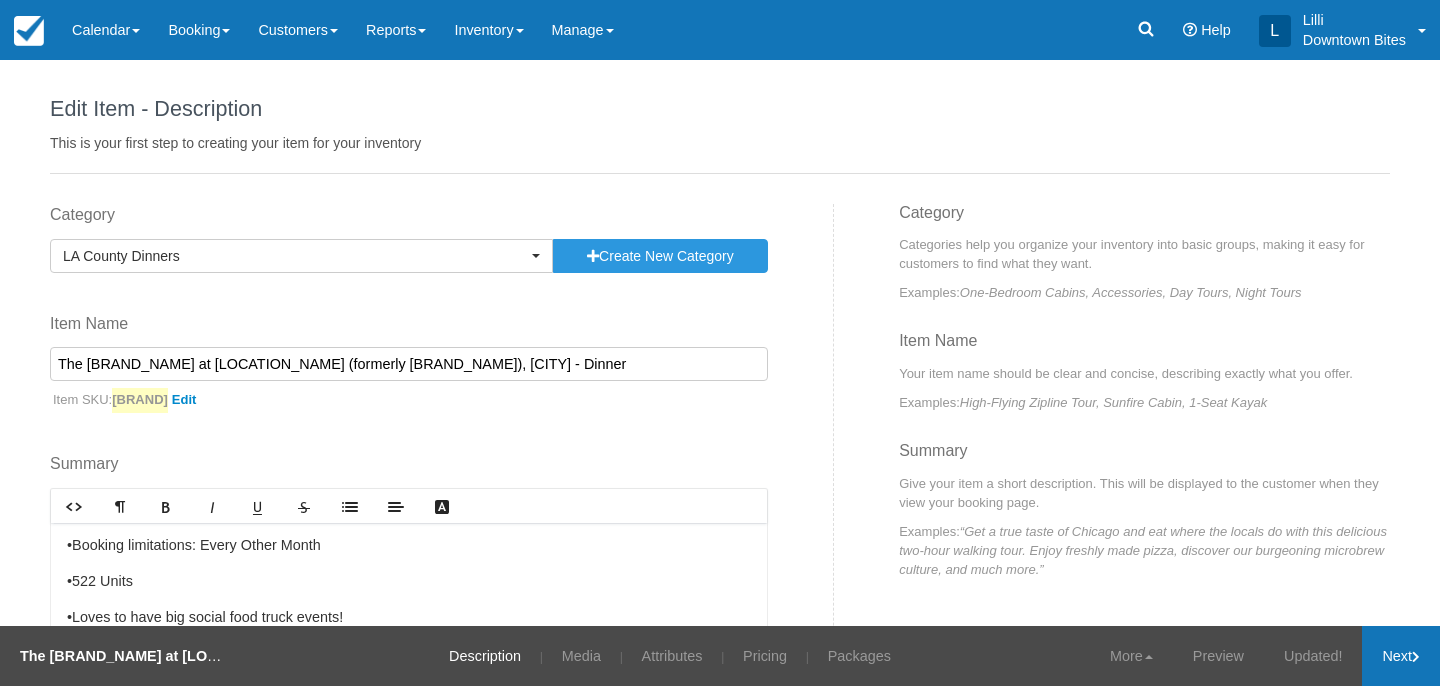 click on "Next" at bounding box center (1401, 656) 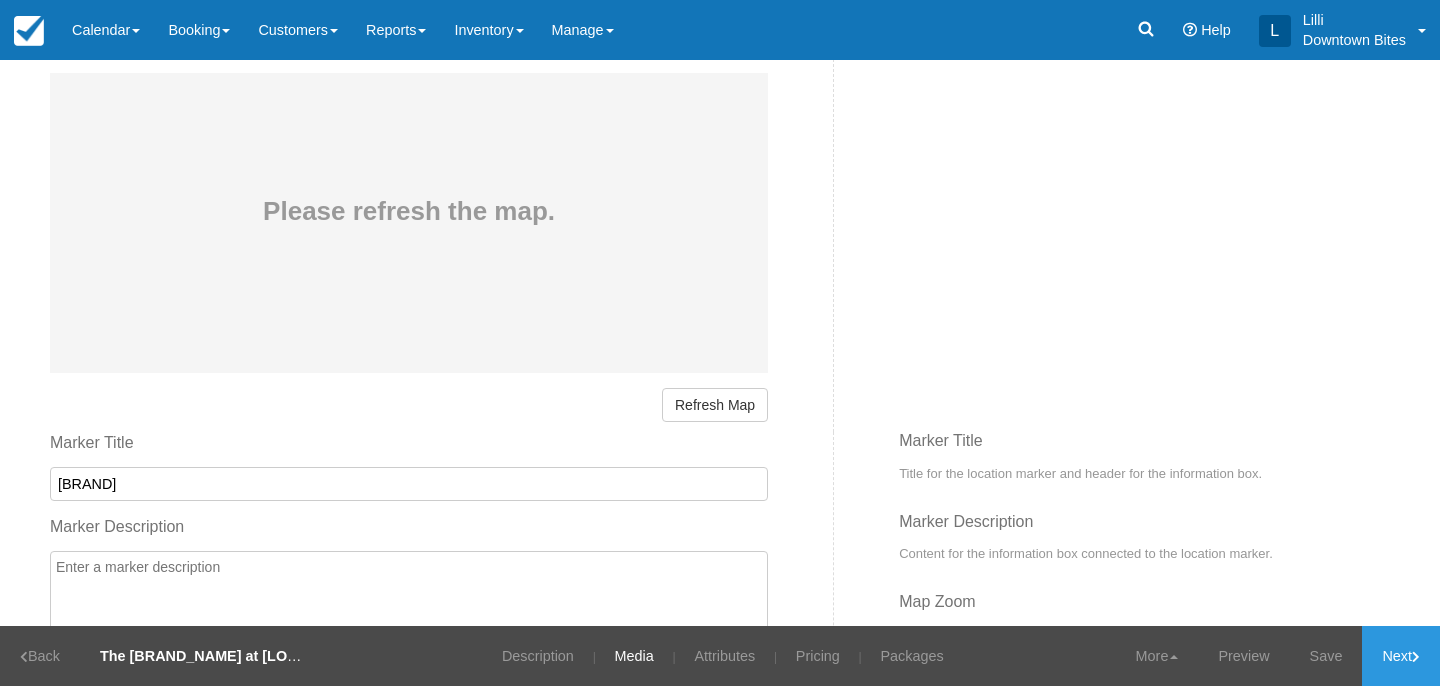 scroll, scrollTop: 1278, scrollLeft: 0, axis: vertical 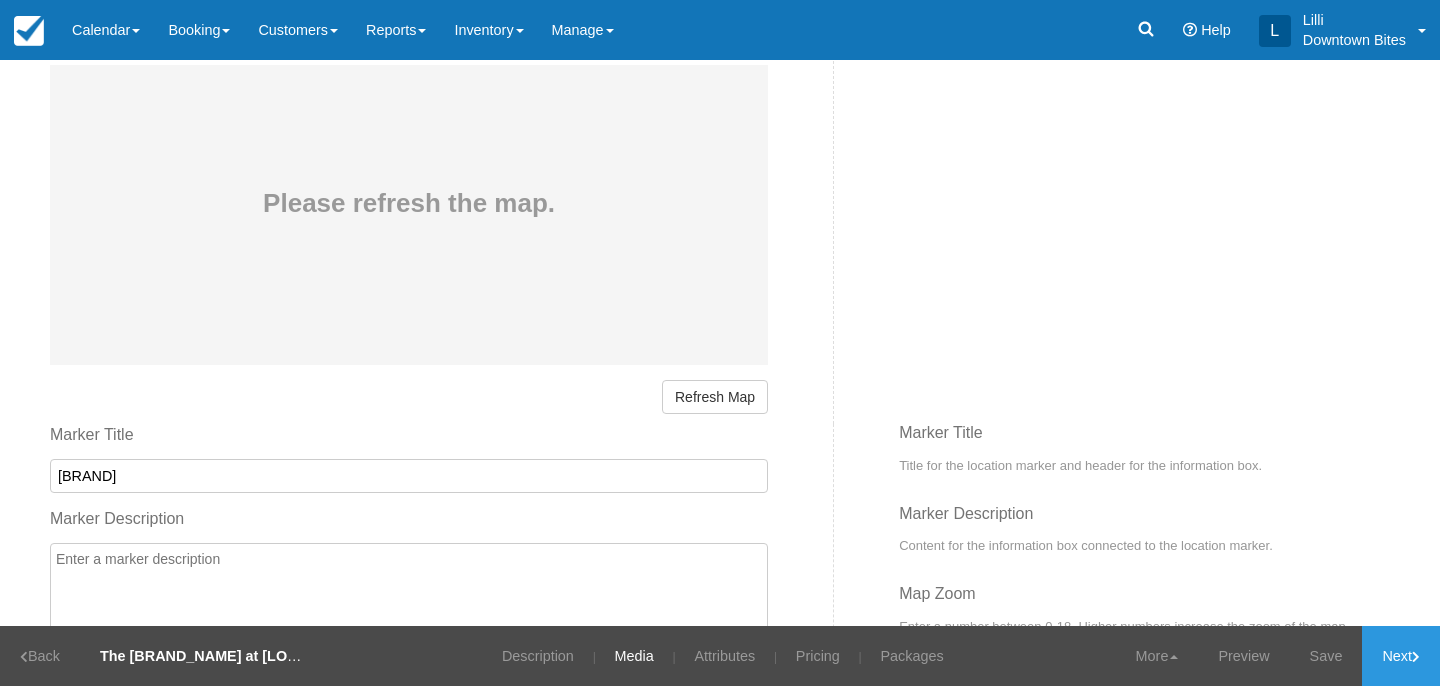 drag, startPoint x: 92, startPoint y: 481, endPoint x: 0, endPoint y: 469, distance: 92.779305 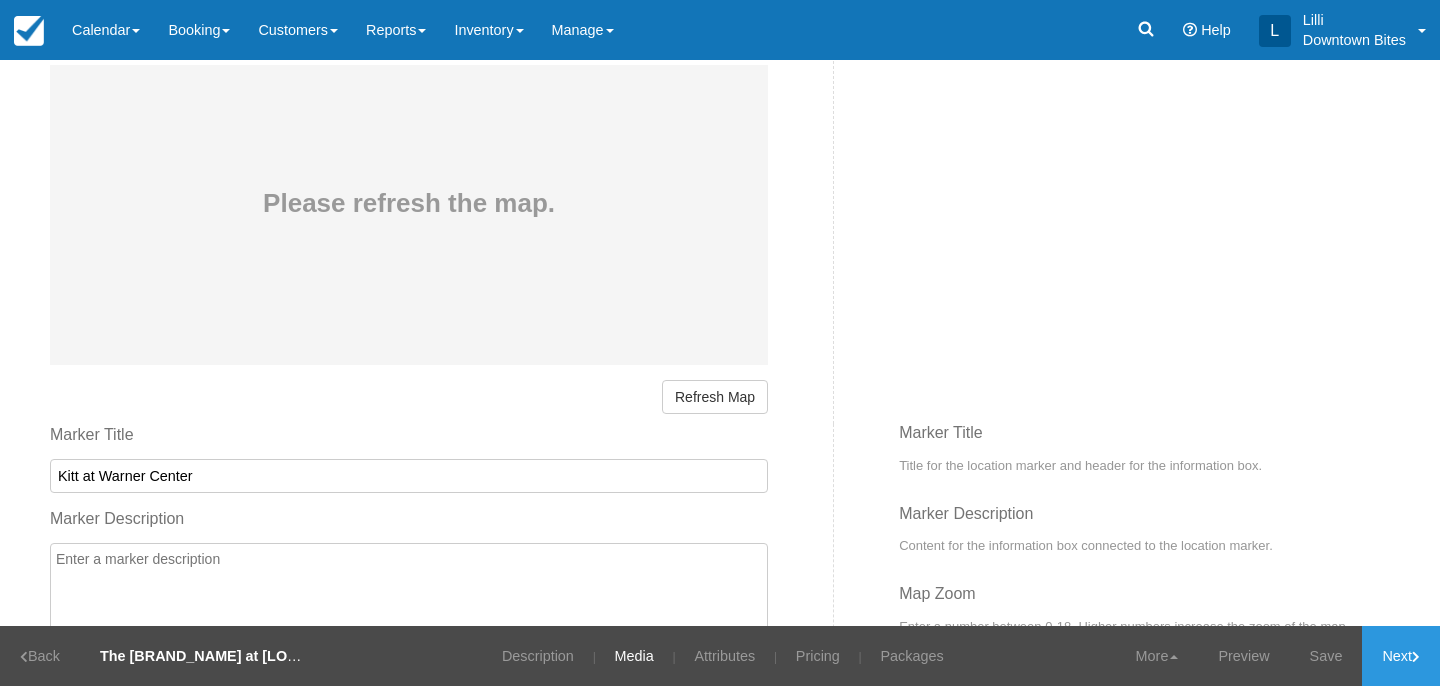 scroll, scrollTop: 1550, scrollLeft: 0, axis: vertical 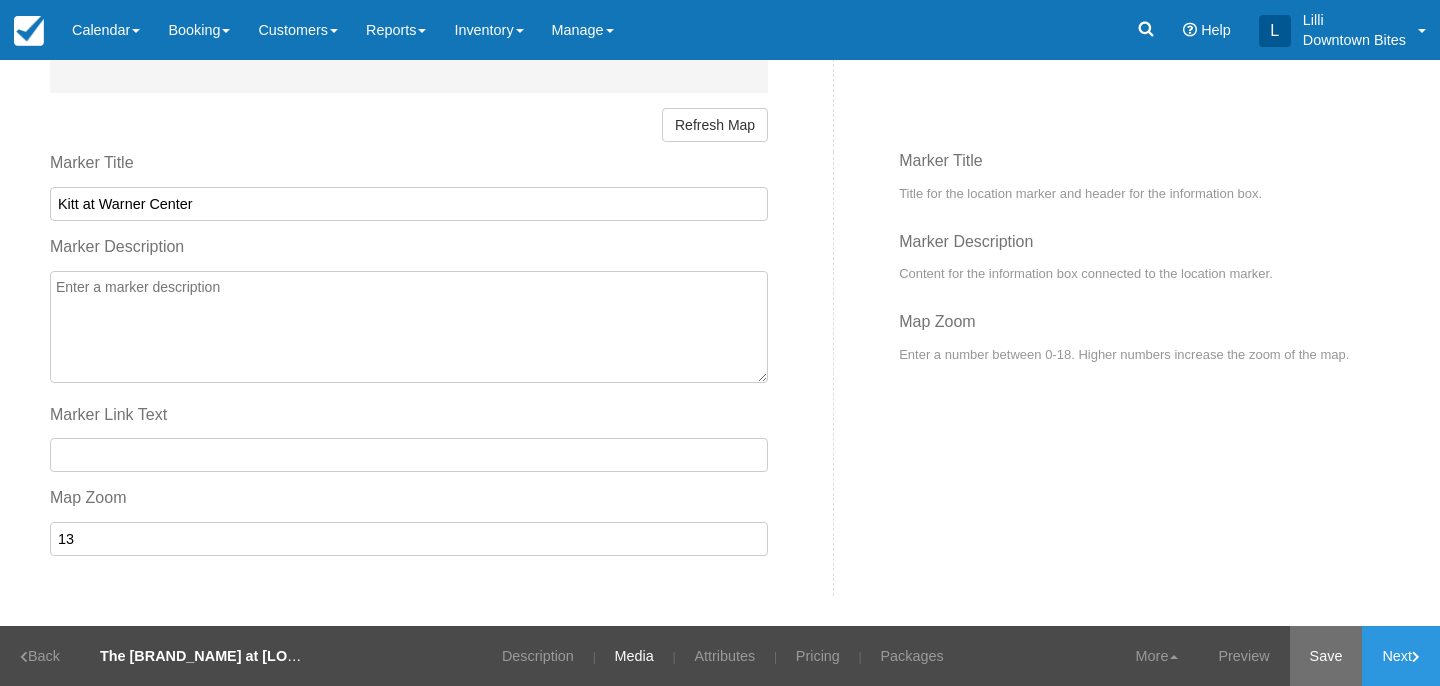 type on "Kitt at Warner Center" 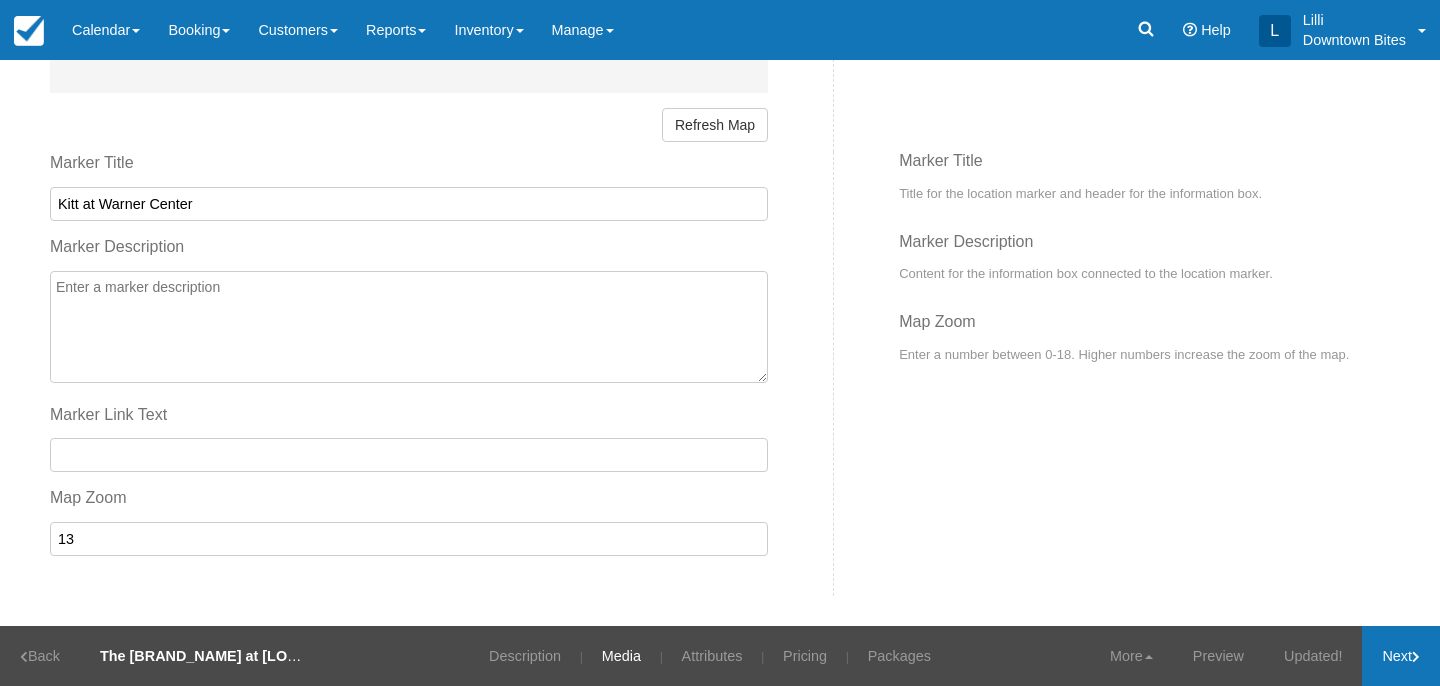 click on "Next" at bounding box center (1401, 656) 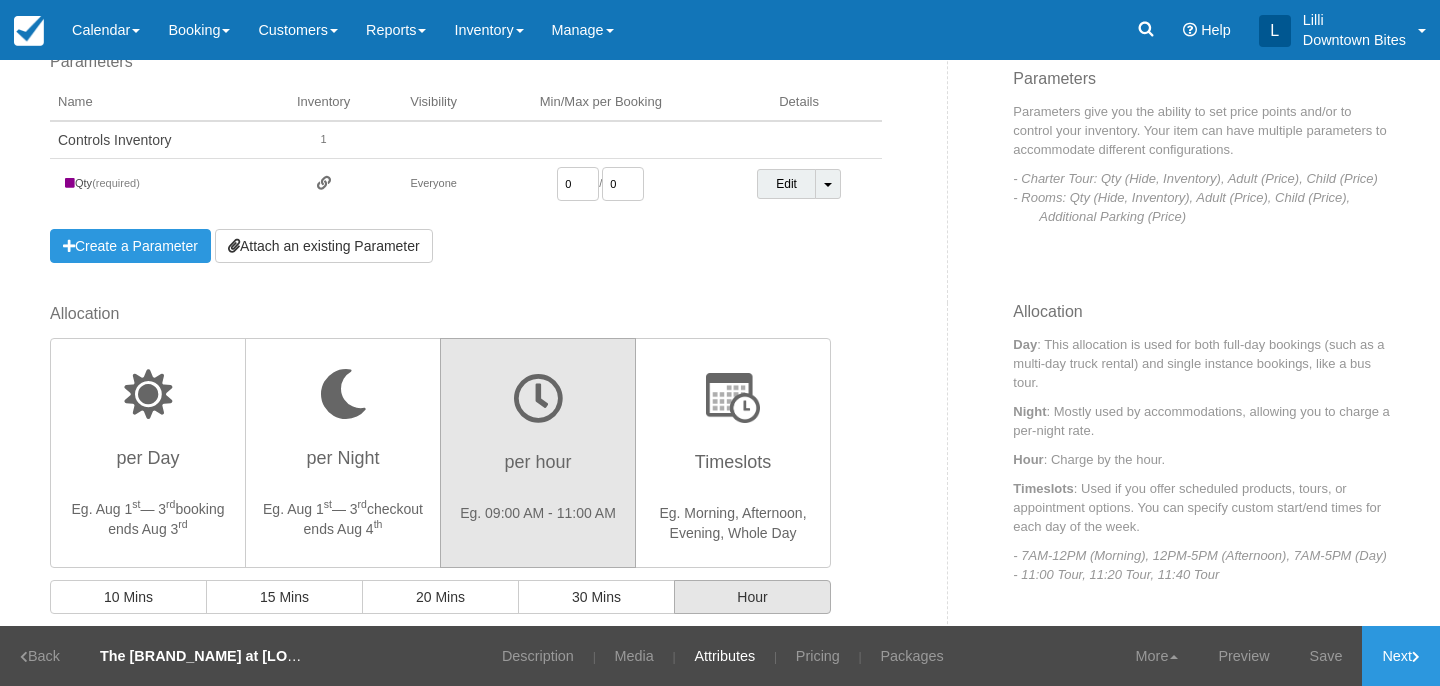 scroll, scrollTop: 343, scrollLeft: 0, axis: vertical 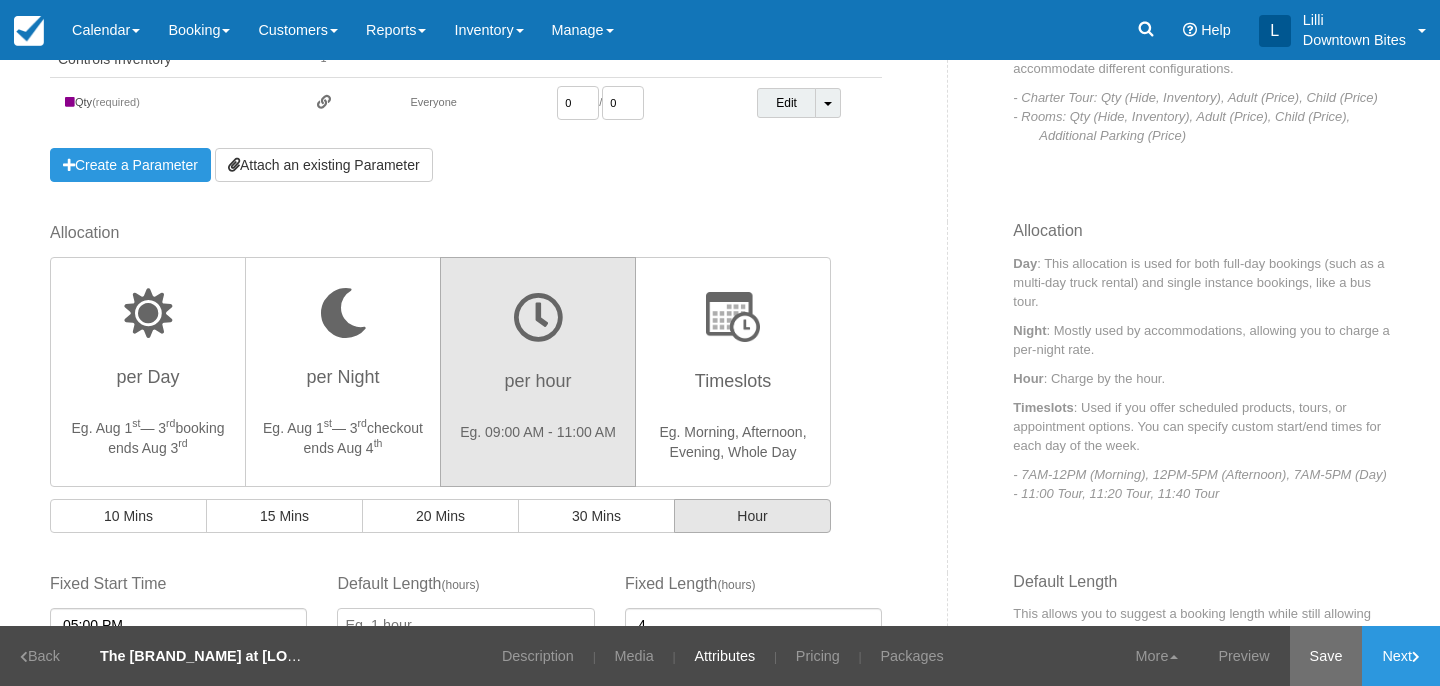 click on "Save" at bounding box center (1326, 656) 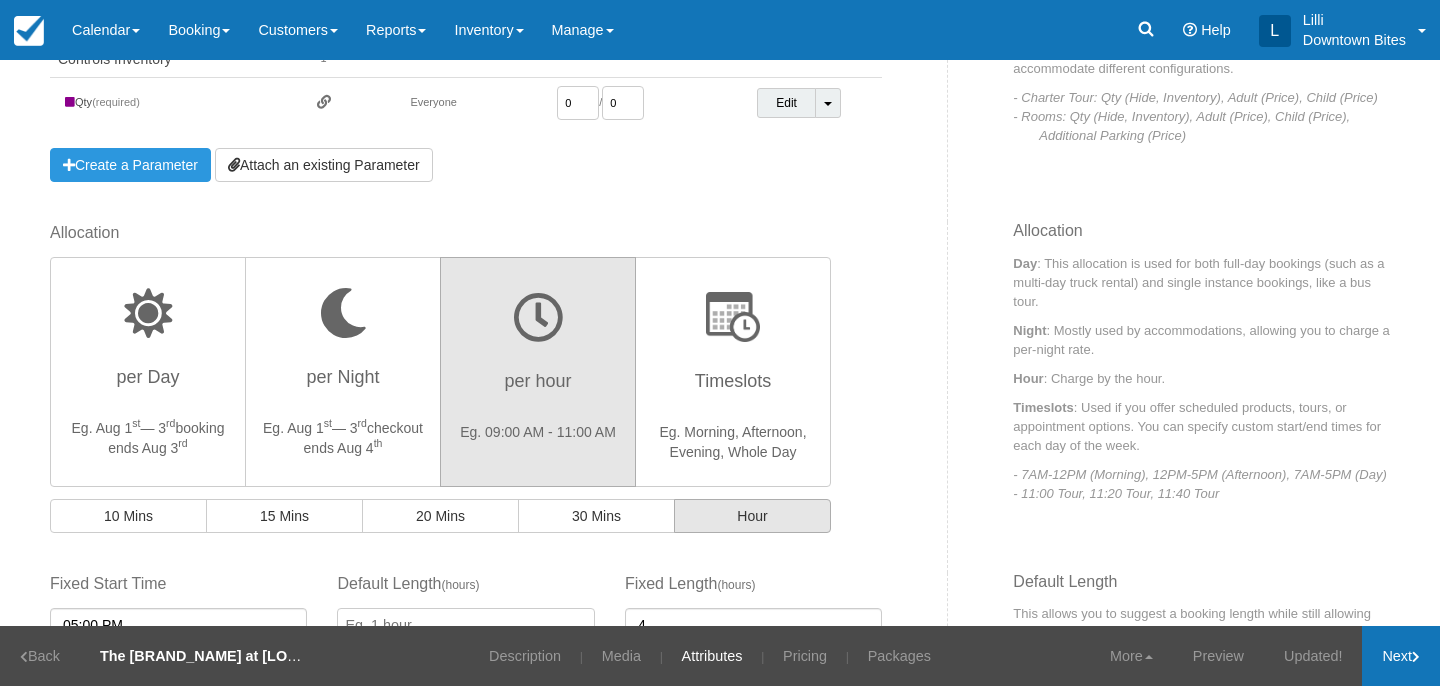 click on "Next" at bounding box center [1401, 656] 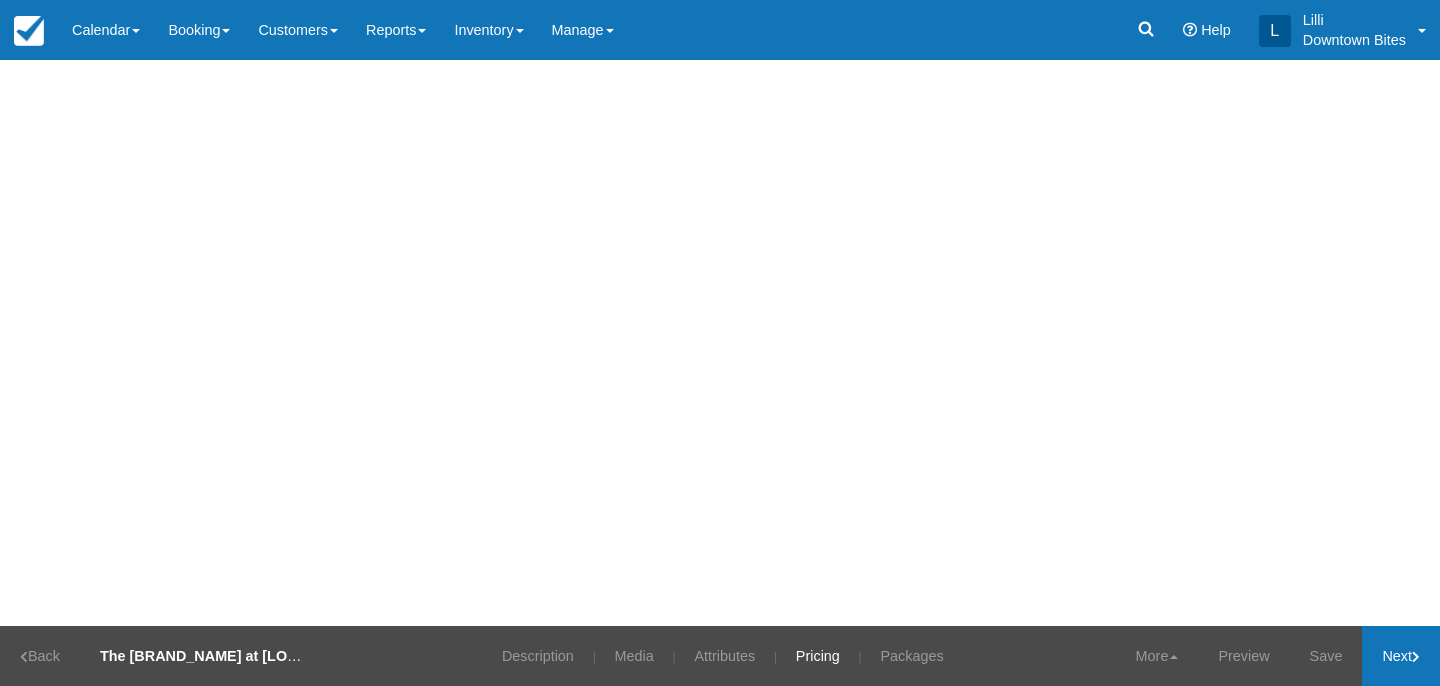 scroll, scrollTop: 0, scrollLeft: 0, axis: both 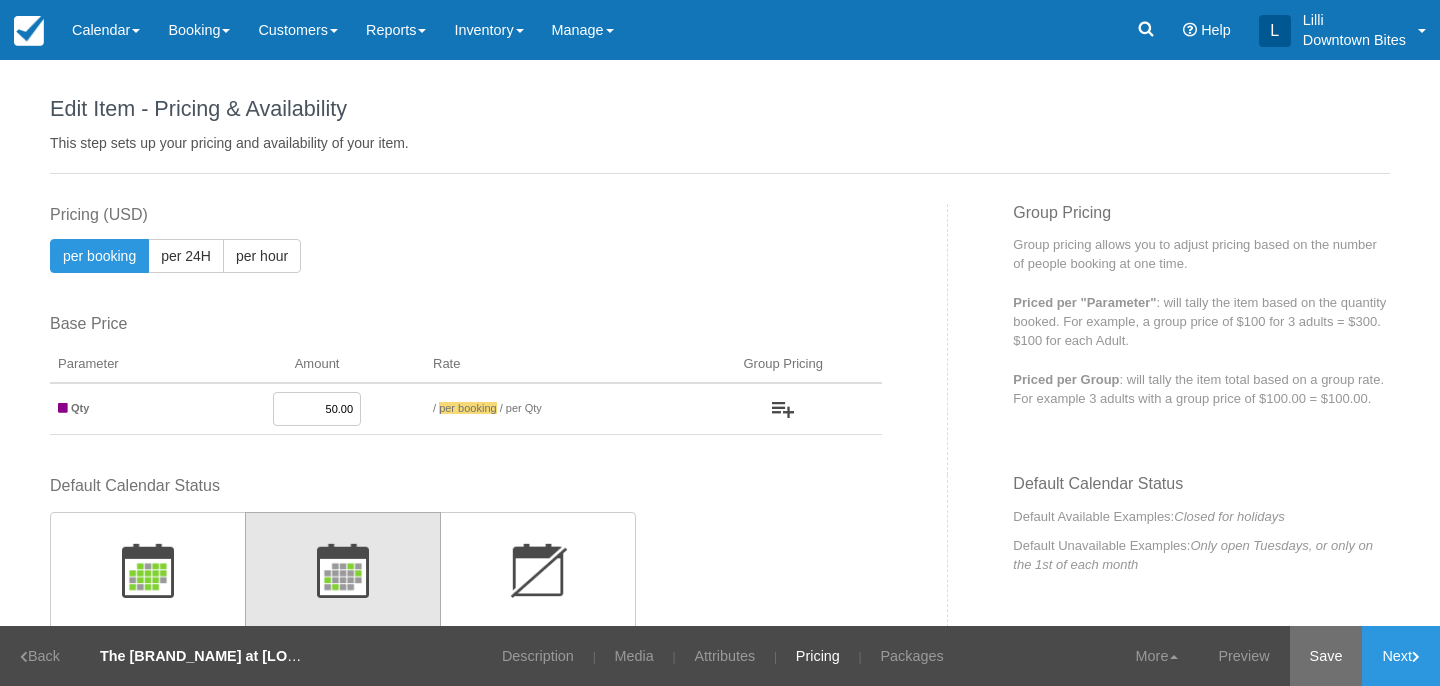 click on "Save" at bounding box center (1326, 656) 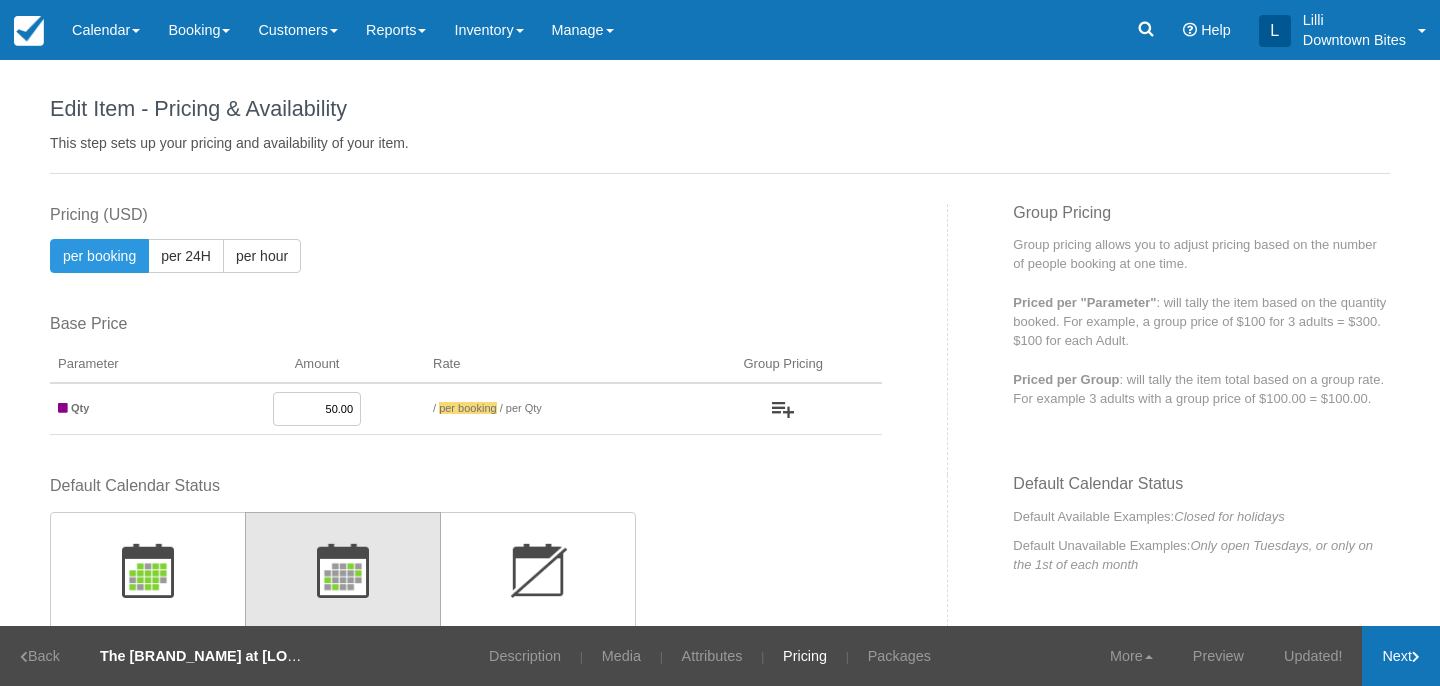 click on "Next" at bounding box center (1401, 656) 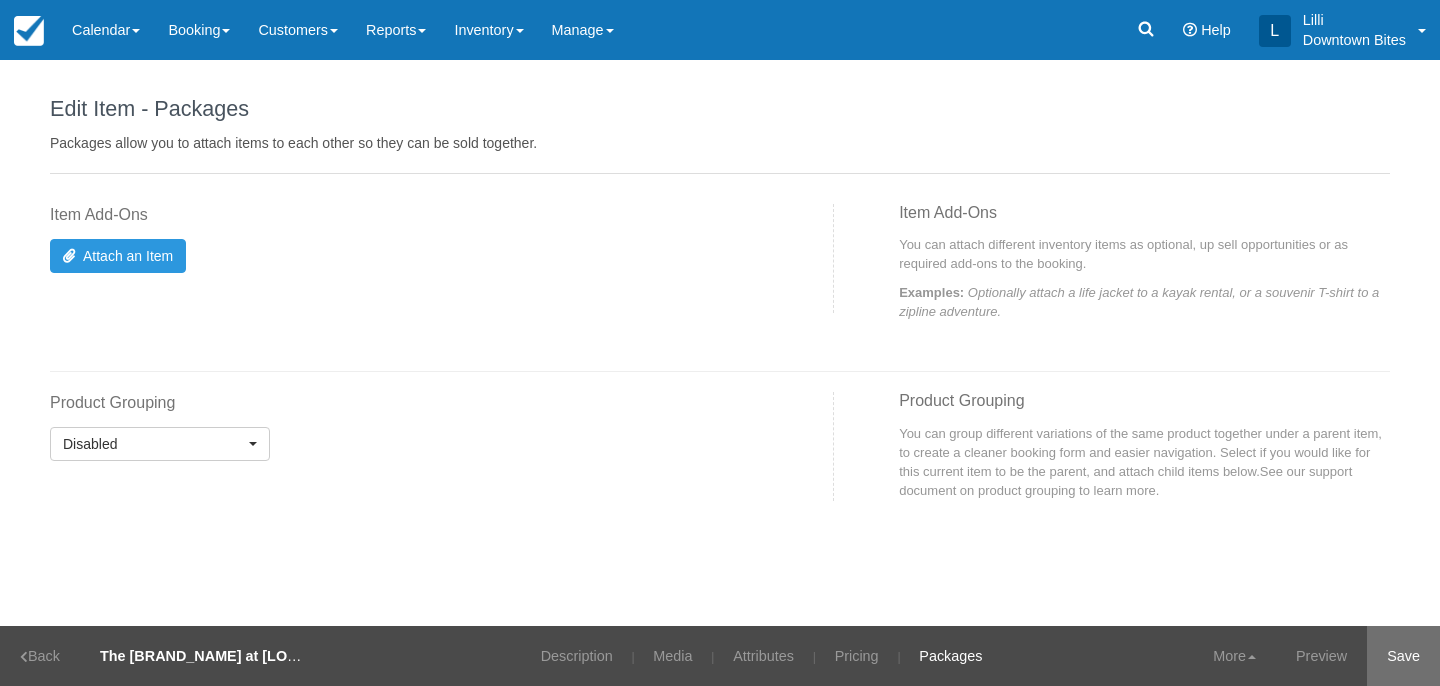 click on "Save" at bounding box center [1403, 656] 